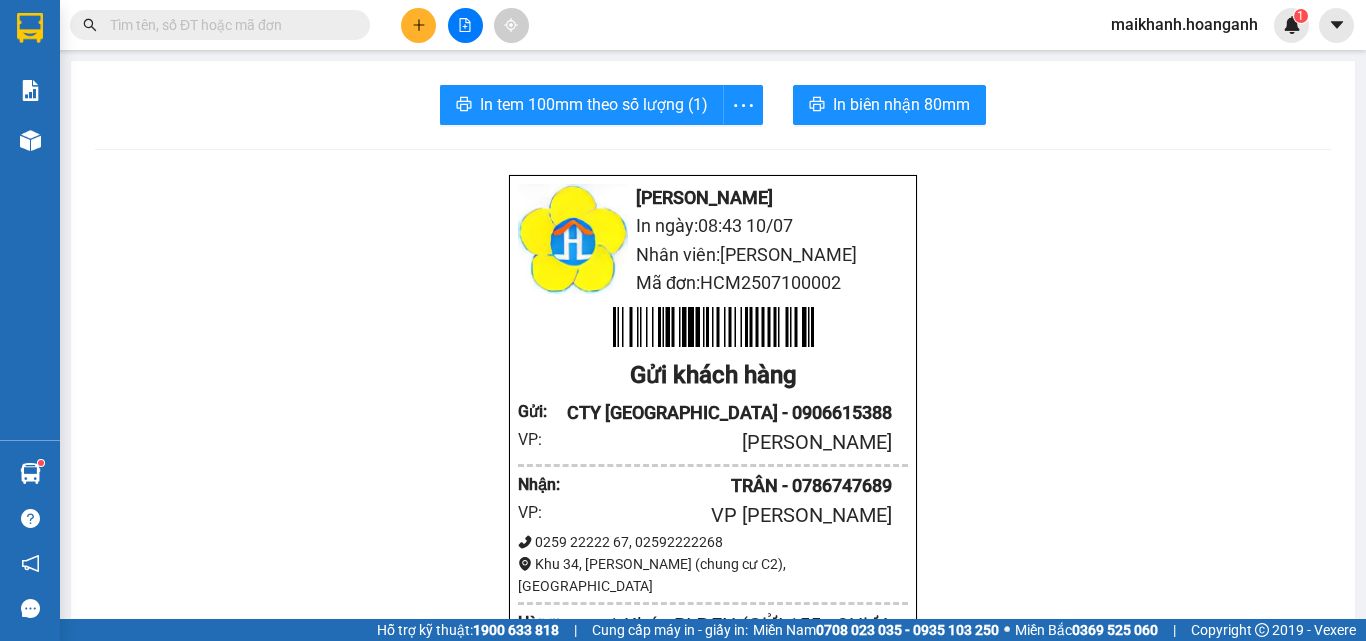 scroll, scrollTop: 0, scrollLeft: 0, axis: both 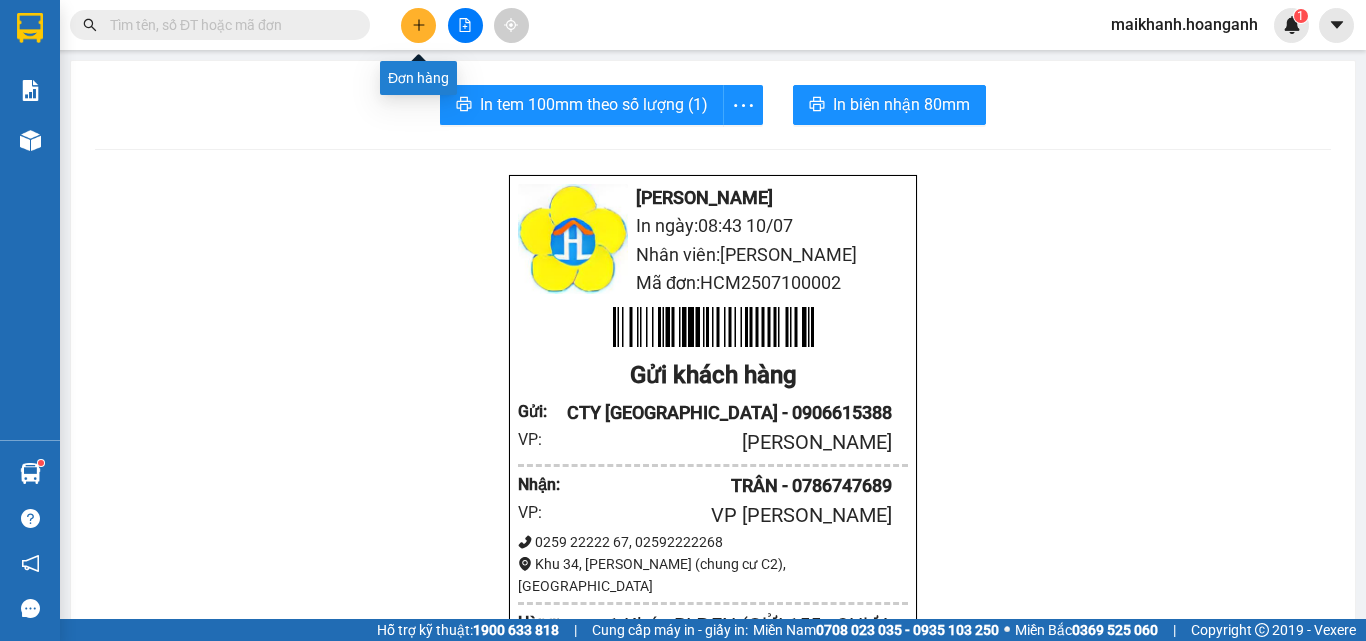 click 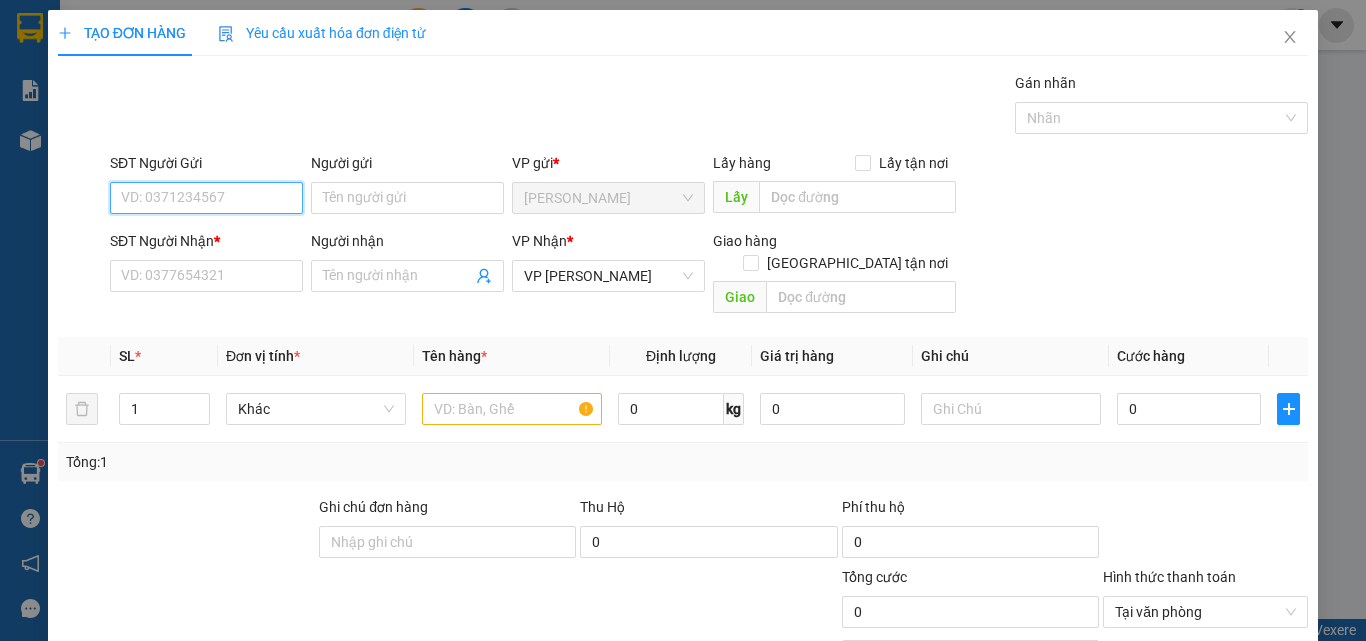 click on "SĐT Người Gửi" at bounding box center (206, 198) 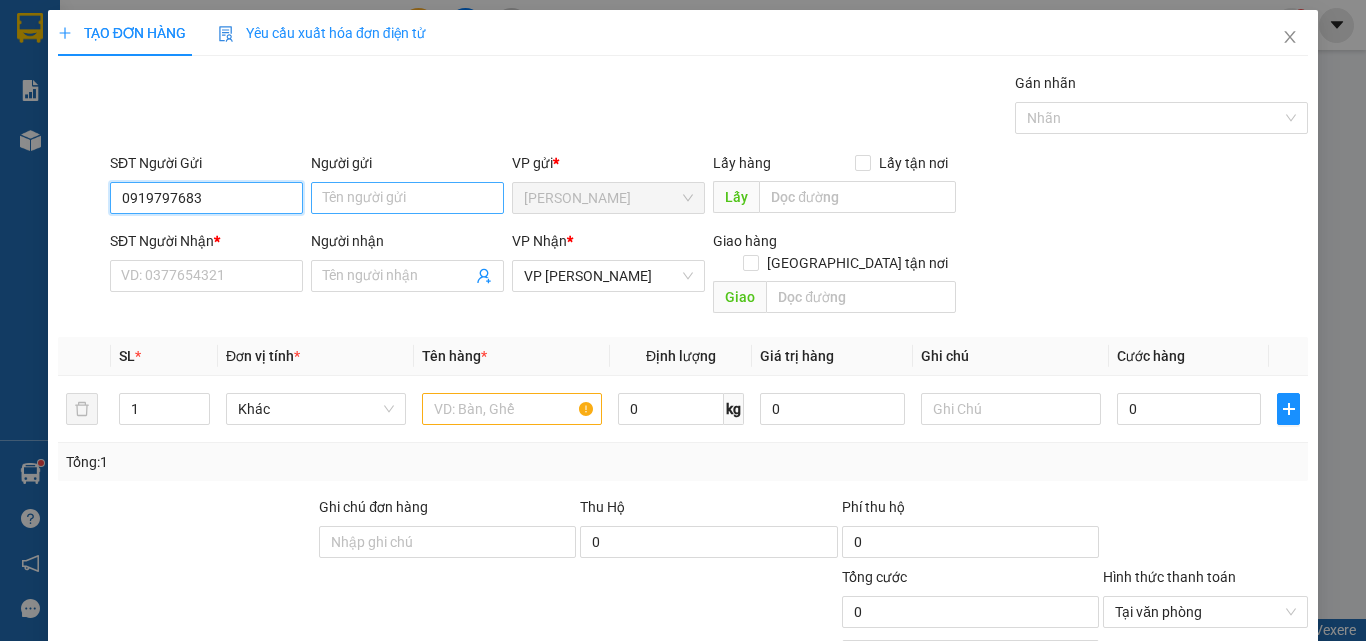 type on "0919797683" 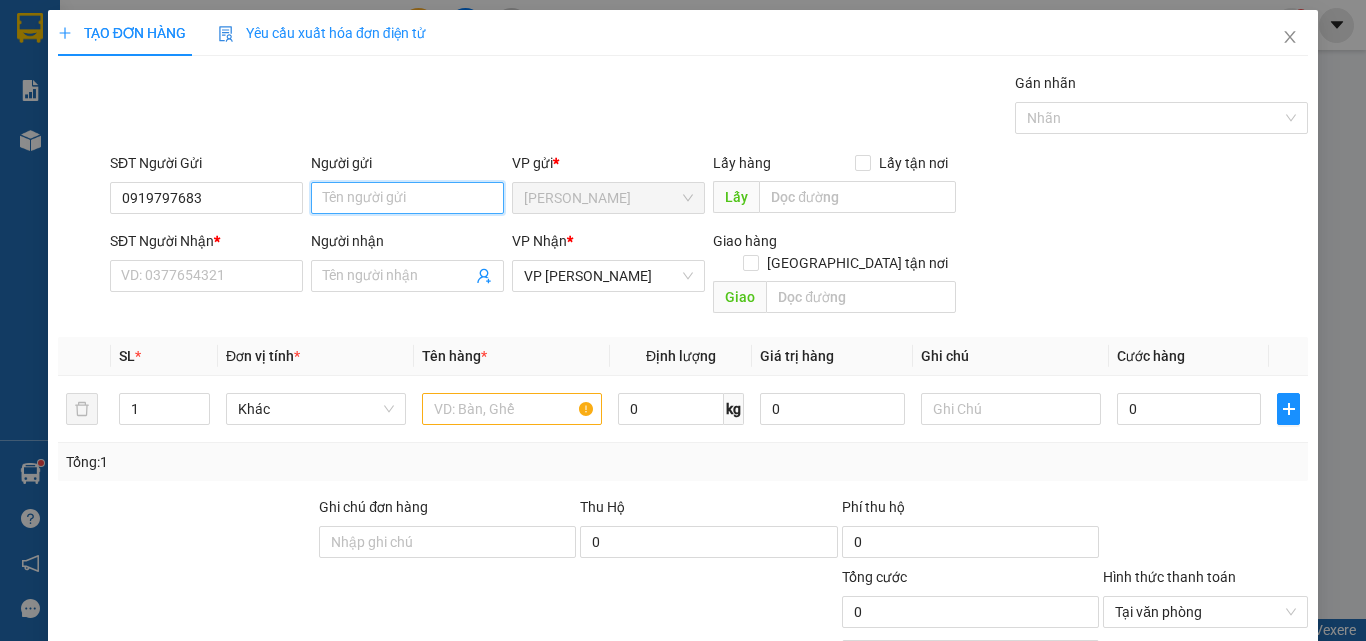 click on "Người gửi" at bounding box center [407, 198] 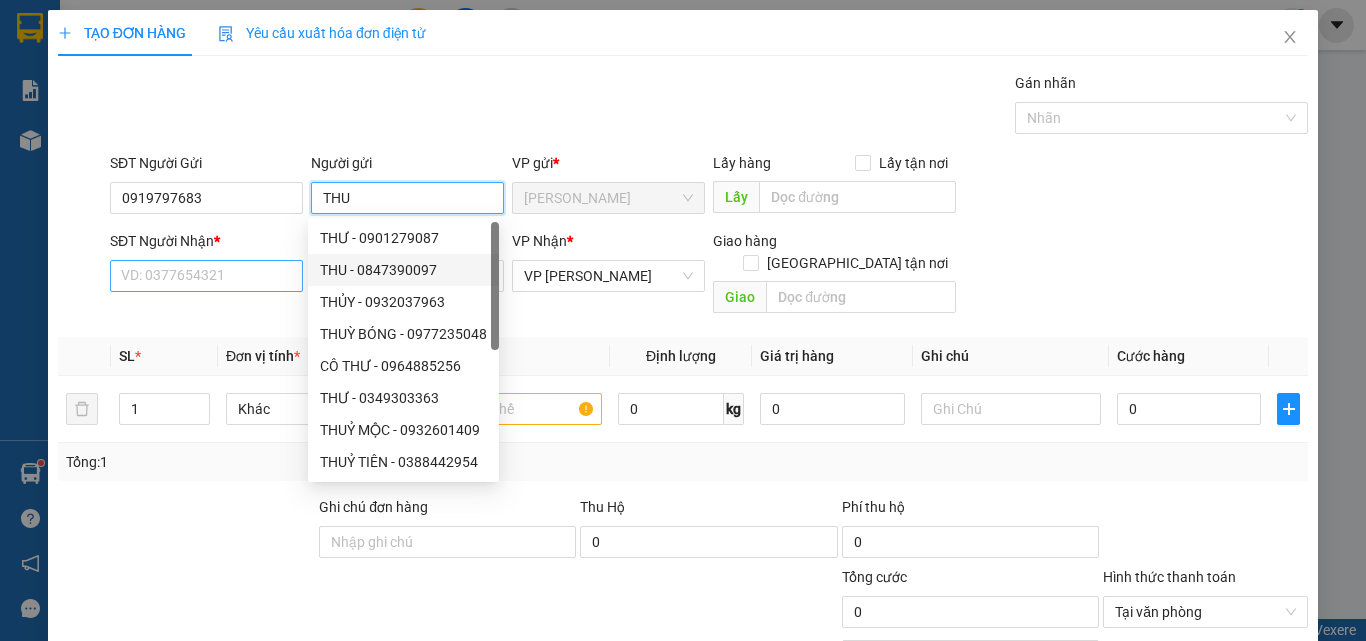 type on "THU" 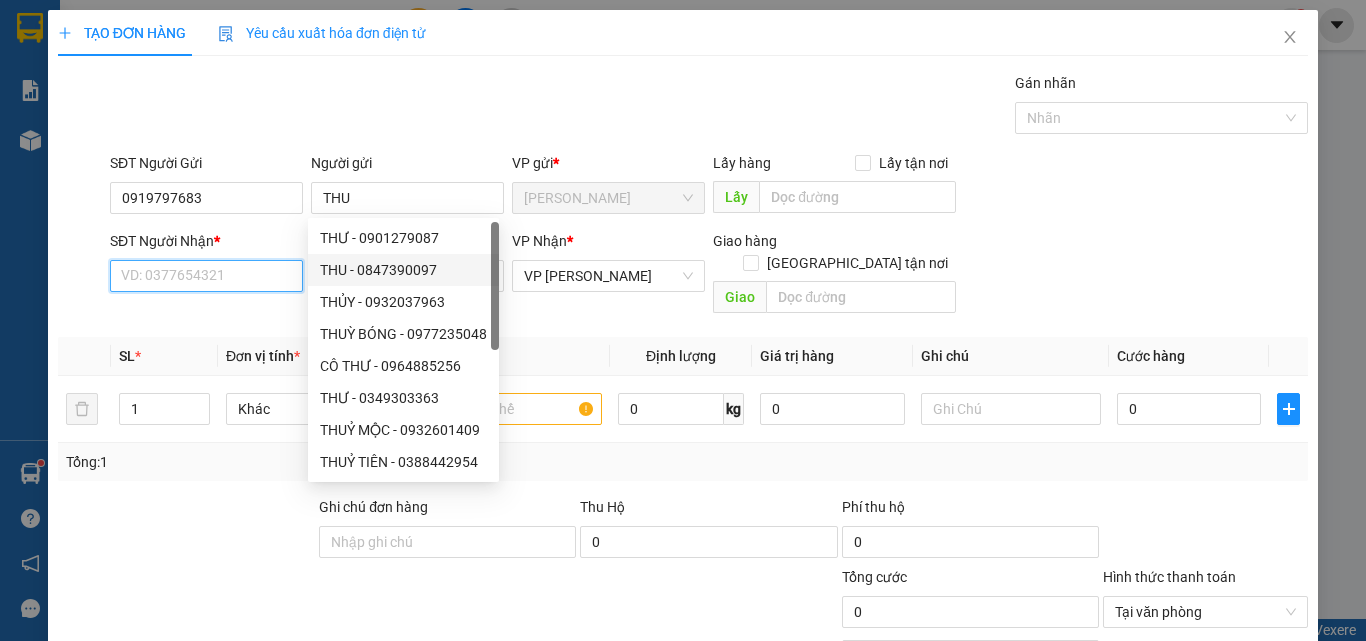 click on "SĐT Người Nhận  *" at bounding box center [206, 276] 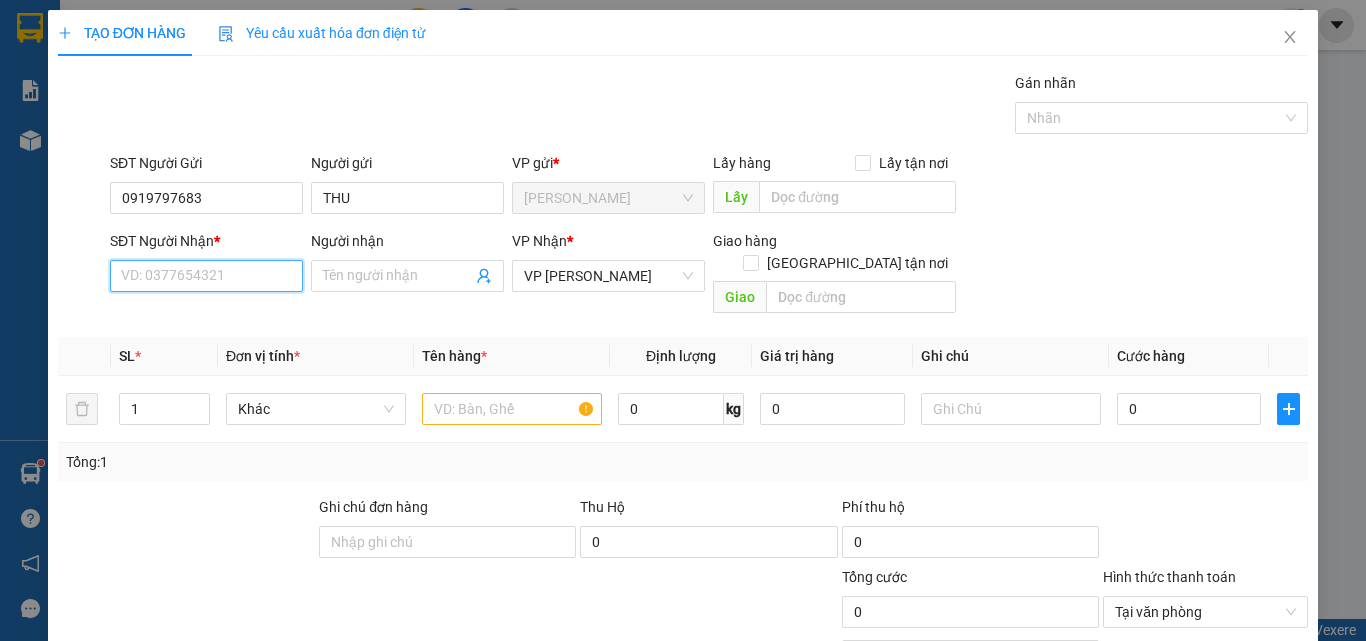 click on "SĐT Người Nhận  *" at bounding box center (206, 276) 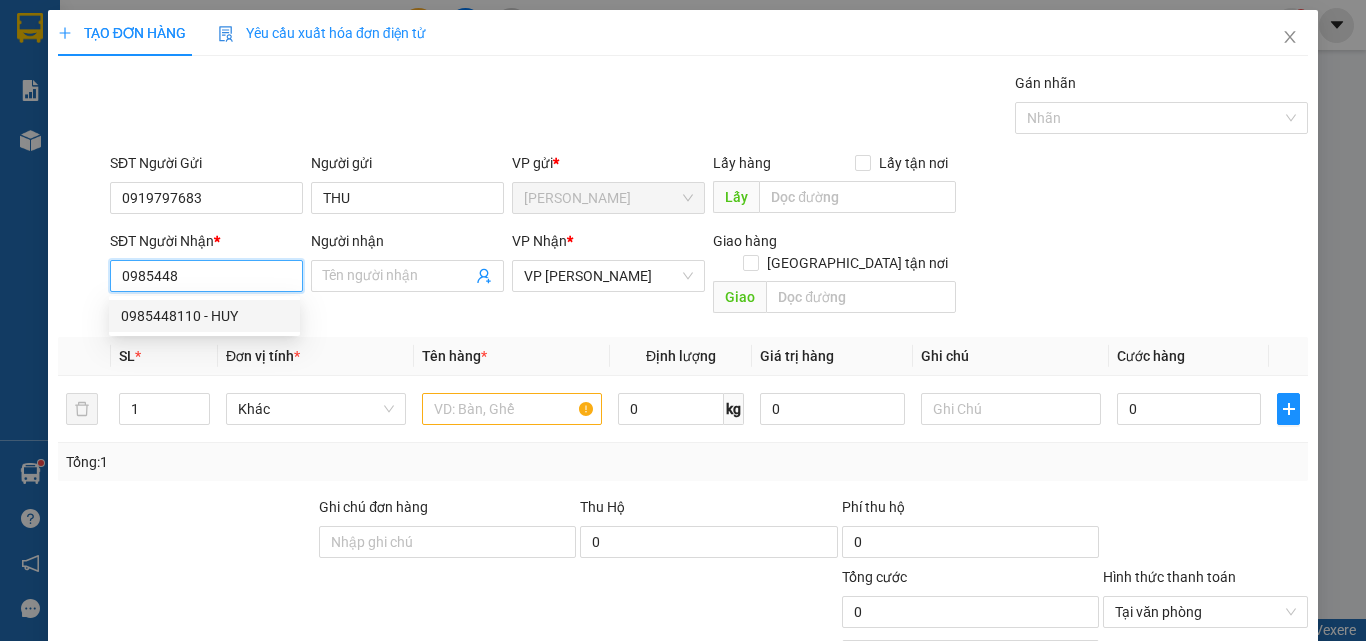 click on "0985448110 - HUY" at bounding box center [204, 316] 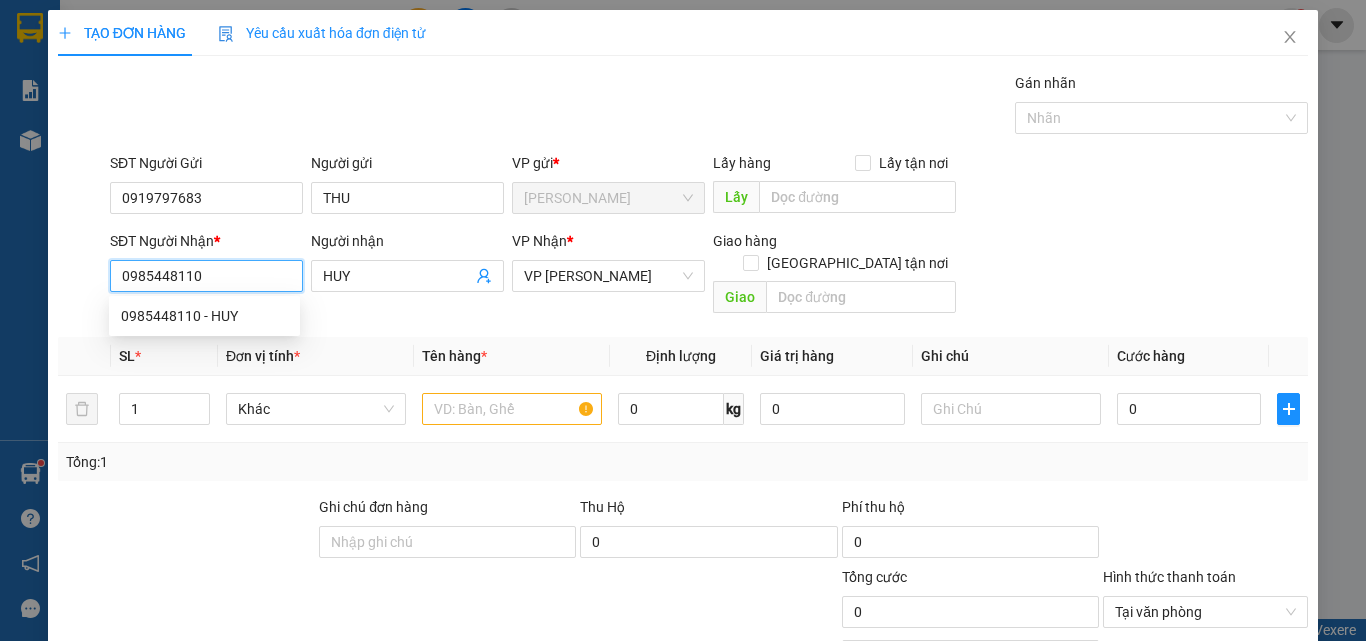 type on "40.000" 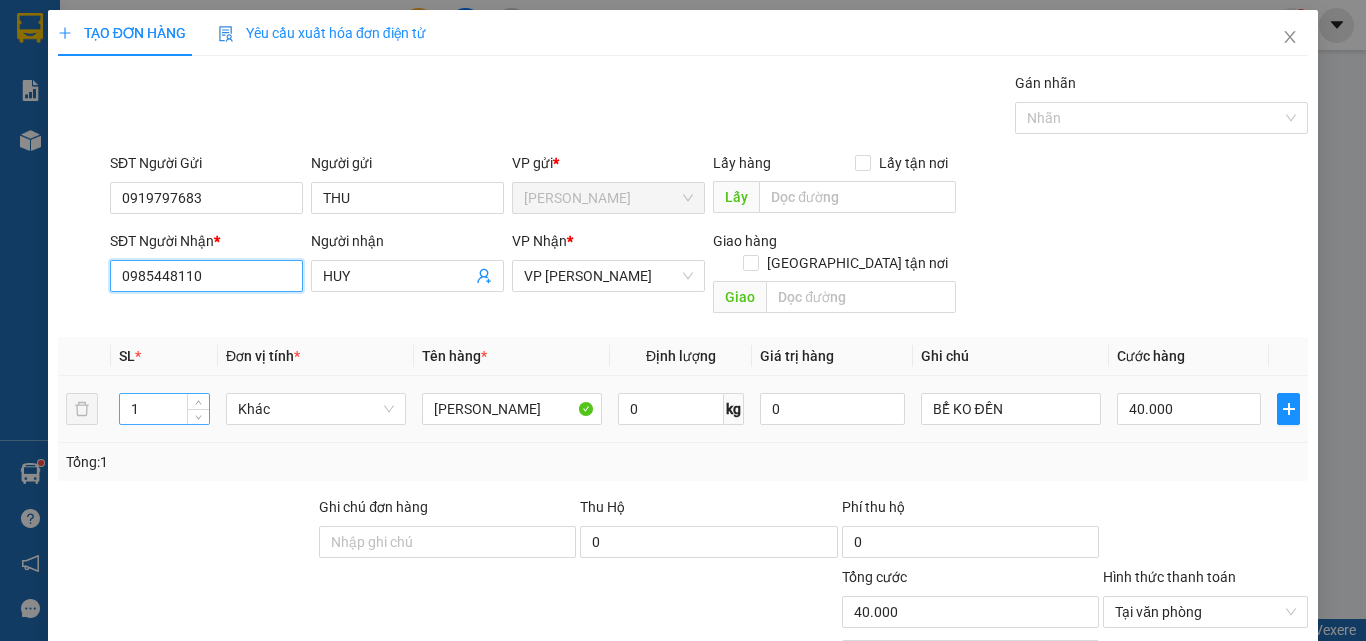 type on "0985448110" 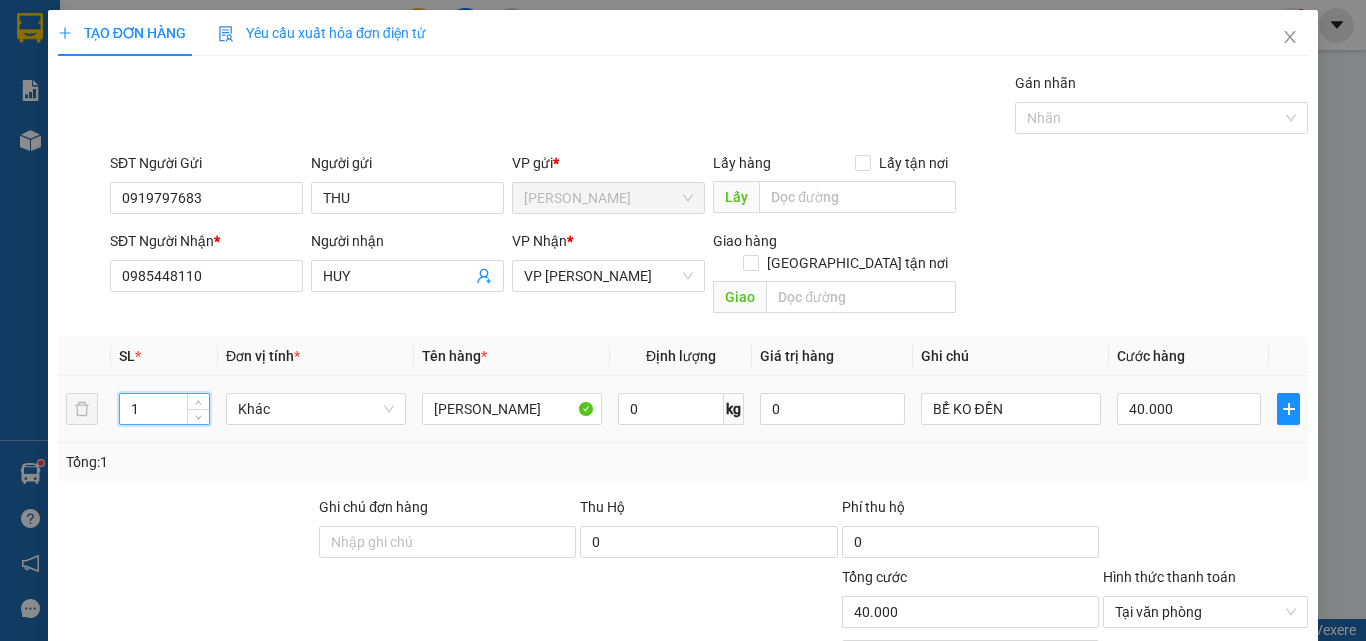 click on "1" at bounding box center (164, 409) 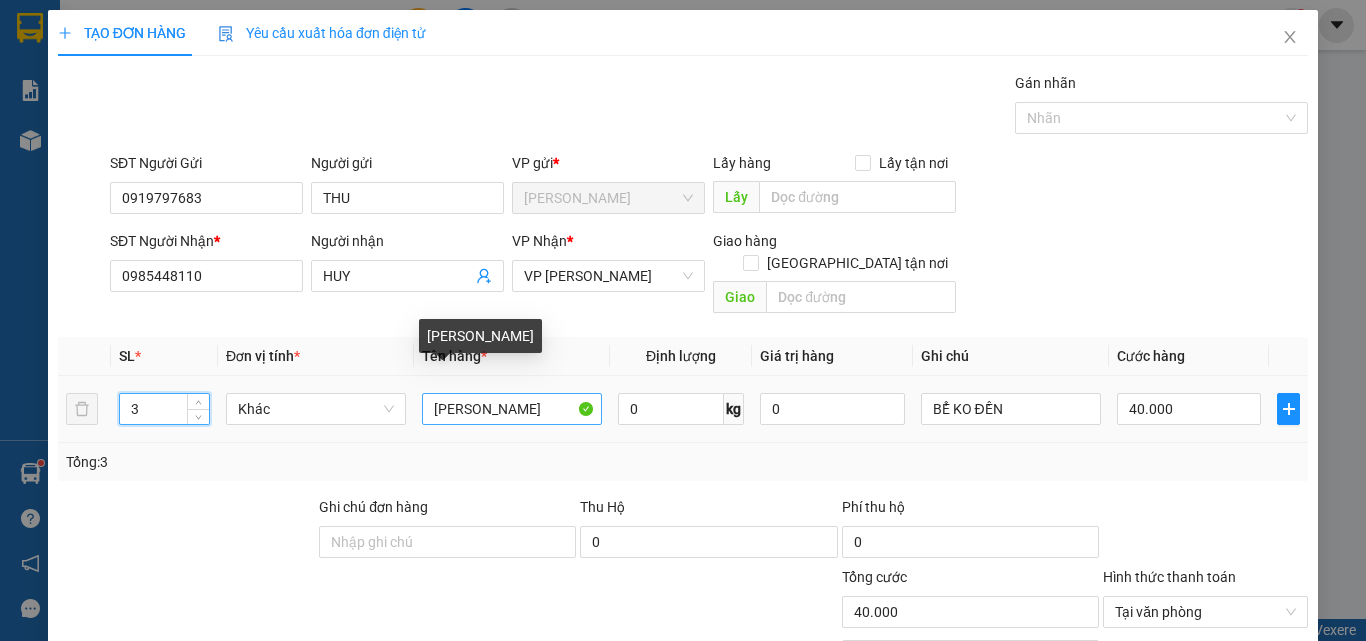 type on "3" 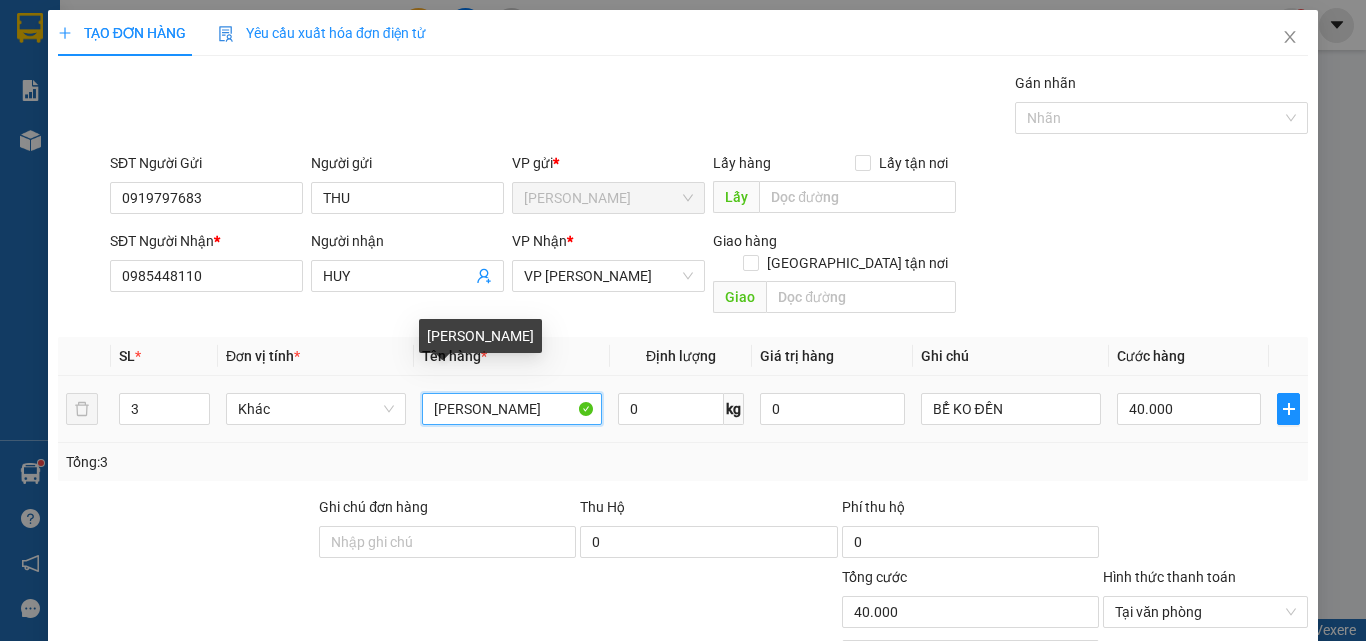 click on "[PERSON_NAME]" at bounding box center (512, 409) 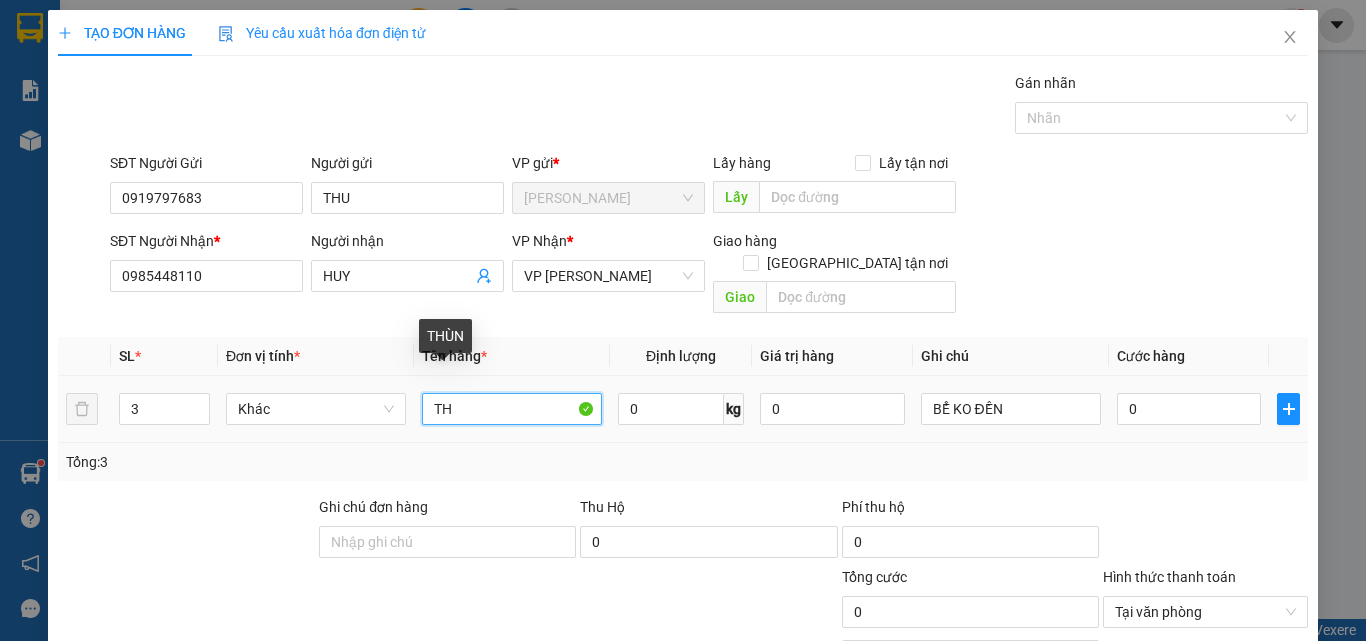 type on "T" 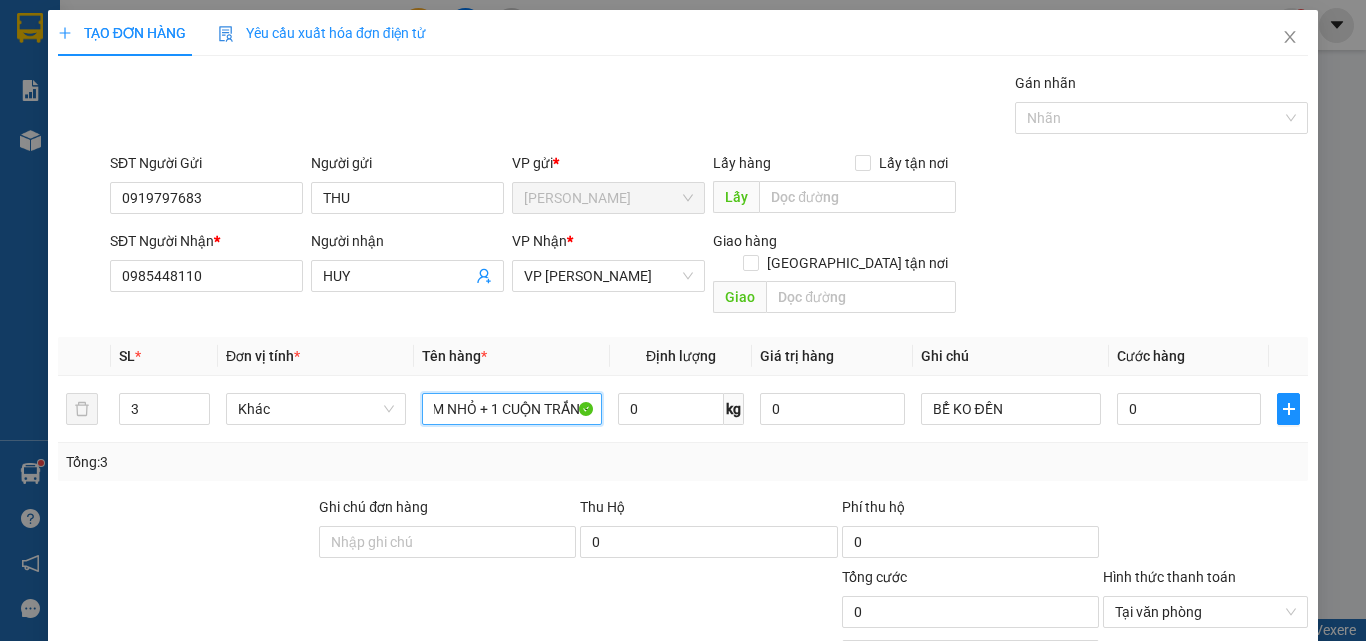 scroll, scrollTop: 0, scrollLeft: 164, axis: horizontal 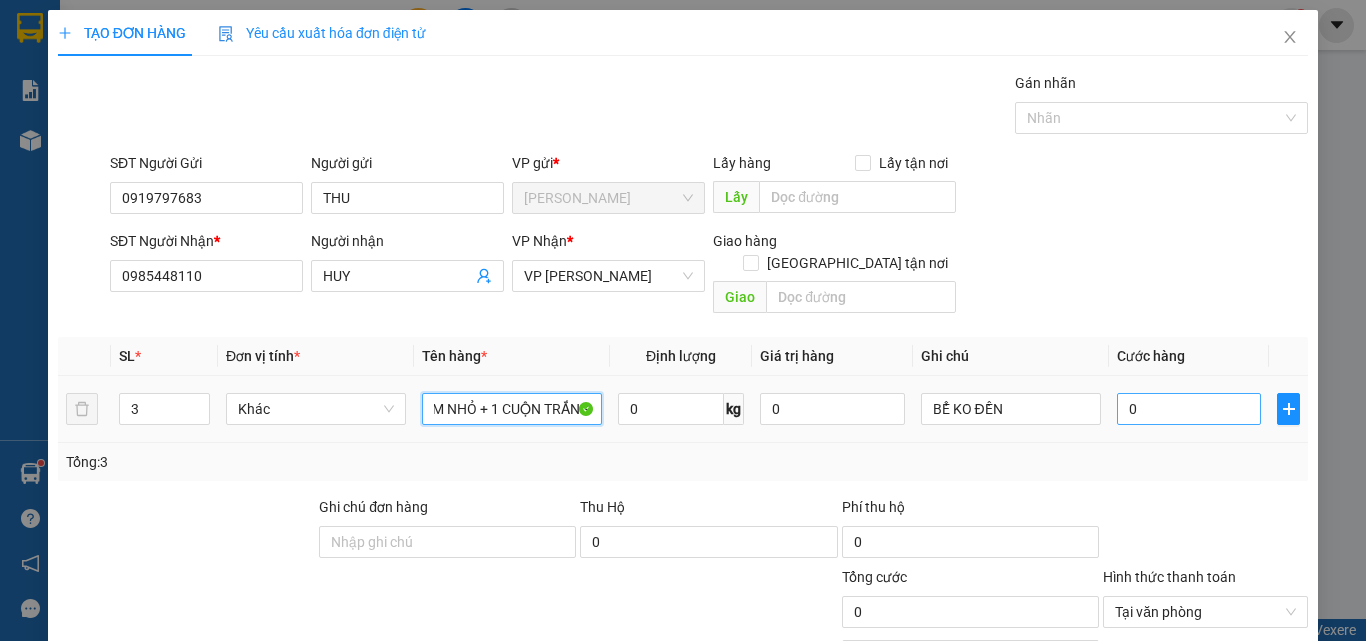 type on "1 TẤM BÓNG DÀI + 1 TẤM NHỎ + 1 CUỘN TRẮNG" 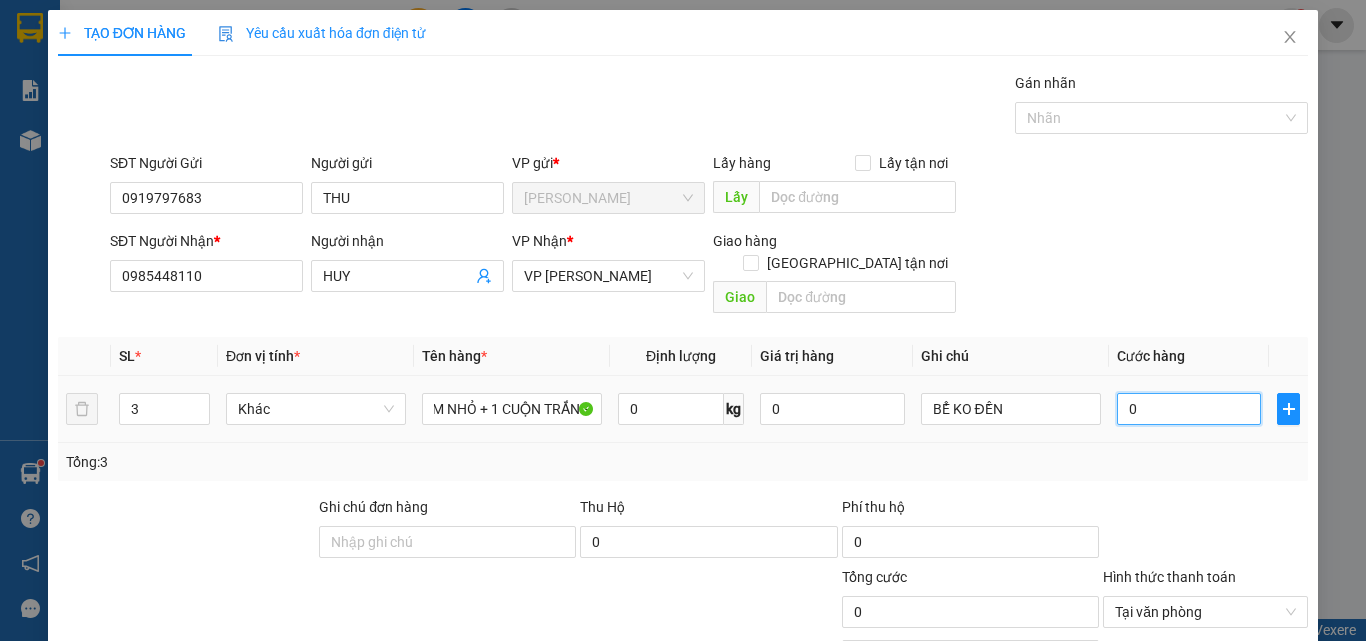 scroll, scrollTop: 0, scrollLeft: 0, axis: both 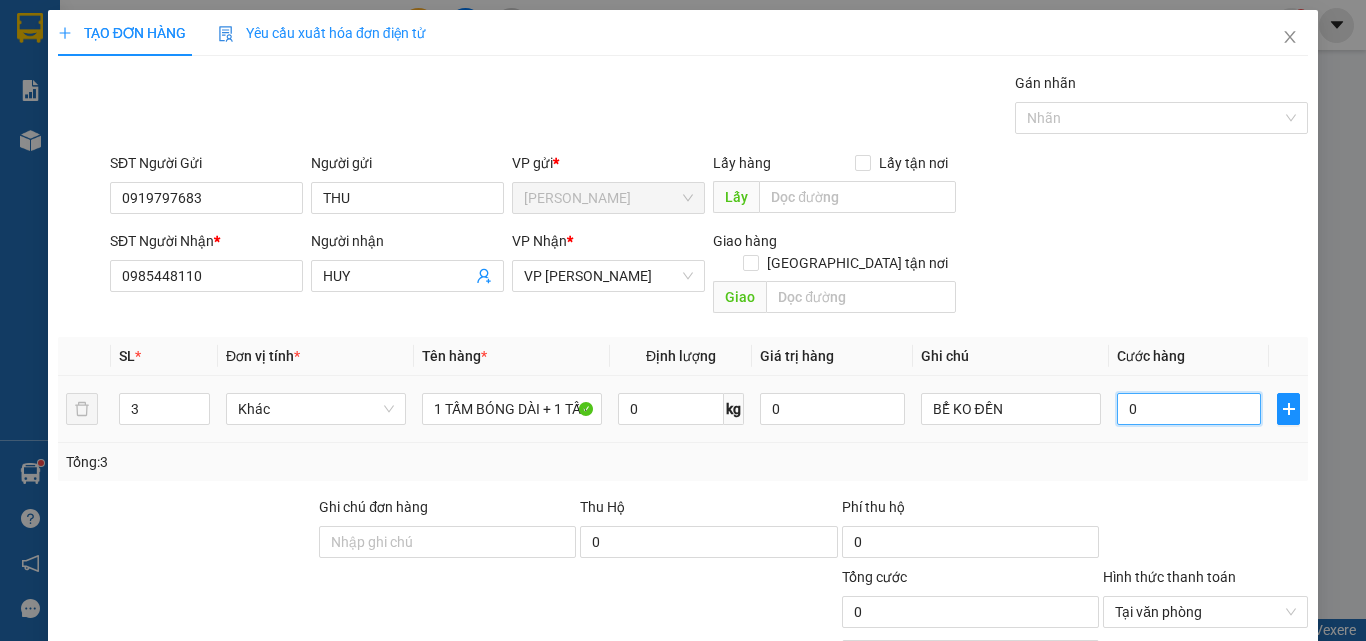click on "0" at bounding box center (1189, 409) 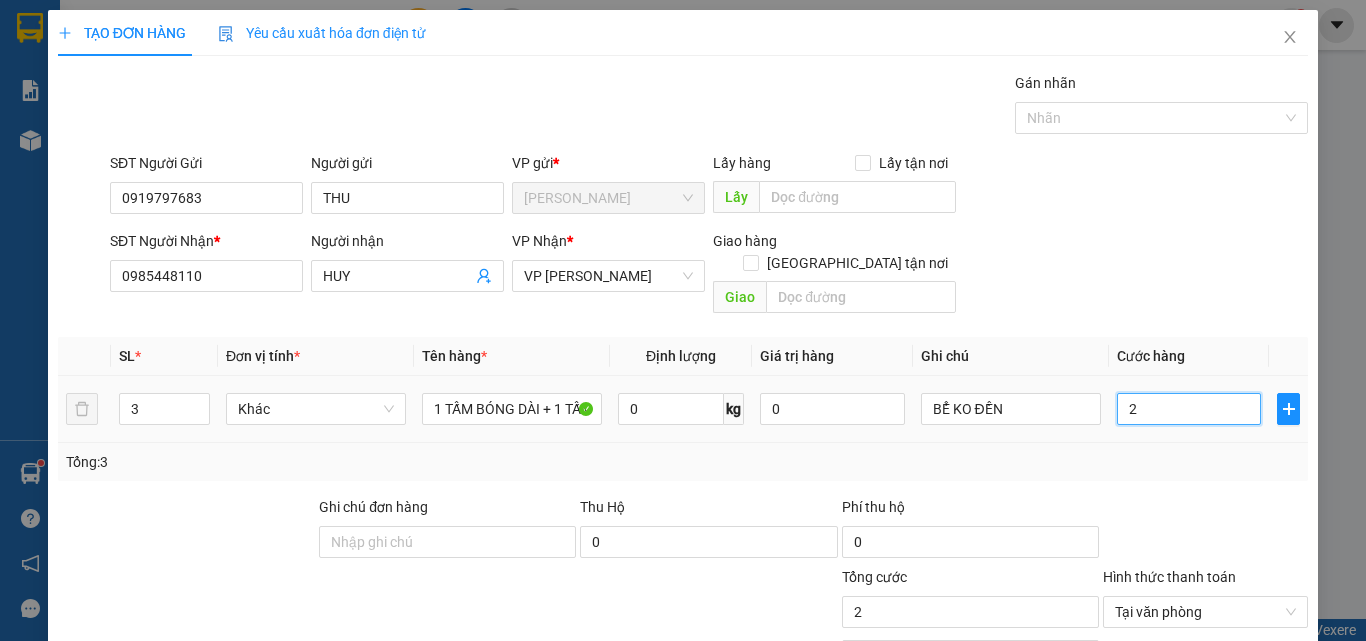 type on "25" 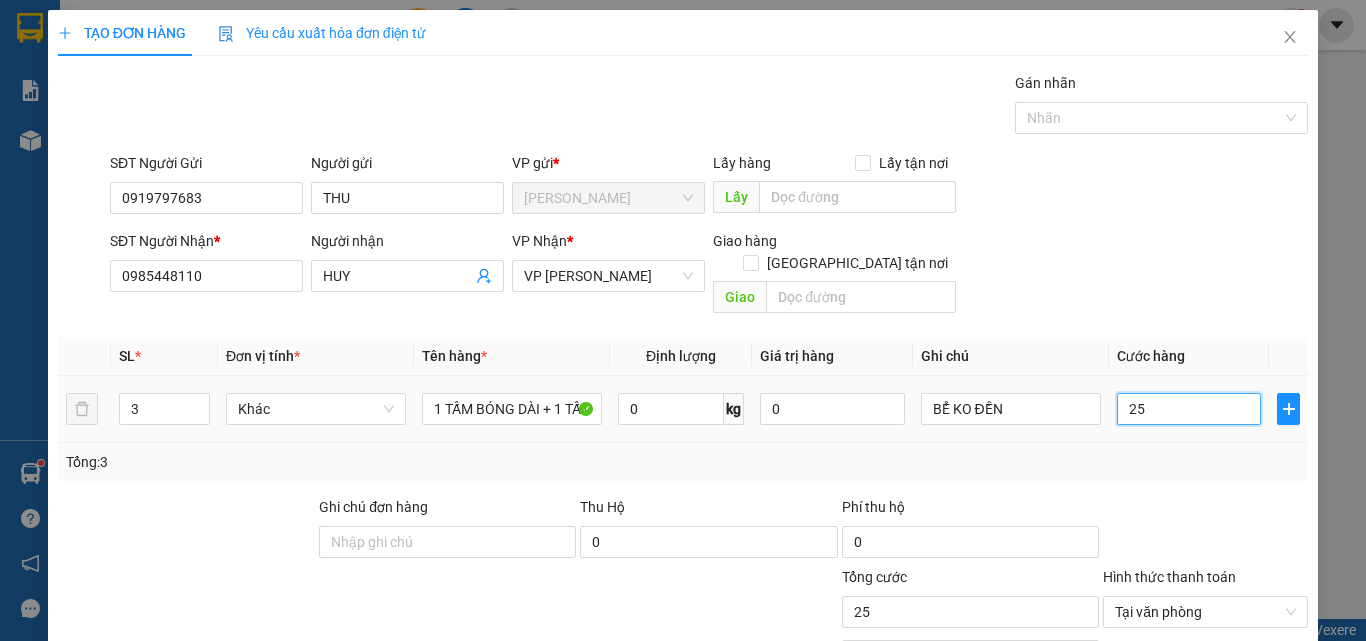 type on "250" 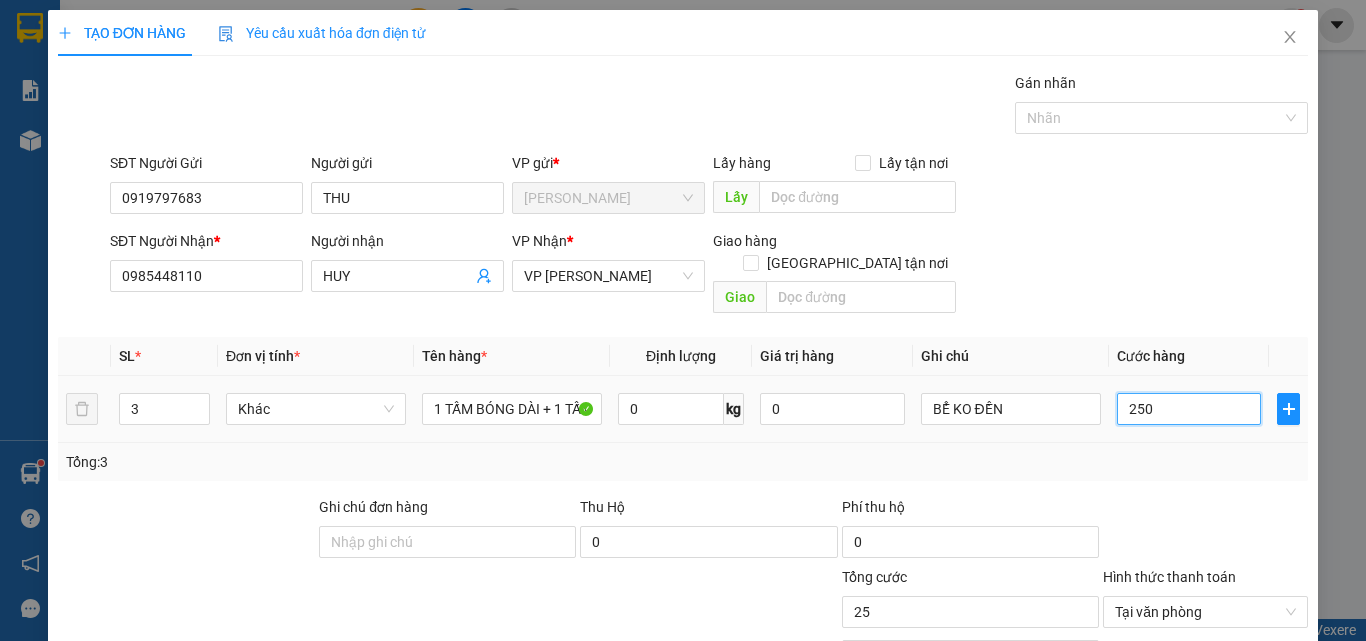 type on "250" 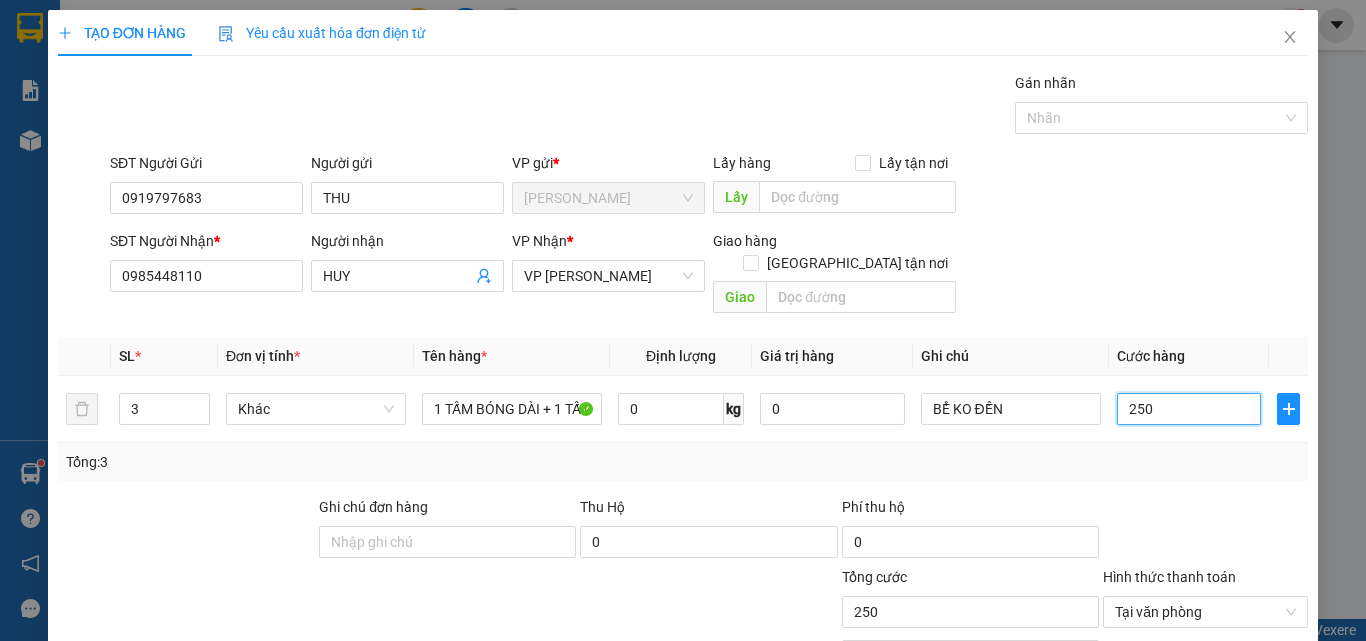 type on "250" 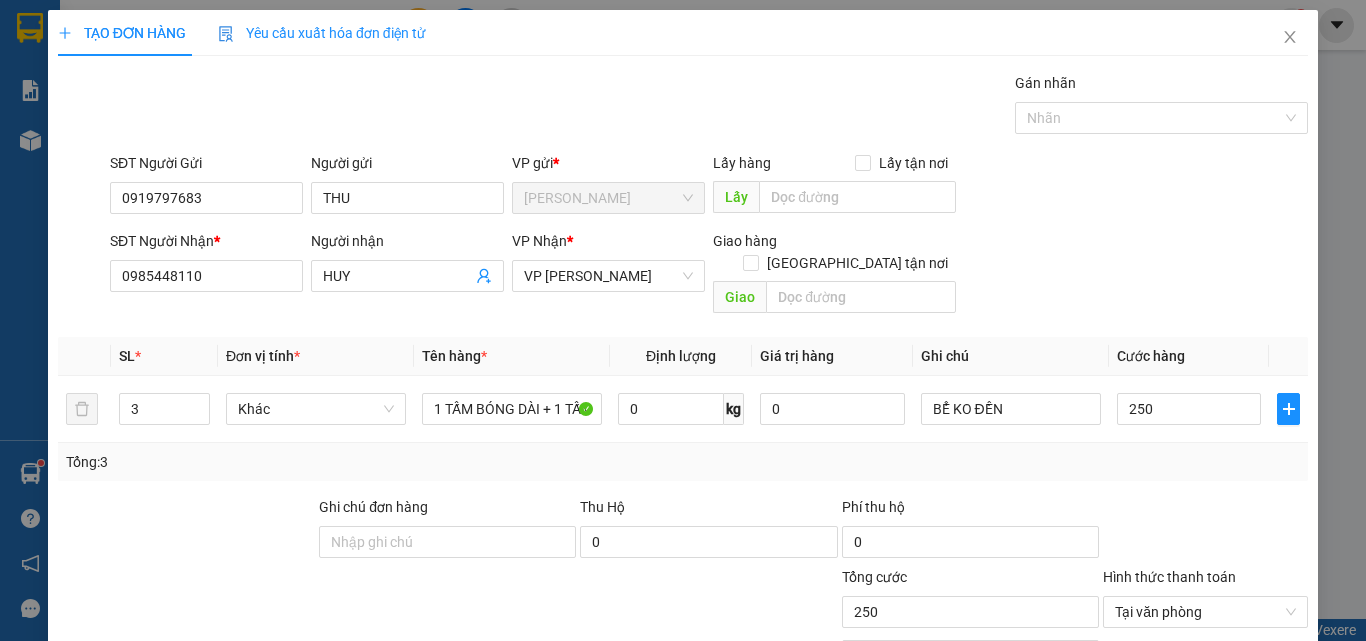 type on "250.000" 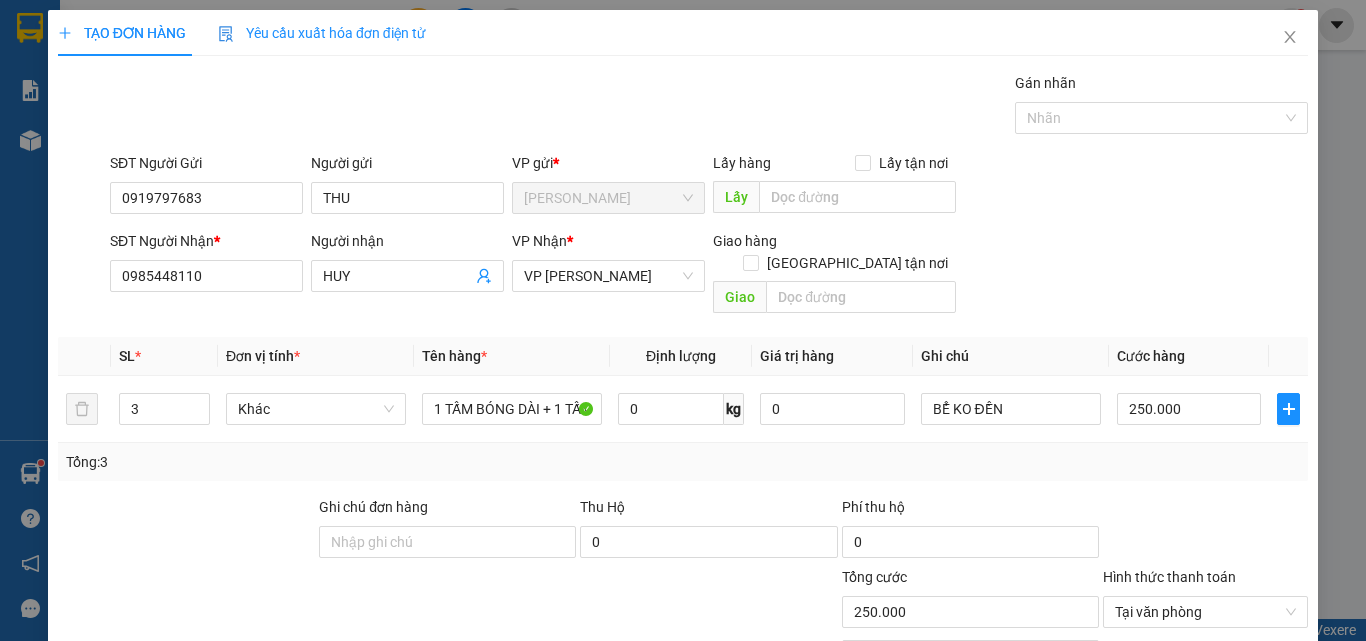 scroll, scrollTop: 161, scrollLeft: 0, axis: vertical 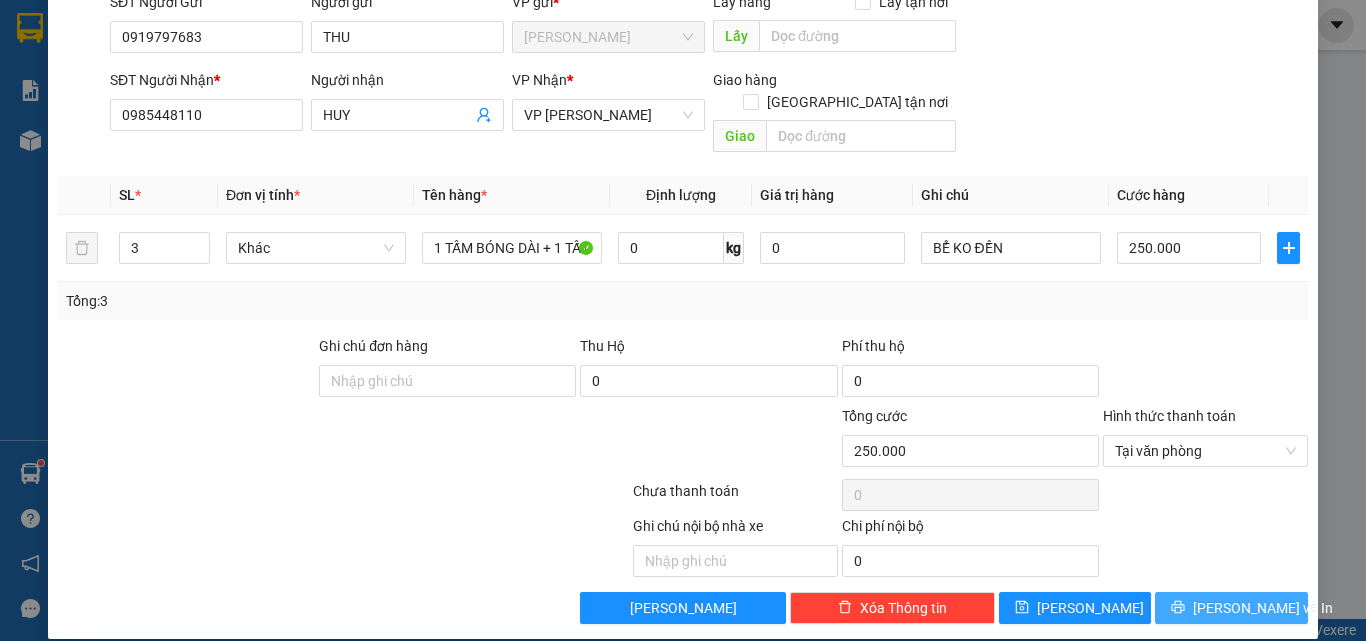 click on "[PERSON_NAME] và In" at bounding box center [1263, 608] 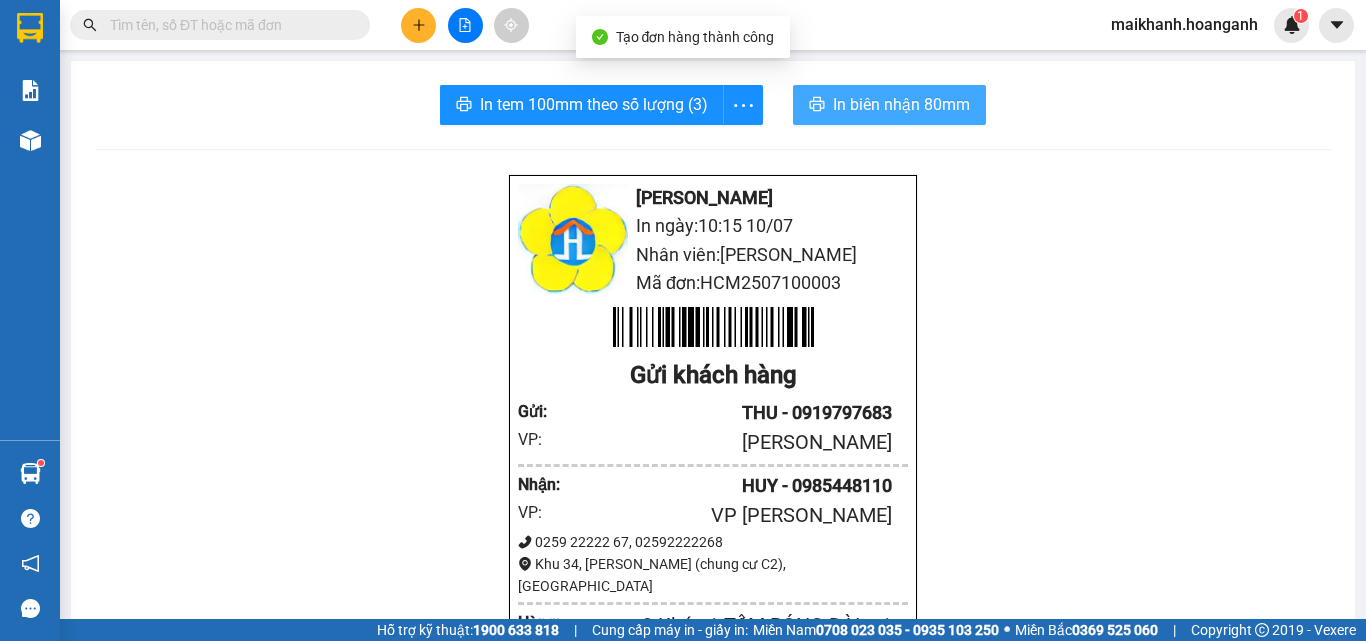 click on "In biên nhận 80mm" at bounding box center [901, 104] 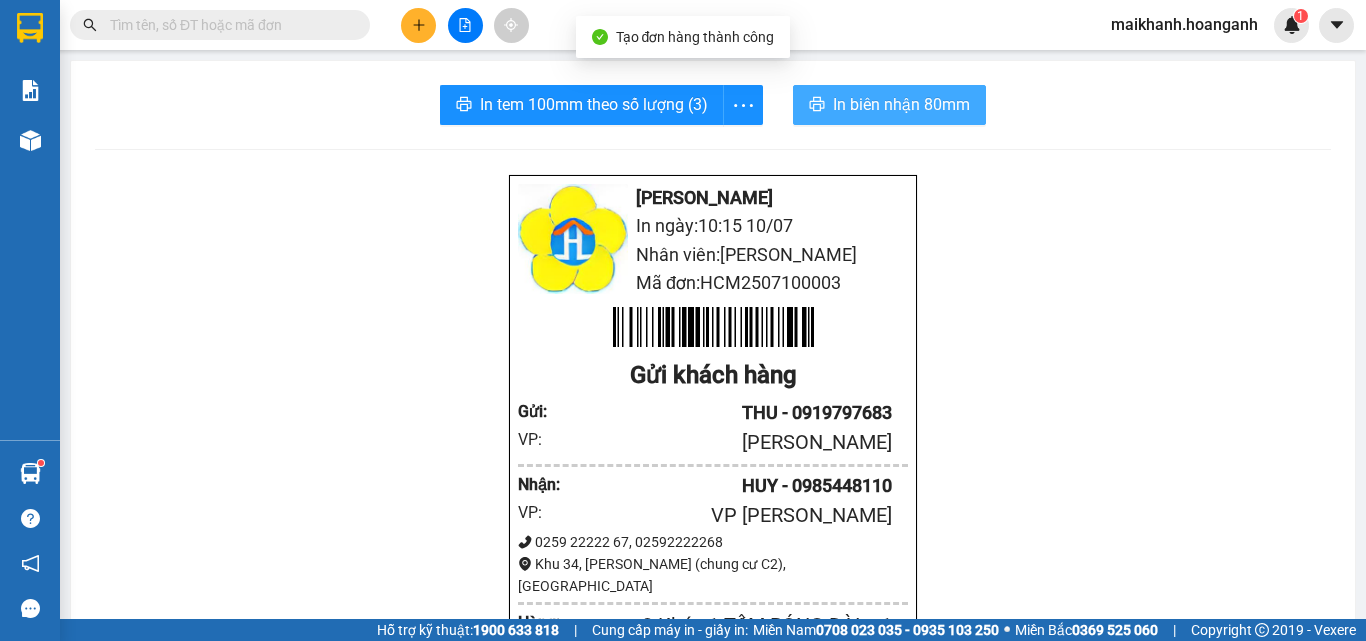 scroll, scrollTop: 0, scrollLeft: 0, axis: both 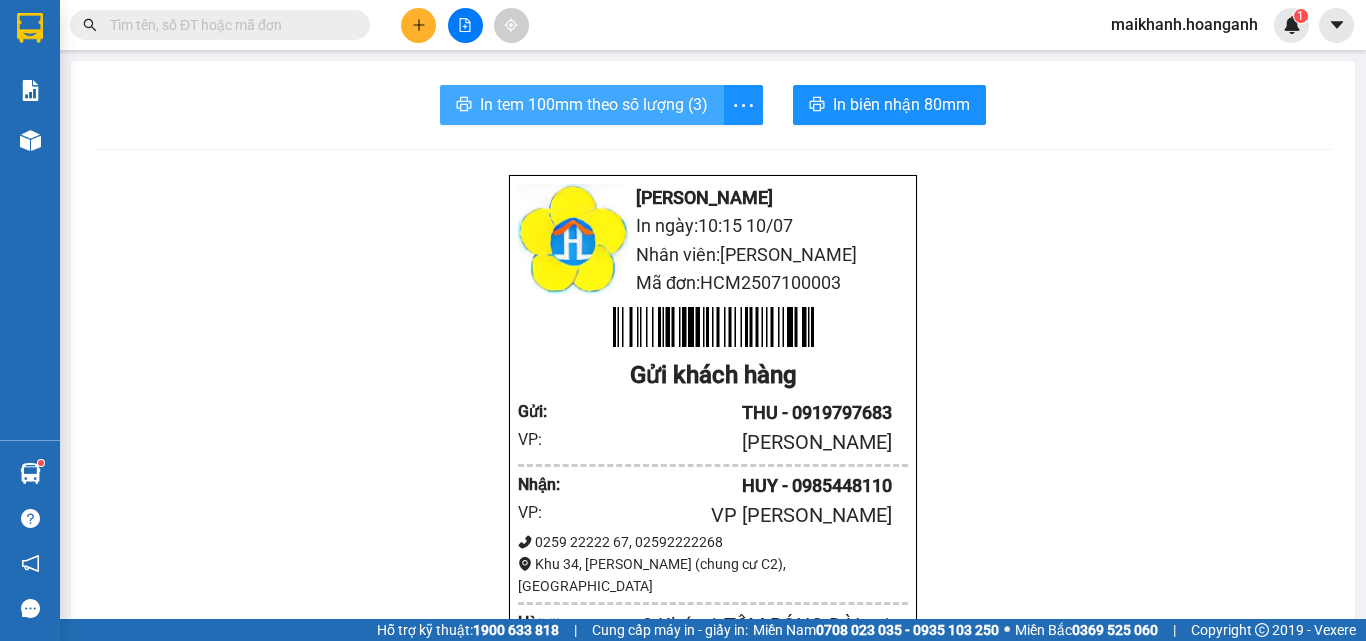 click on "In tem 100mm theo số lượng
(3)" at bounding box center [594, 104] 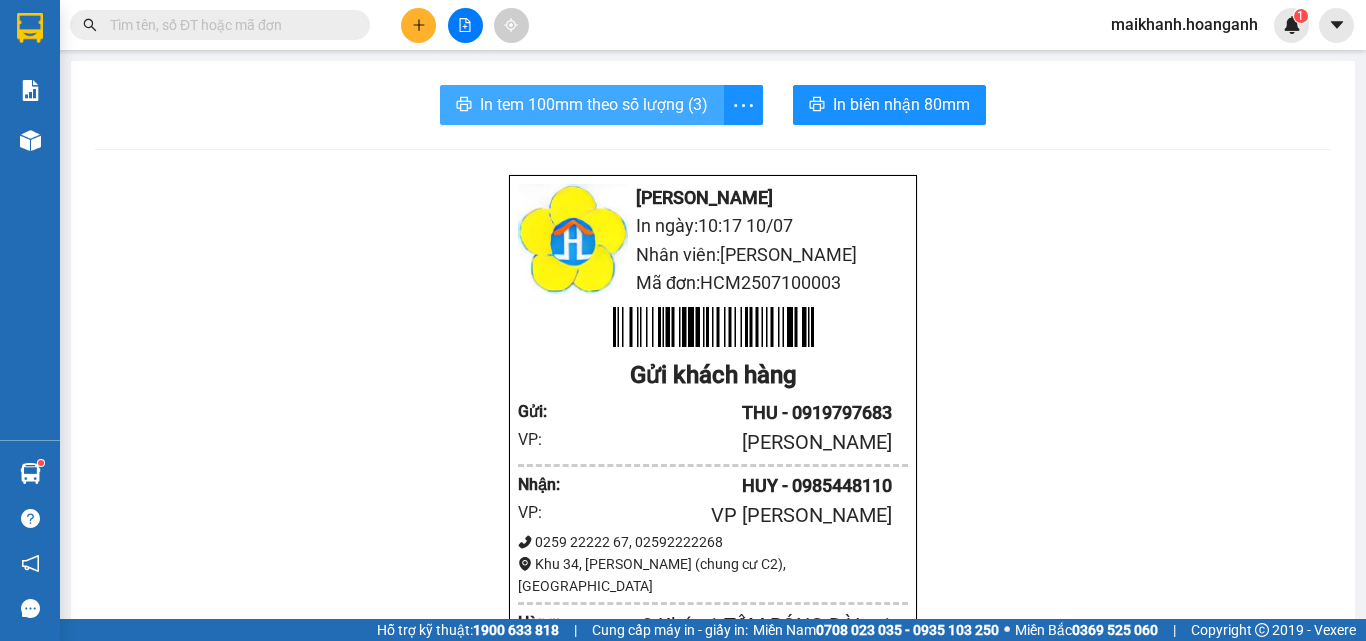 scroll, scrollTop: 0, scrollLeft: 0, axis: both 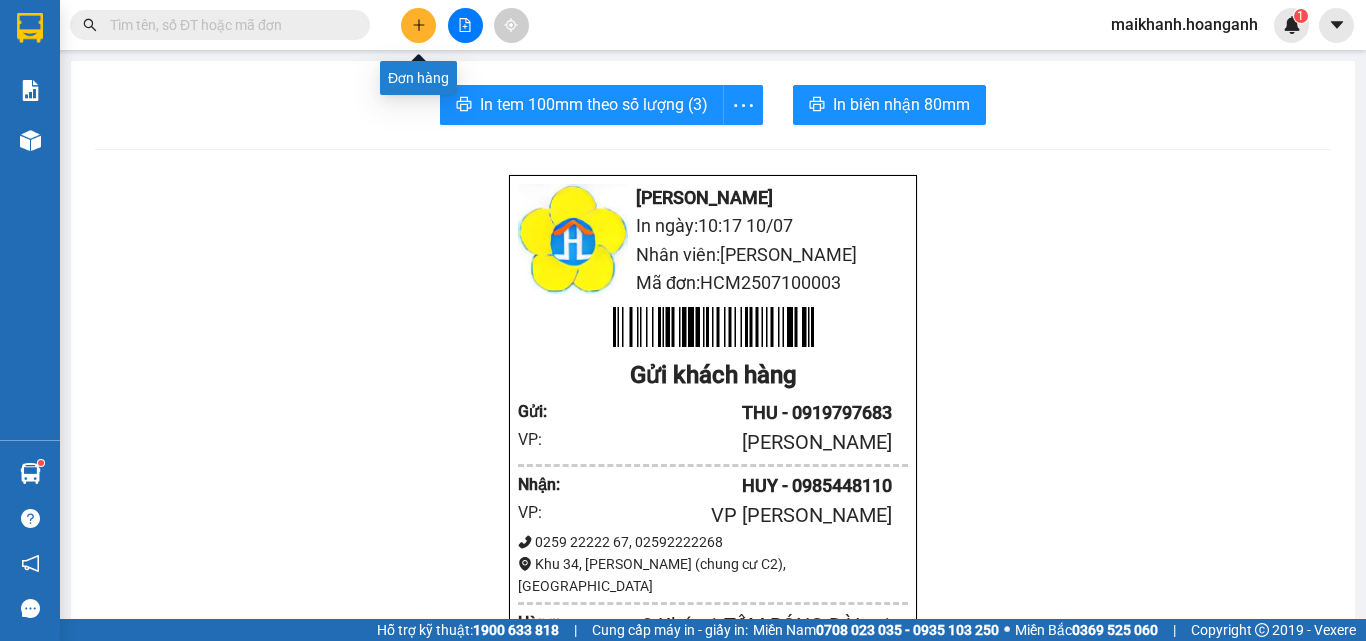 click 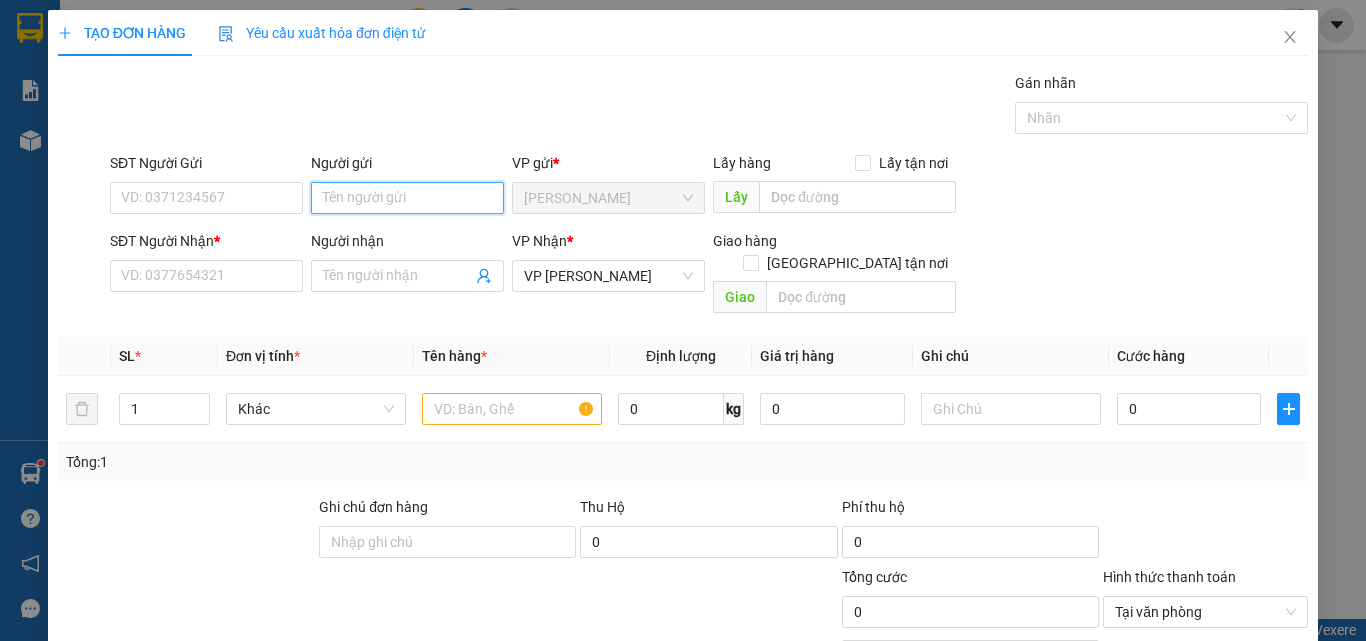 click on "Người gửi" at bounding box center (407, 198) 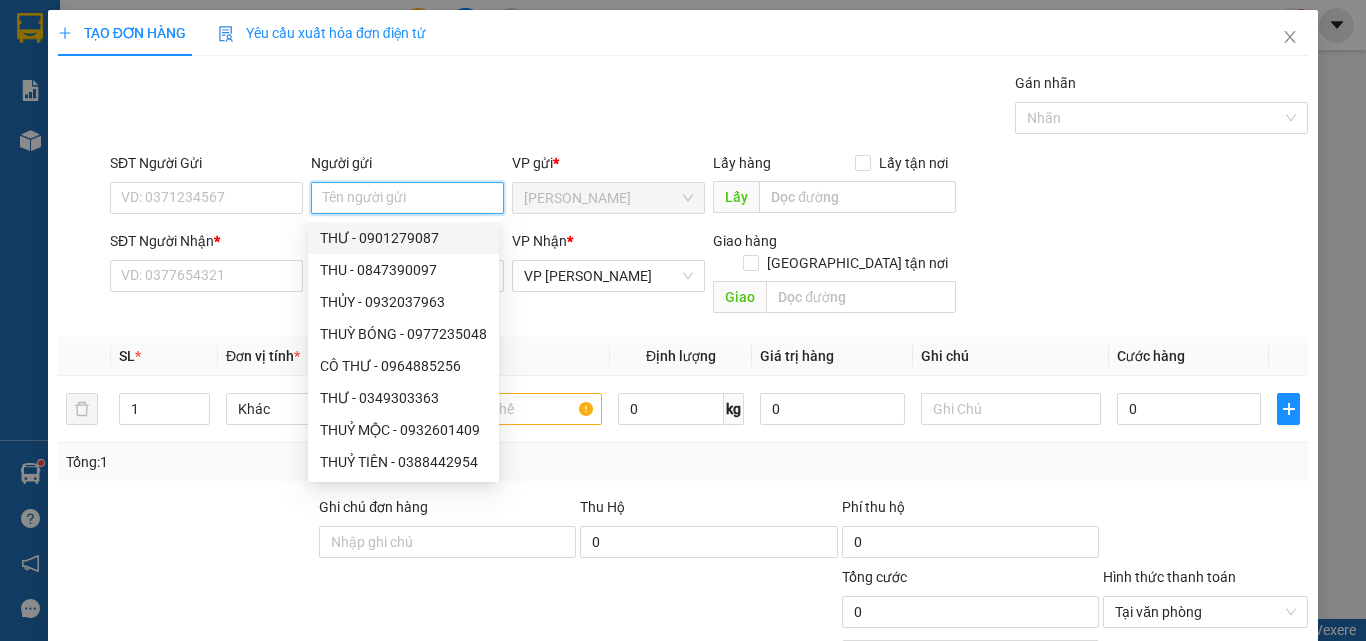 click on "Người gửi" at bounding box center (407, 198) 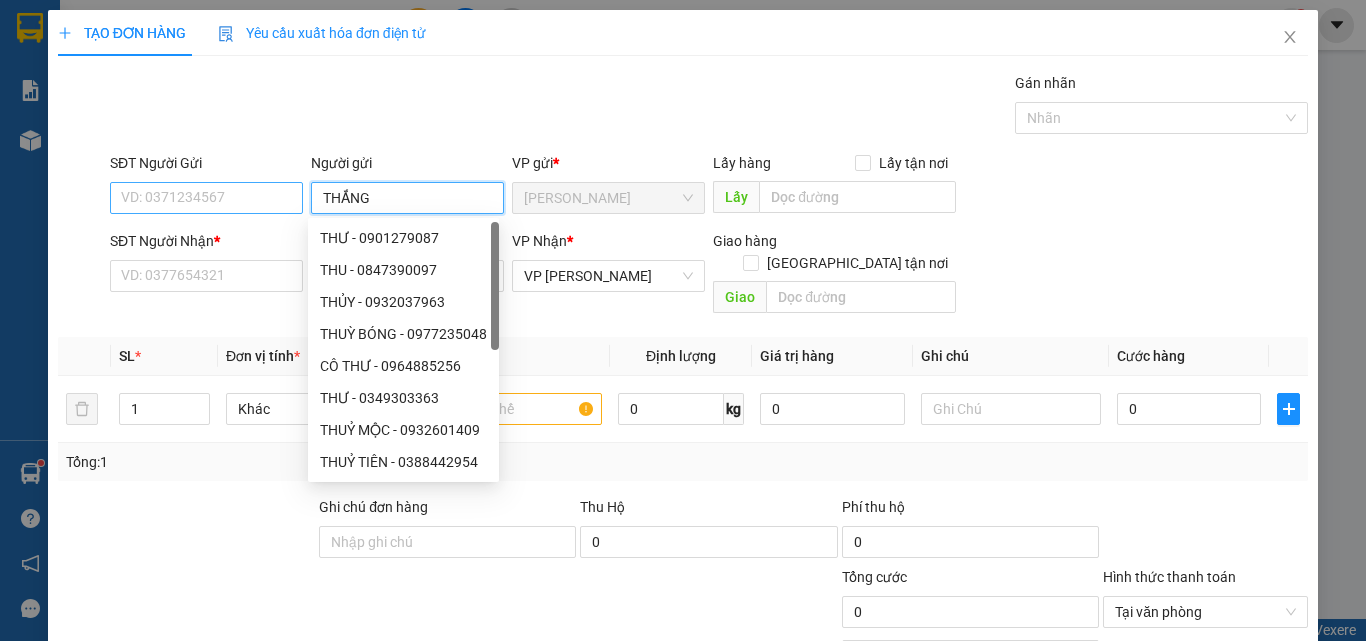 type on "THẮNG" 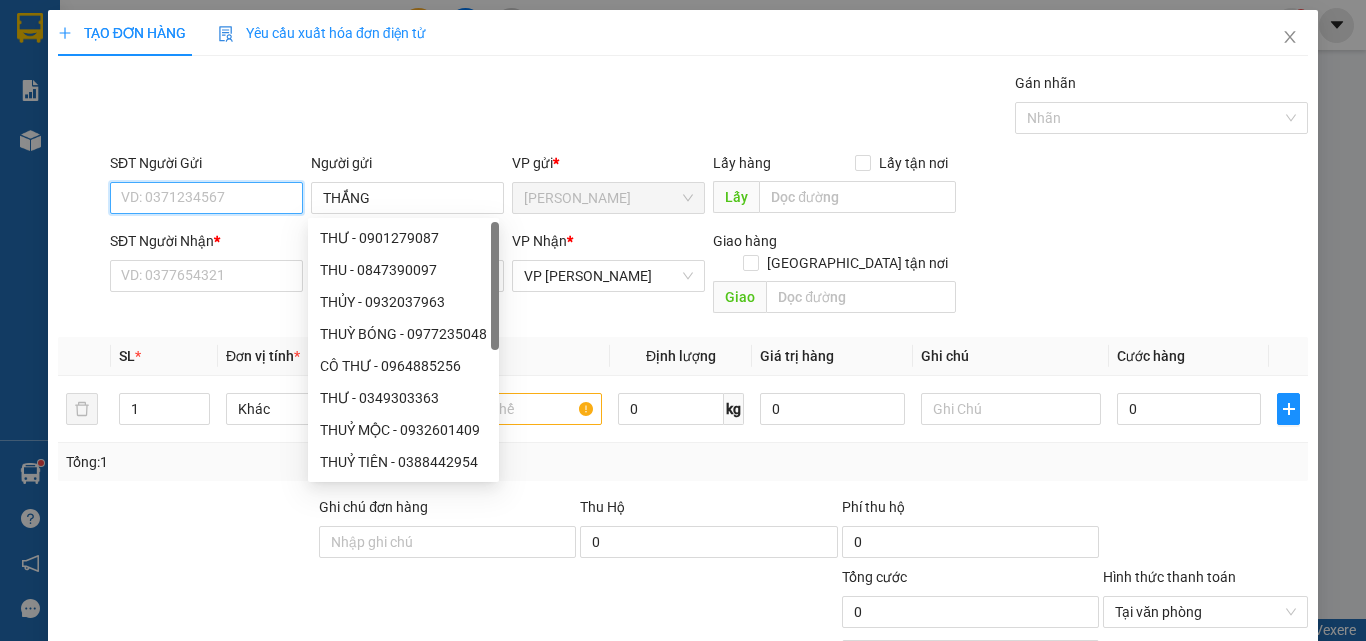 click on "SĐT Người Gửi" at bounding box center [206, 198] 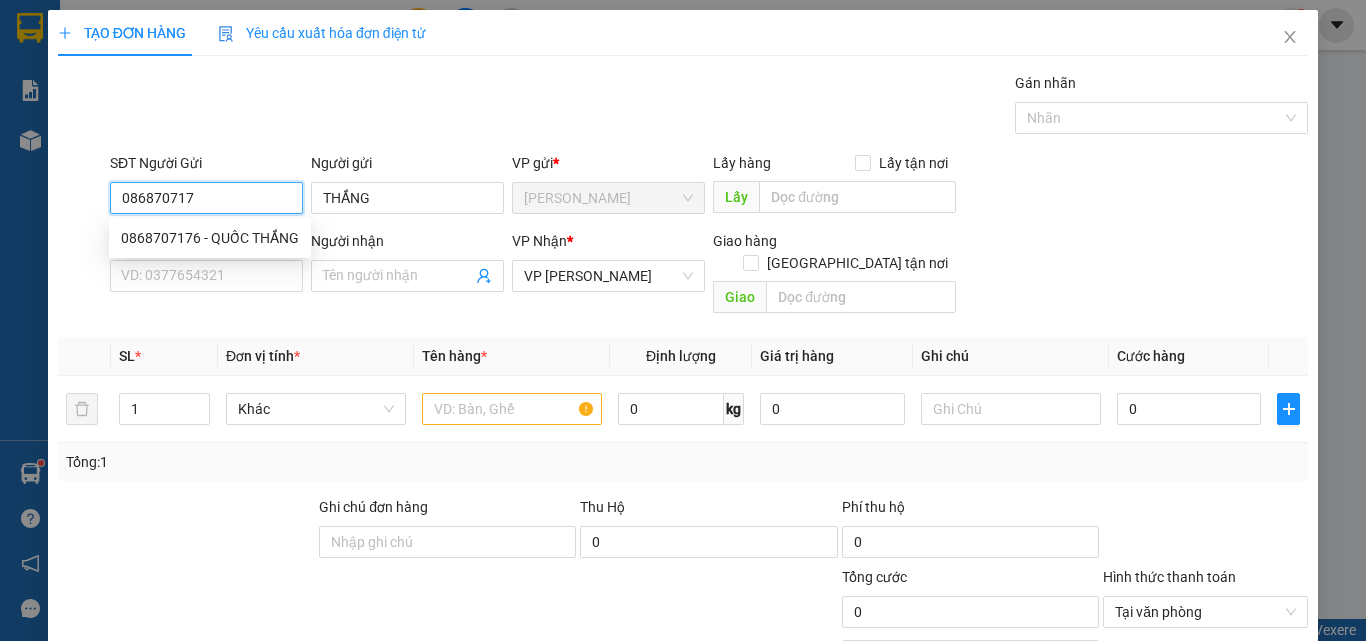 type on "0868707176" 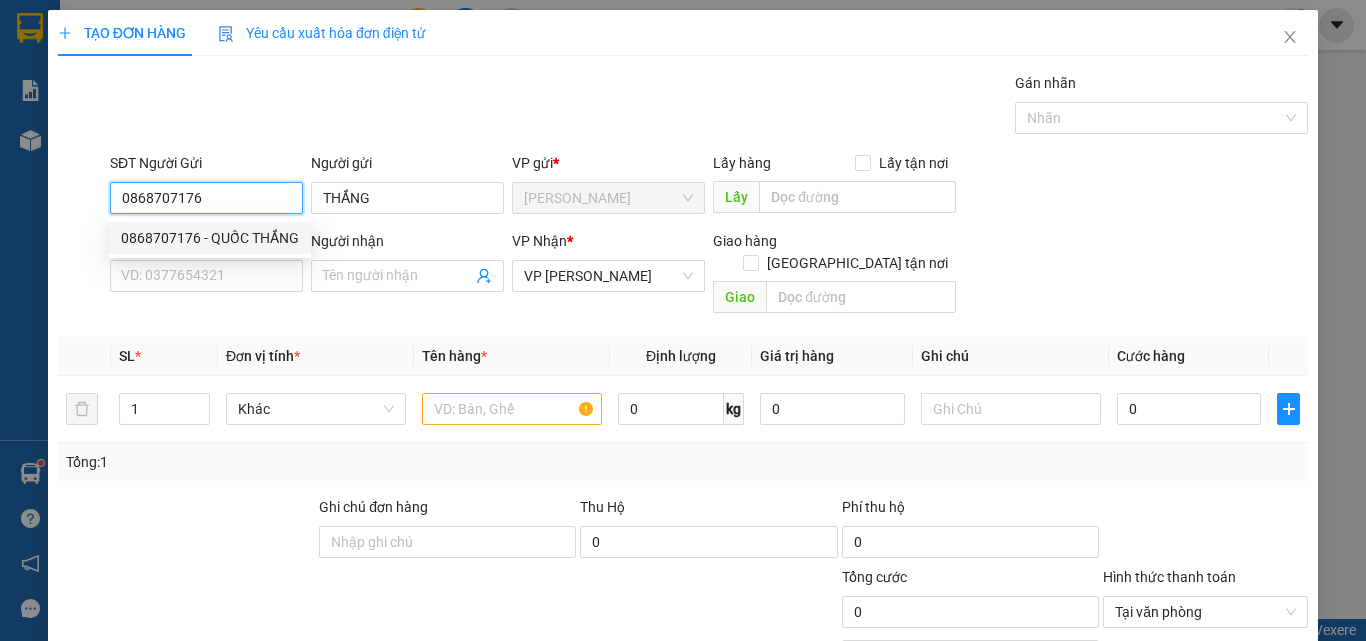 click on "0868707176 - QUỐC THẮNG" at bounding box center [210, 238] 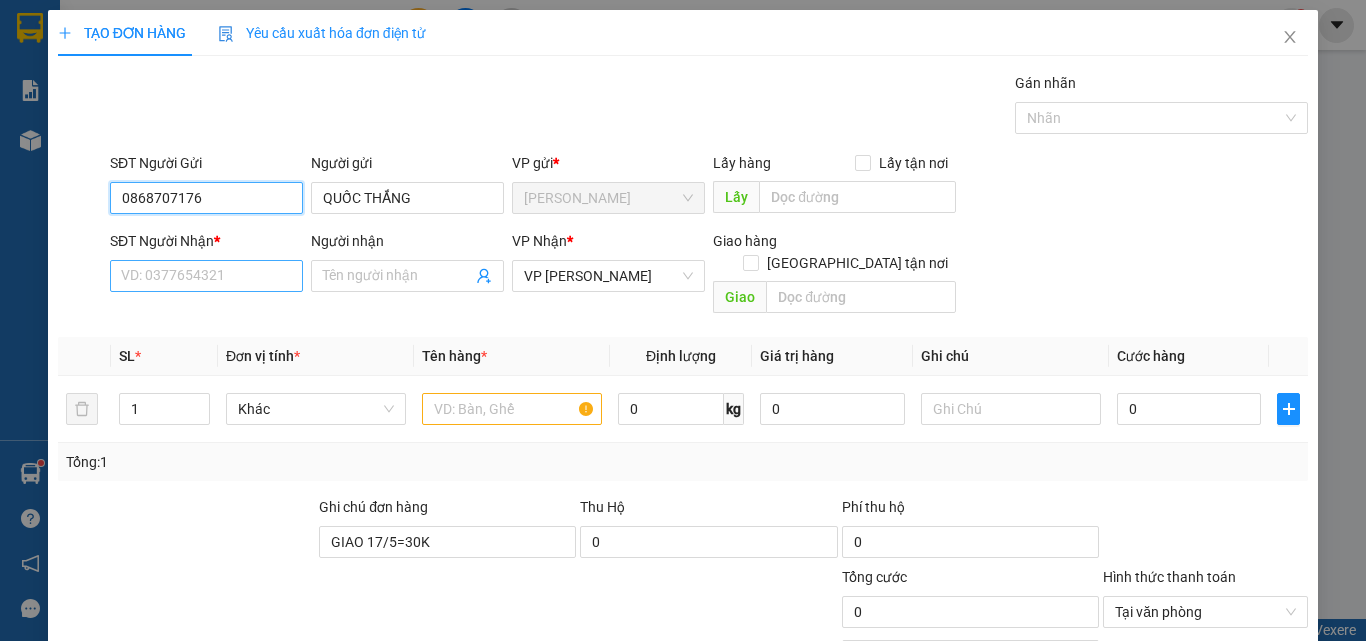 type on "30.000" 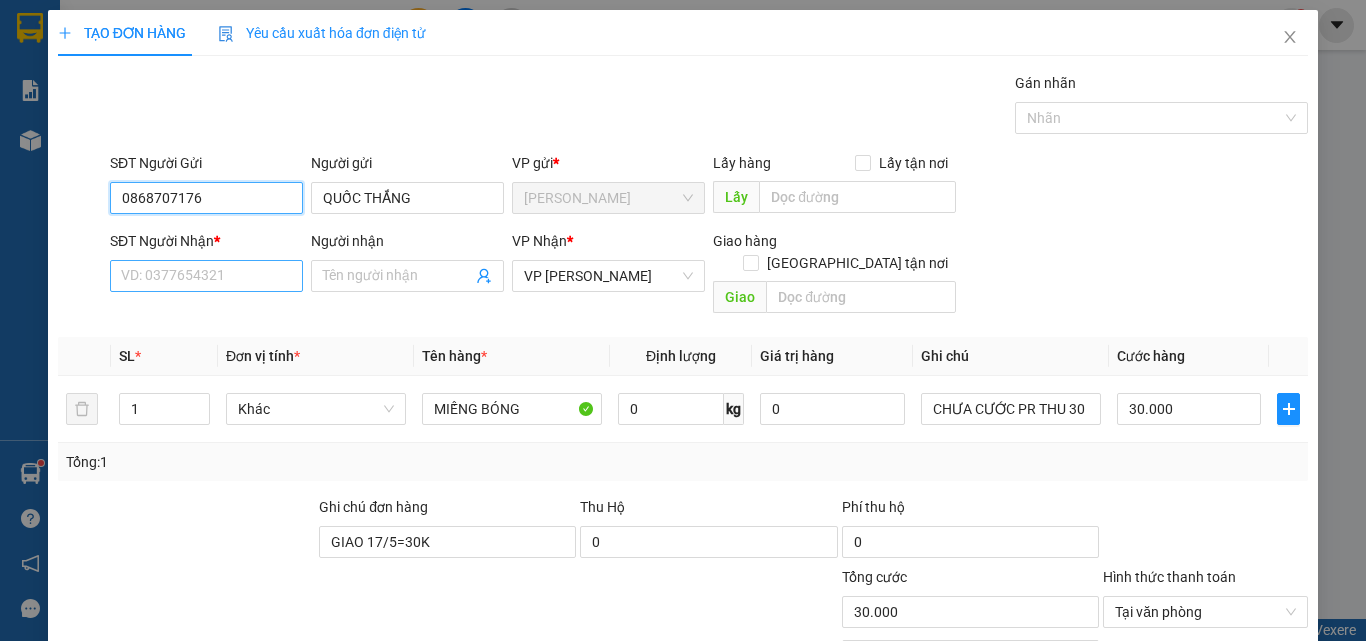 type on "0868707176" 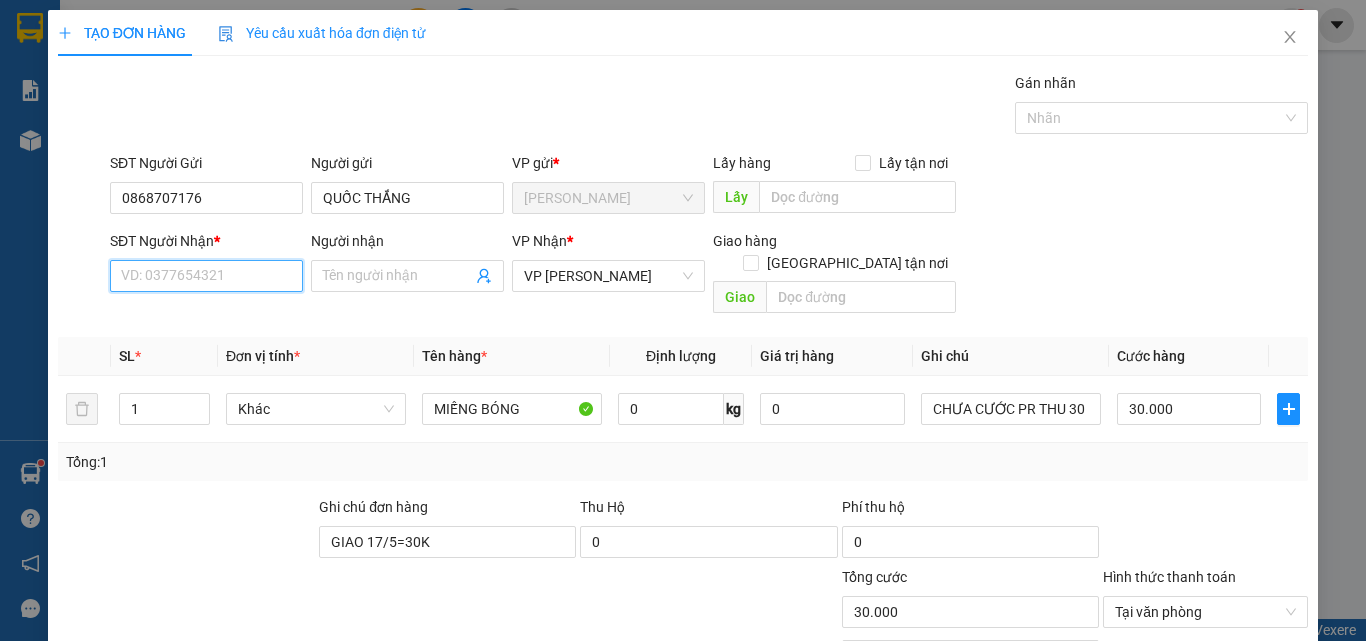 click on "SĐT Người Nhận  *" at bounding box center [206, 276] 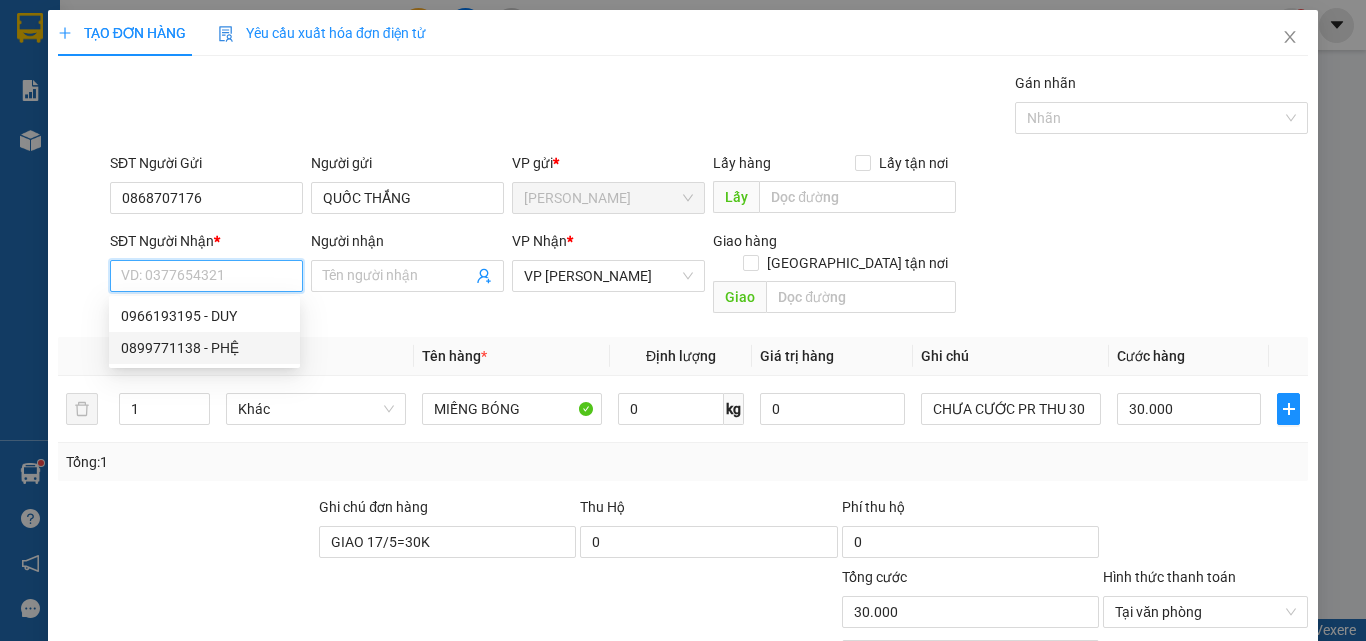 click on "0899771138 - PHỆ" at bounding box center (204, 348) 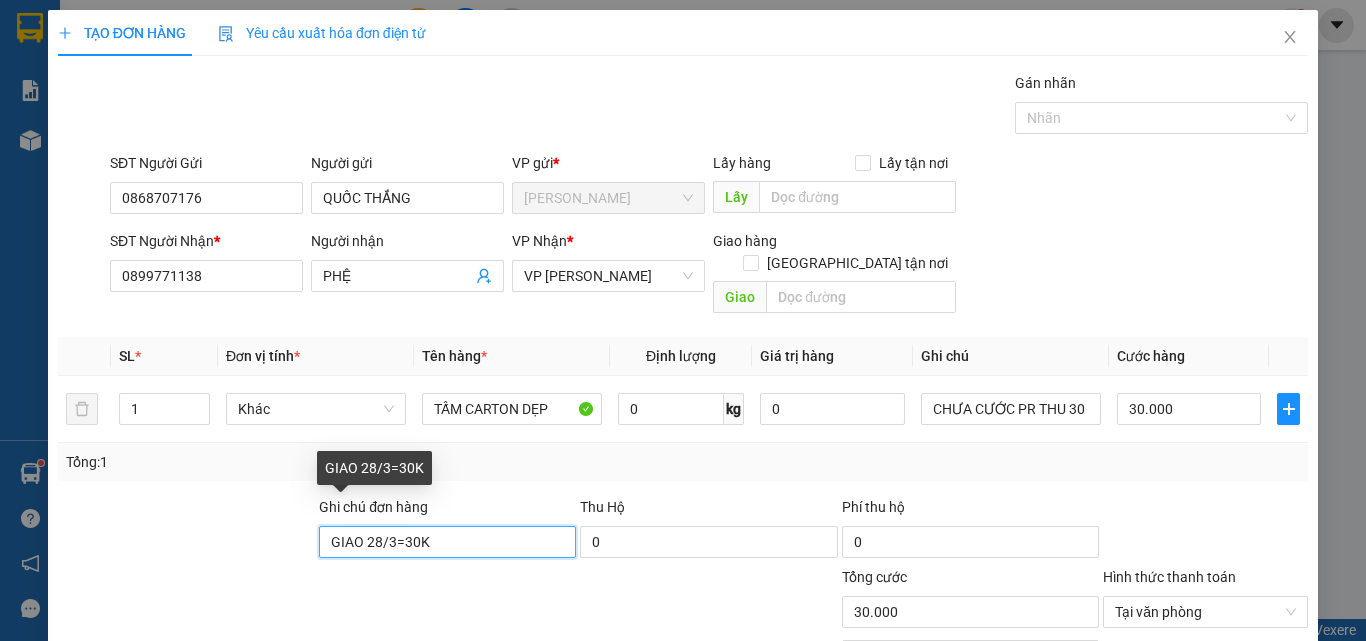 click on "GIAO 28/3=30K" at bounding box center (447, 542) 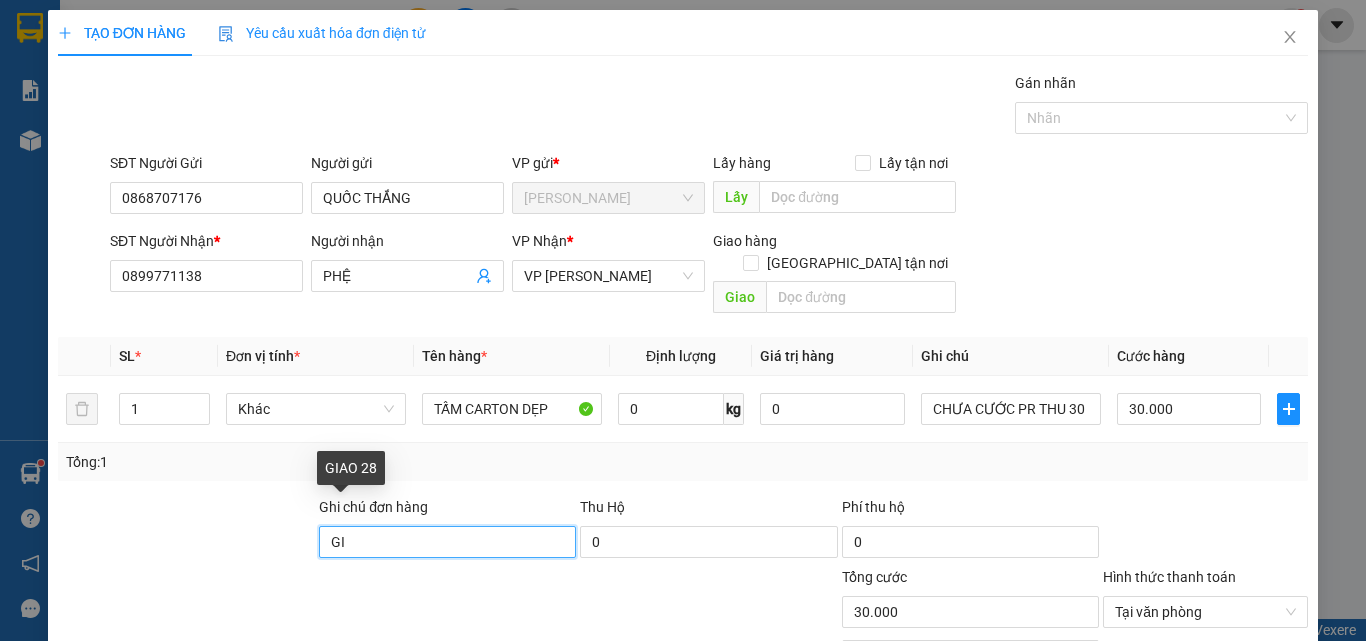 type on "G" 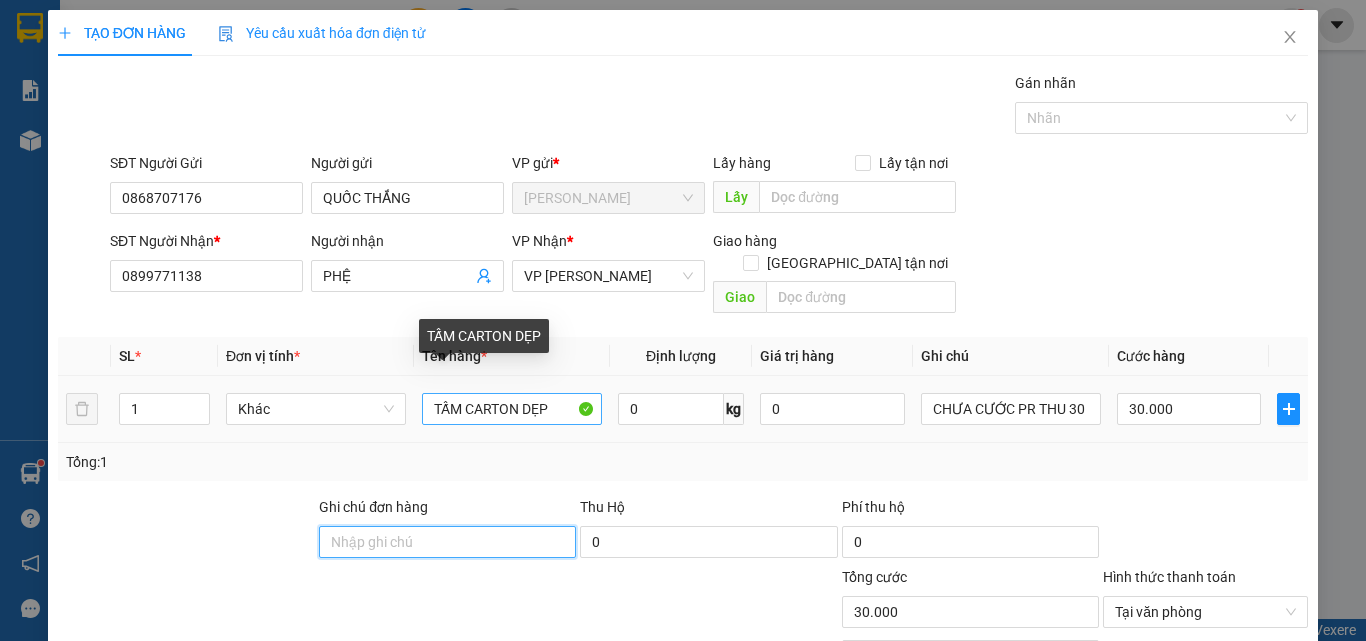 type 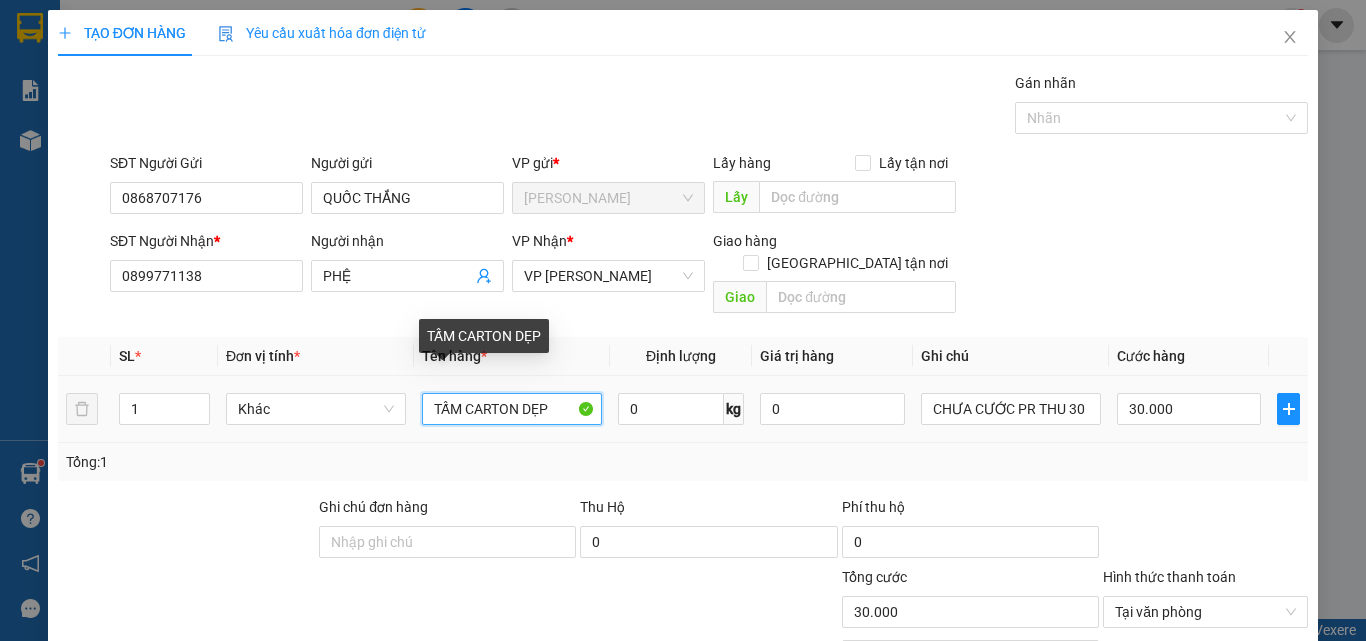 click on "TẤM CARTON DẸP" at bounding box center (512, 409) 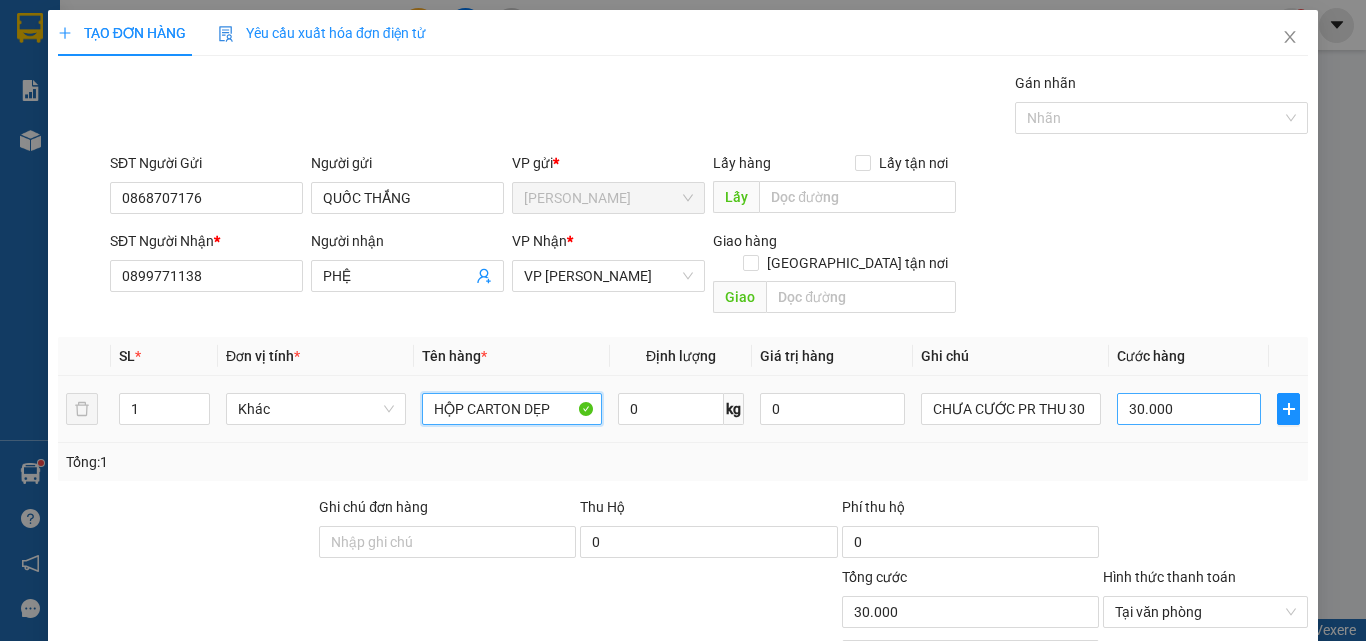 type on "HỘP CARTON DẸP" 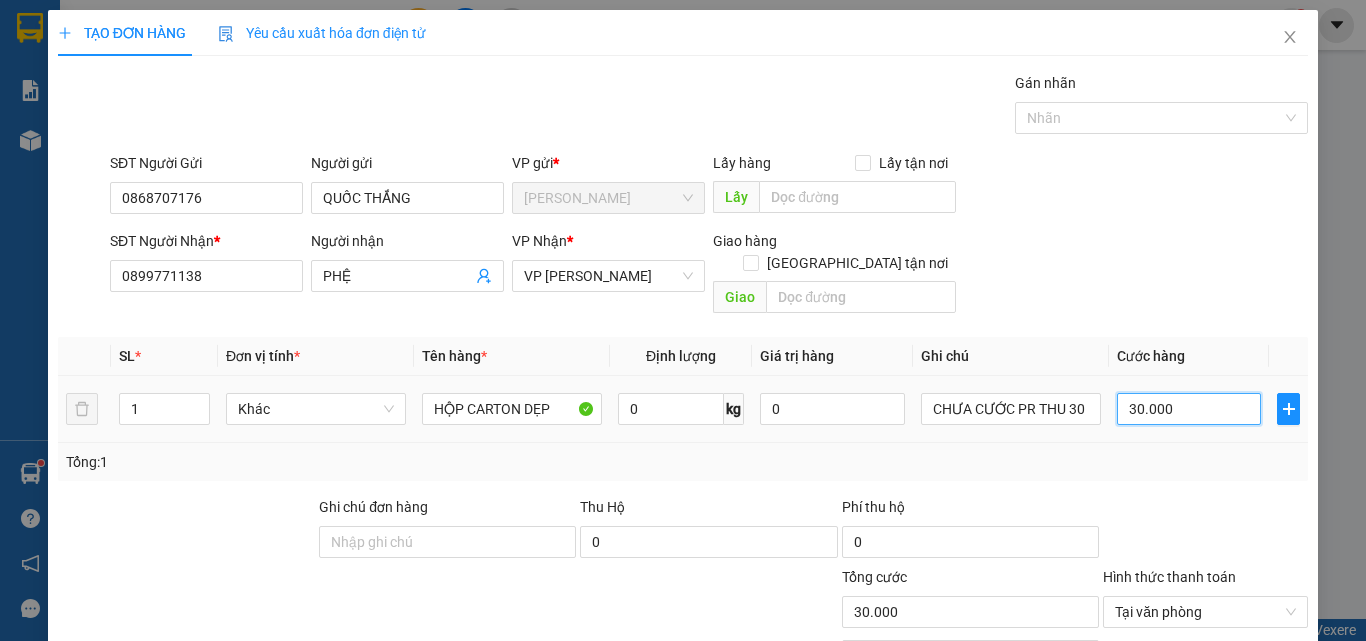 click on "30.000" at bounding box center (1189, 409) 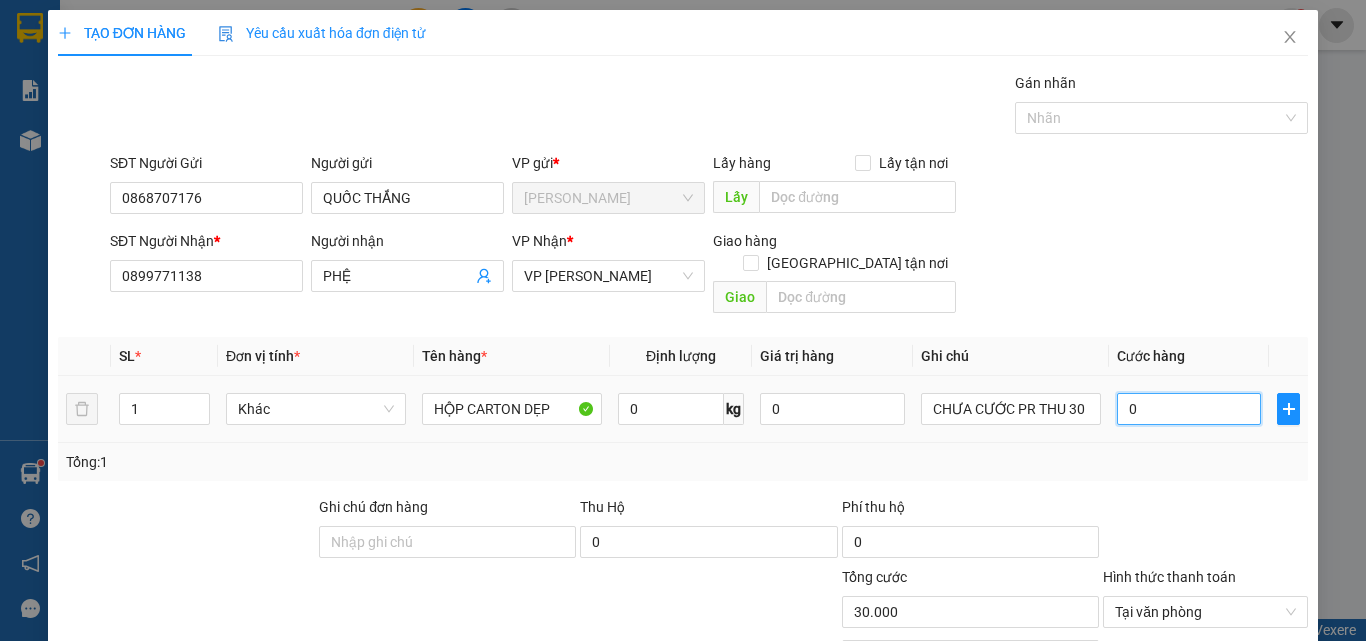 type on "0" 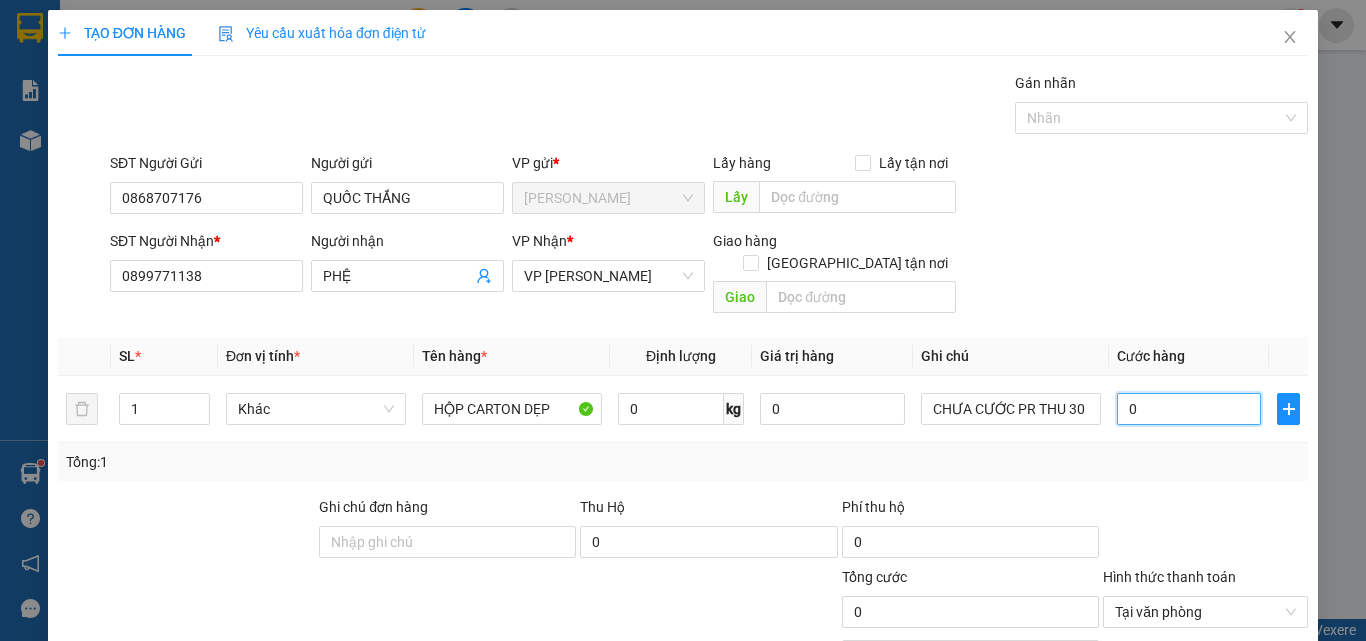 type on "0" 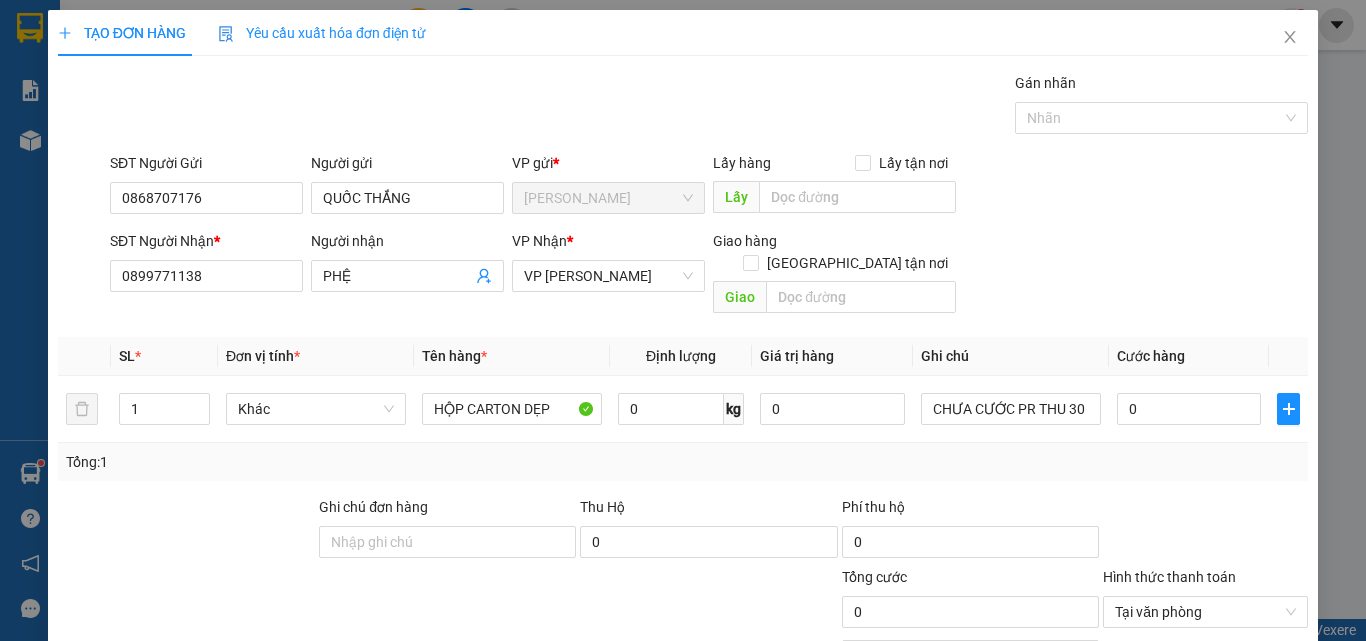 scroll, scrollTop: 161, scrollLeft: 0, axis: vertical 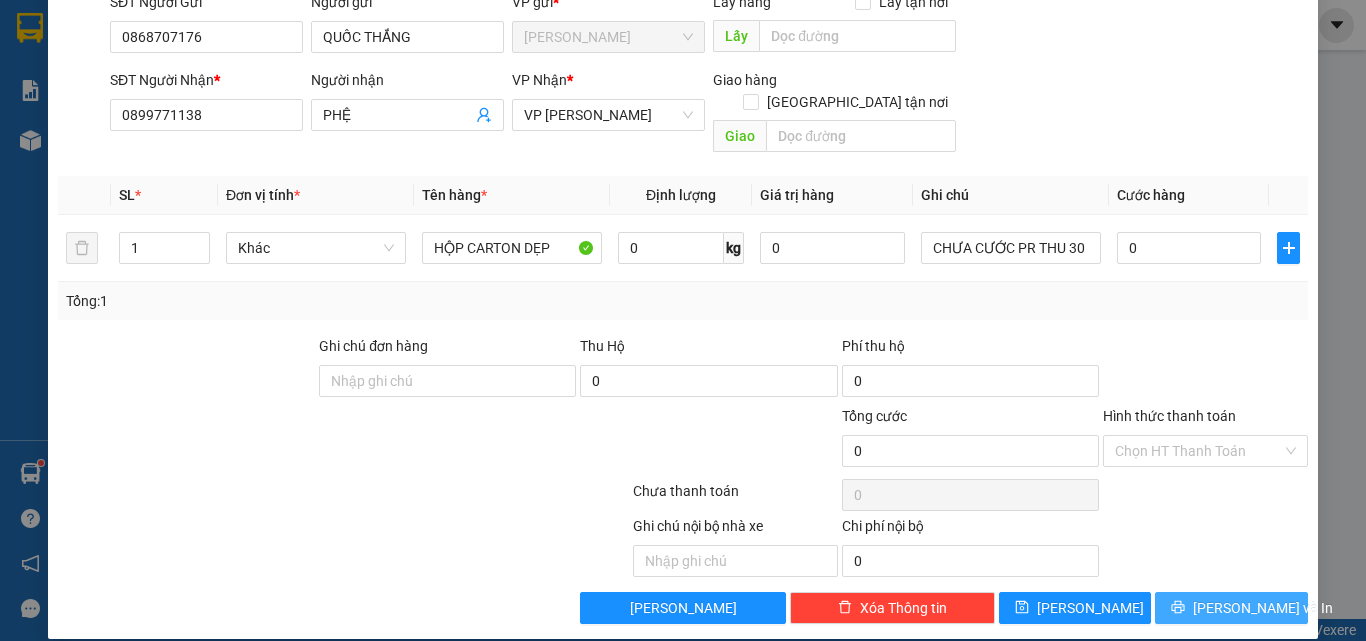 click on "[PERSON_NAME] và In" at bounding box center (1231, 608) 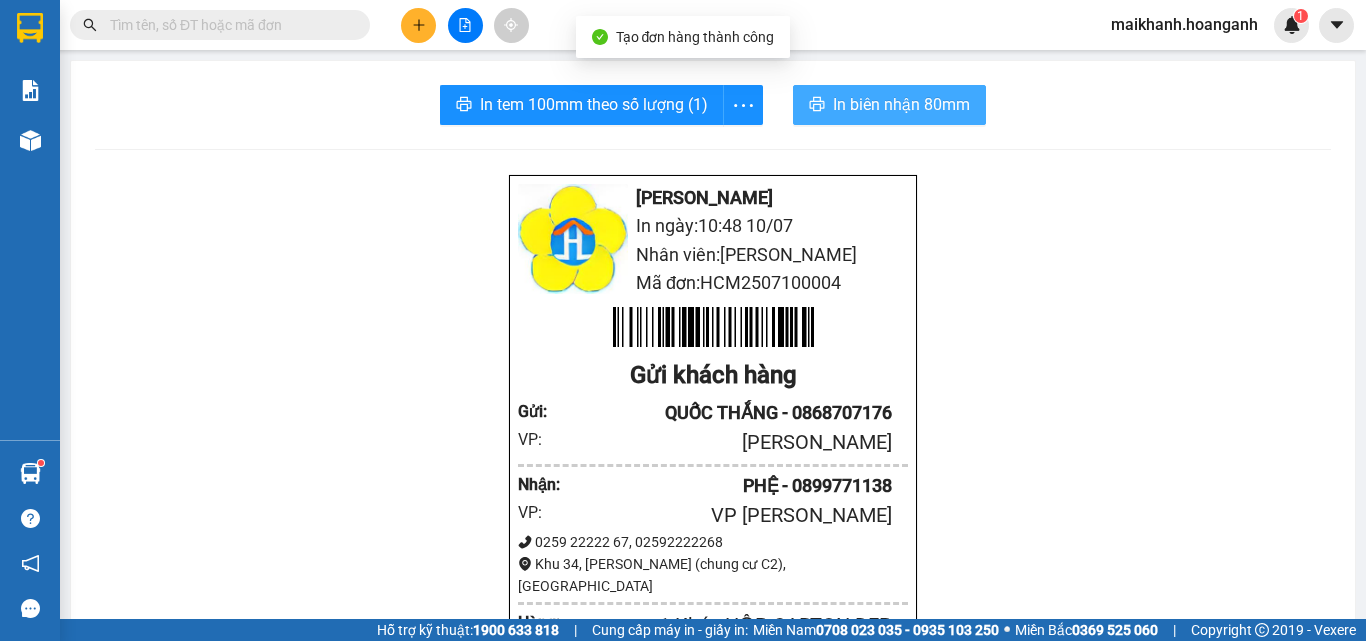 click on "In biên nhận 80mm" at bounding box center (901, 104) 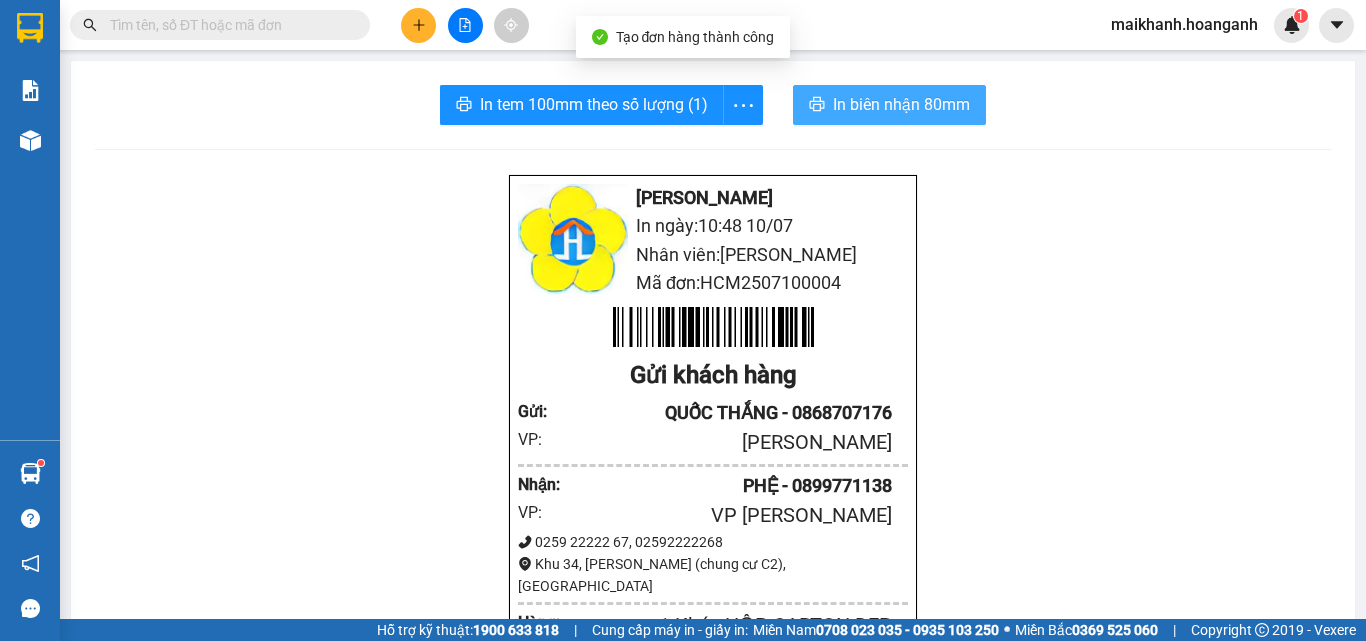 scroll, scrollTop: 0, scrollLeft: 0, axis: both 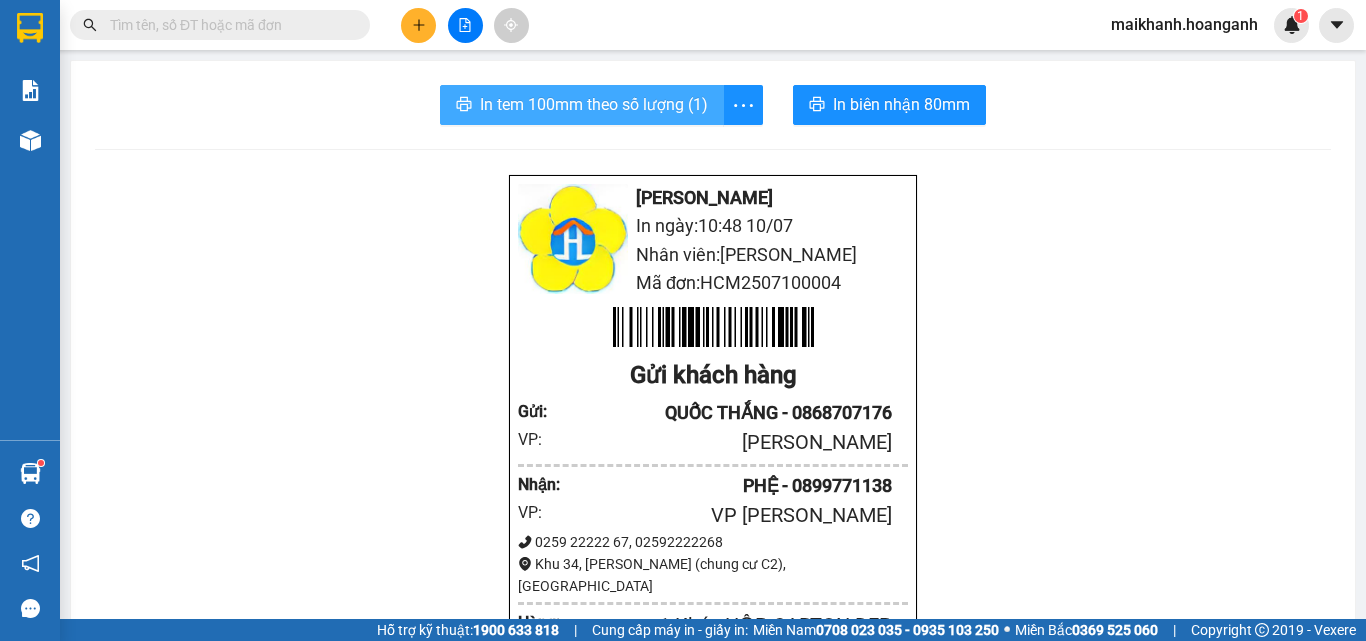 click on "In tem 100mm theo số lượng
(1)" at bounding box center (582, 105) 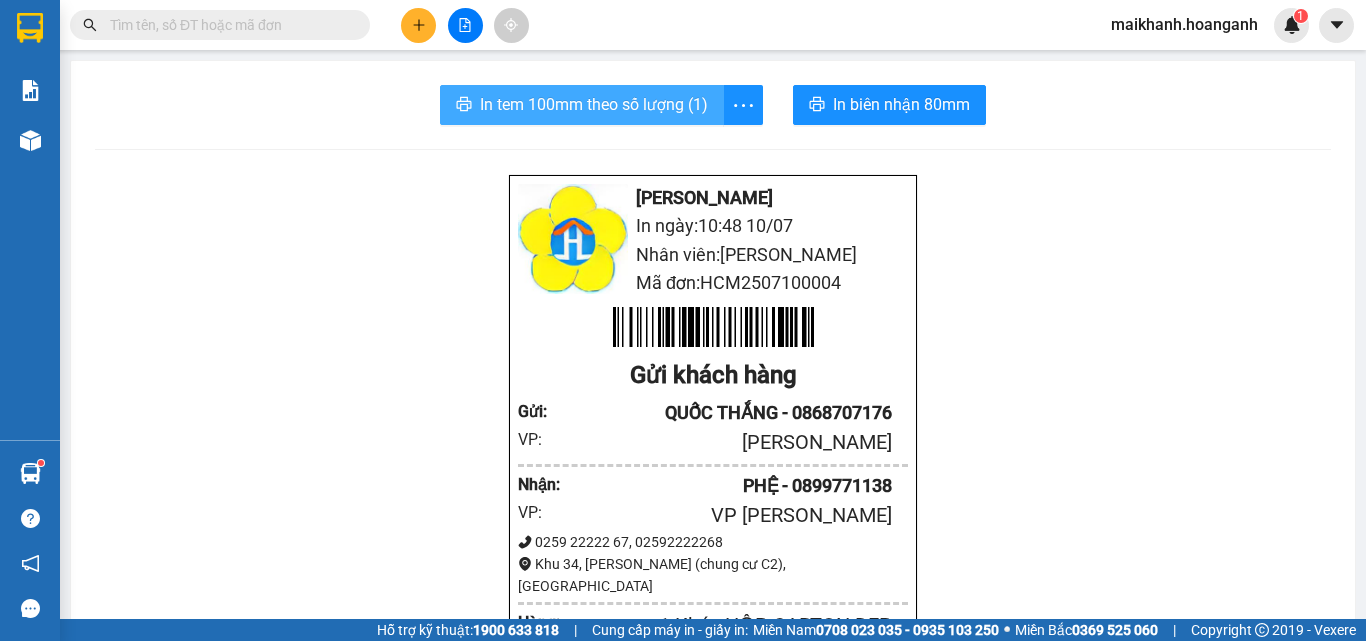scroll, scrollTop: 0, scrollLeft: 0, axis: both 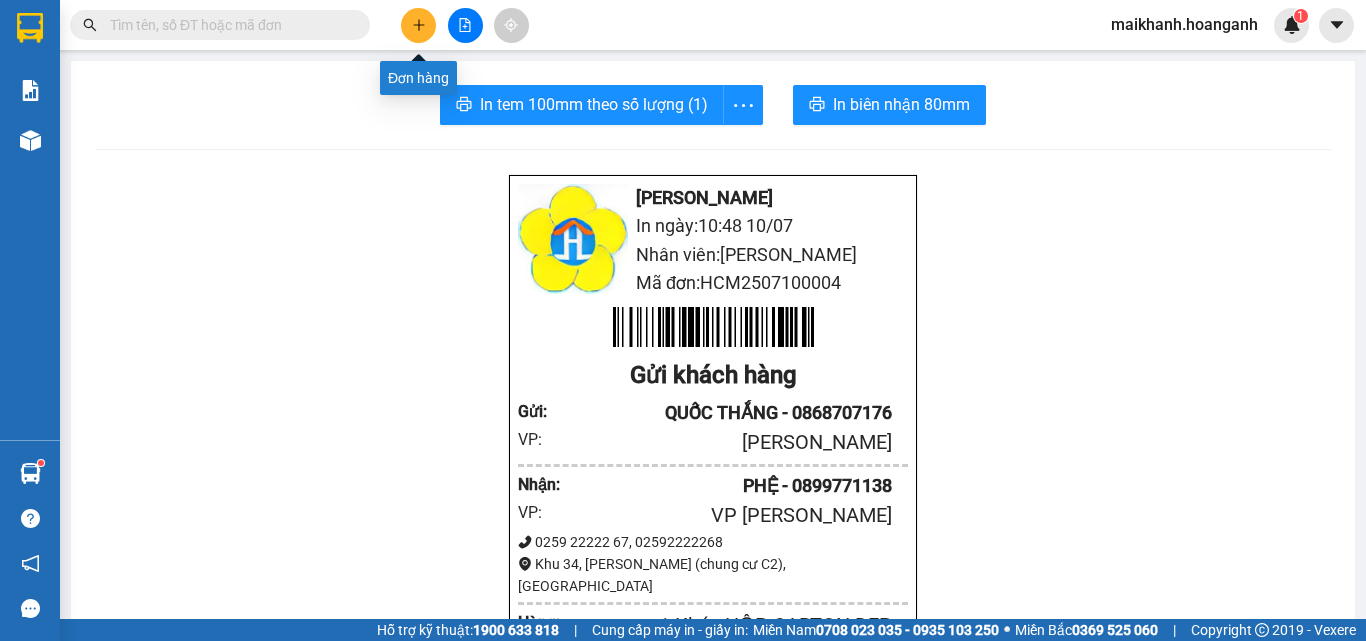 click 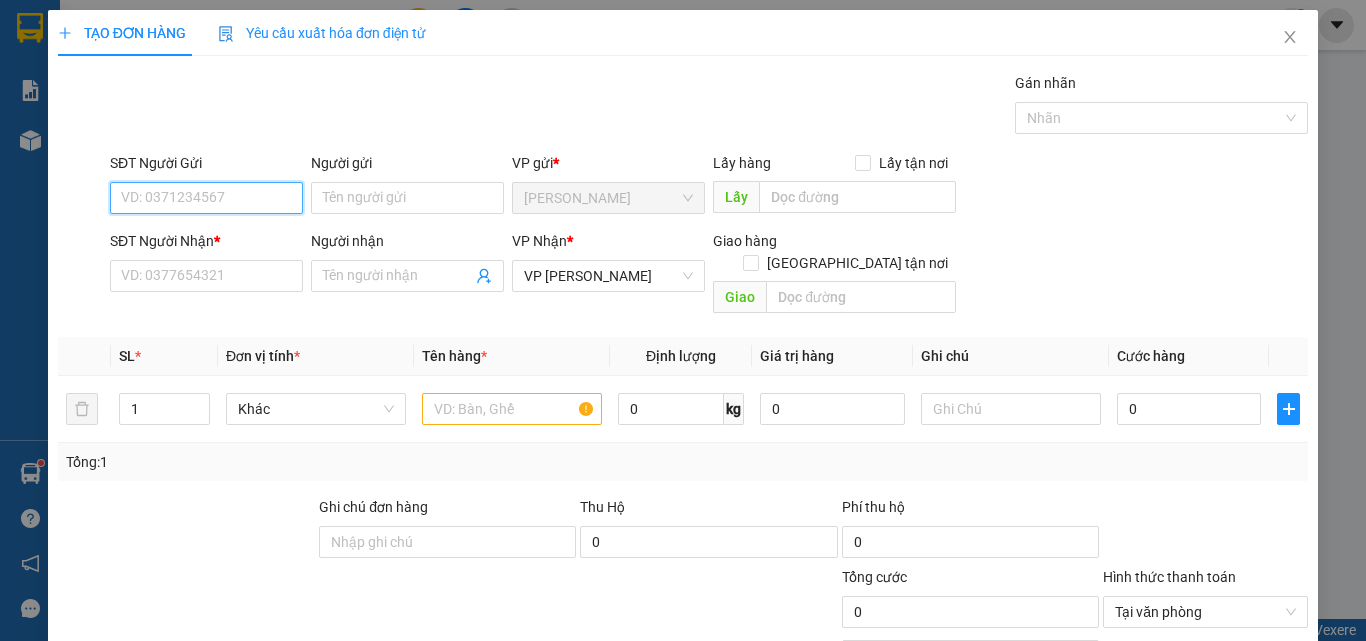 click on "SĐT Người Gửi" at bounding box center [206, 198] 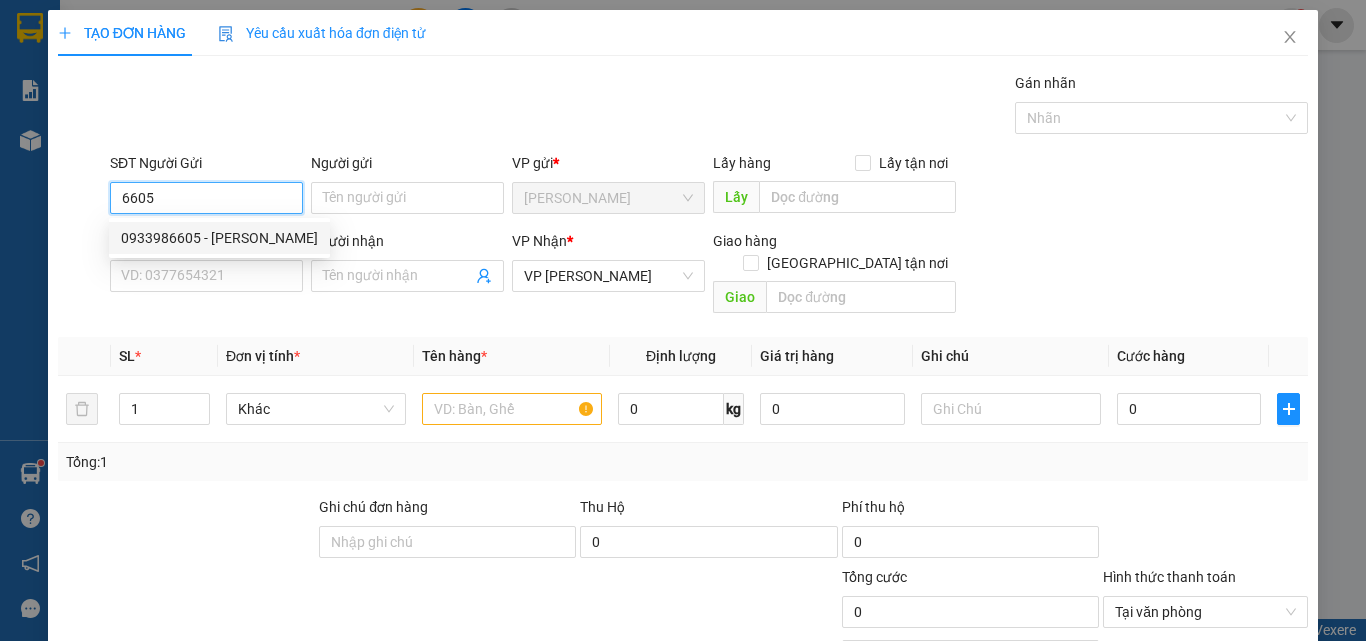 click on "0933986605 - [PERSON_NAME]" at bounding box center (219, 238) 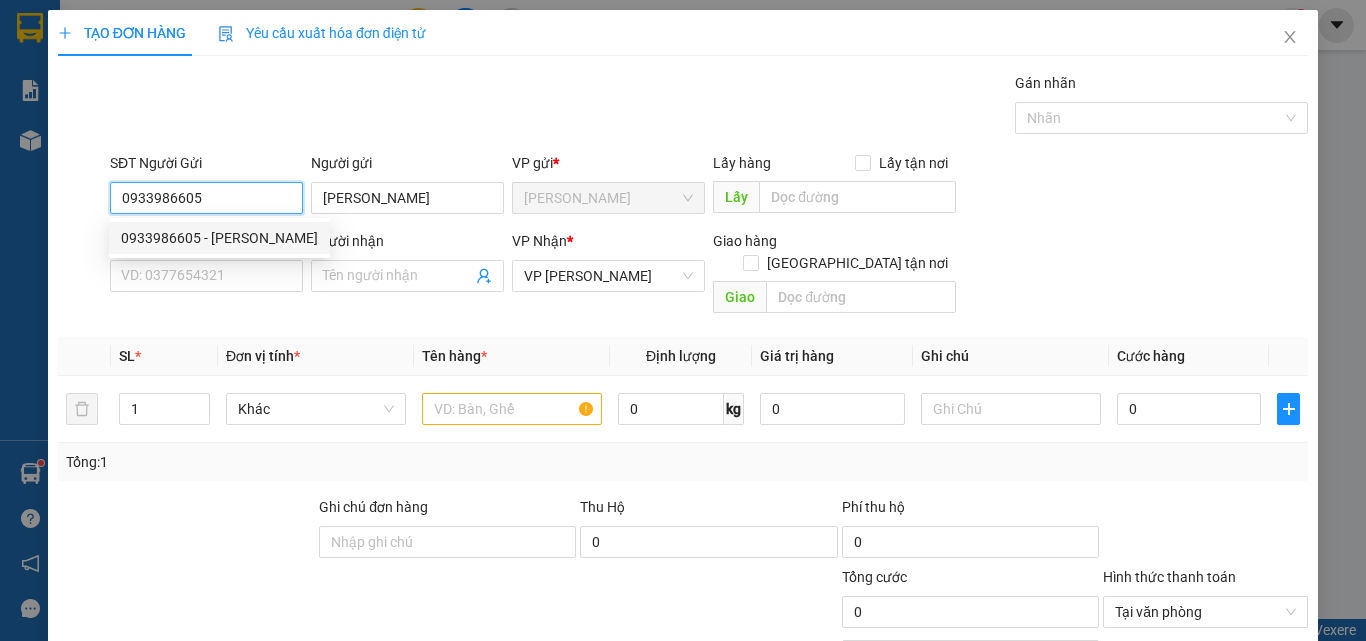 type on "240.000" 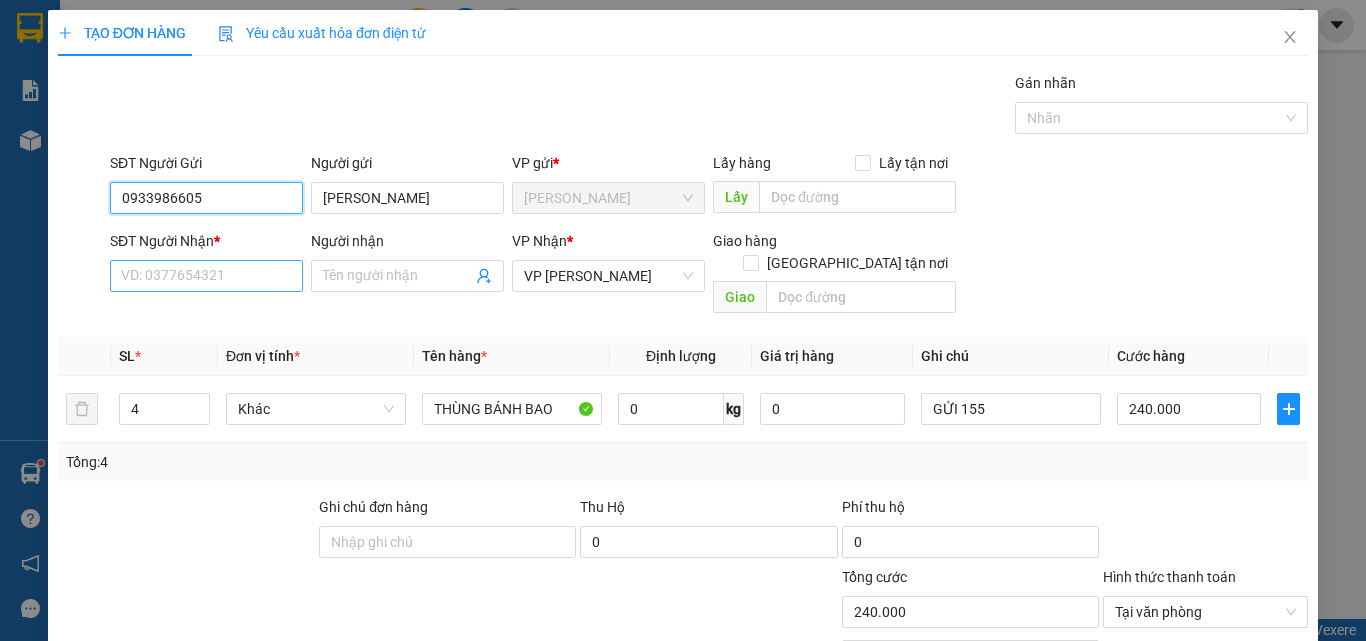 type on "0933986605" 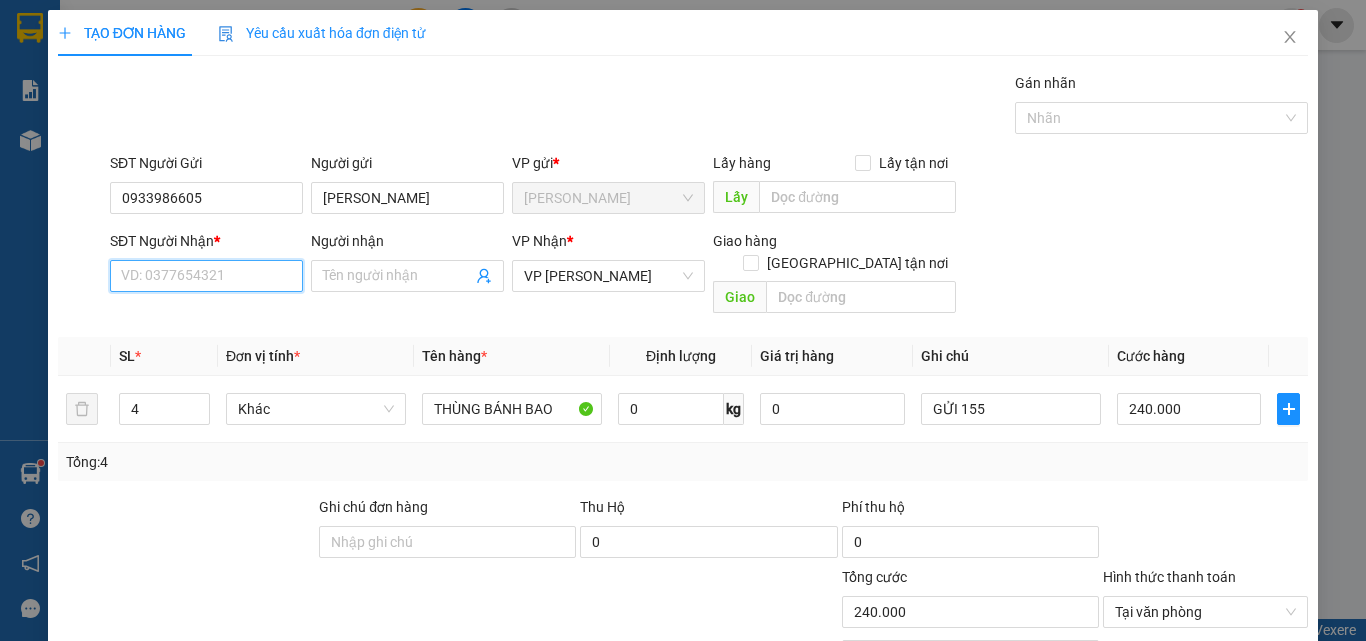 click on "SĐT Người Nhận  *" at bounding box center (206, 276) 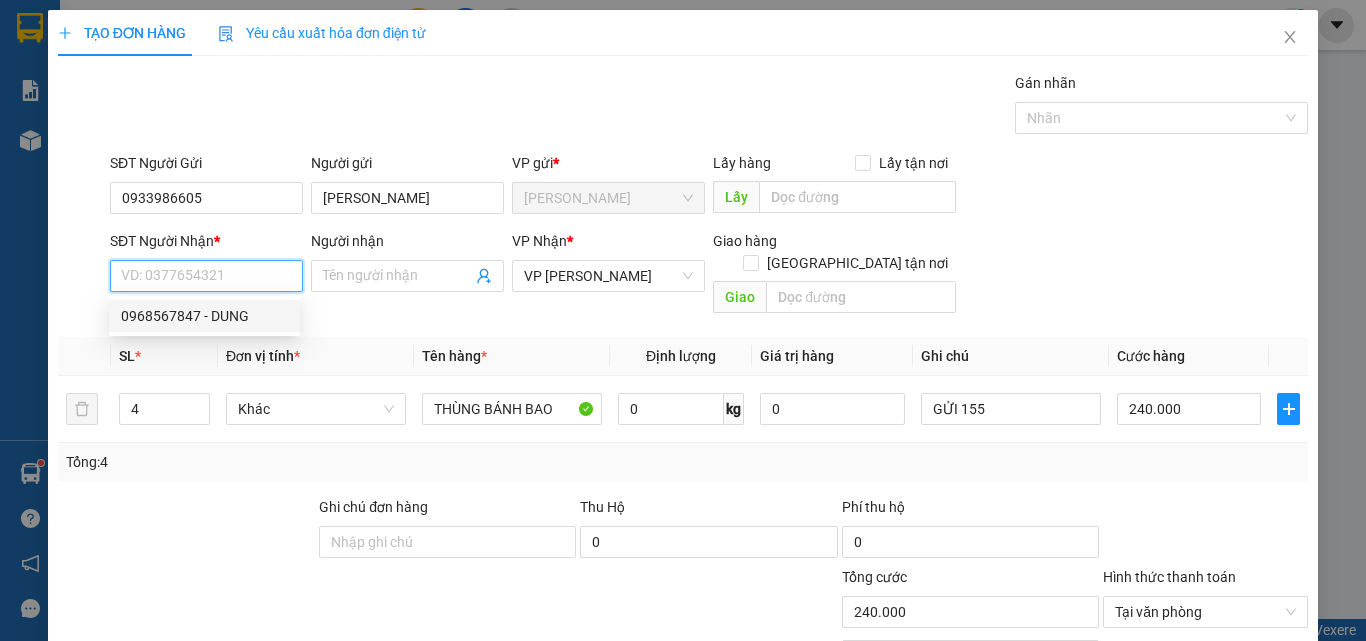 click on "0968567847 - DUNG" at bounding box center (204, 316) 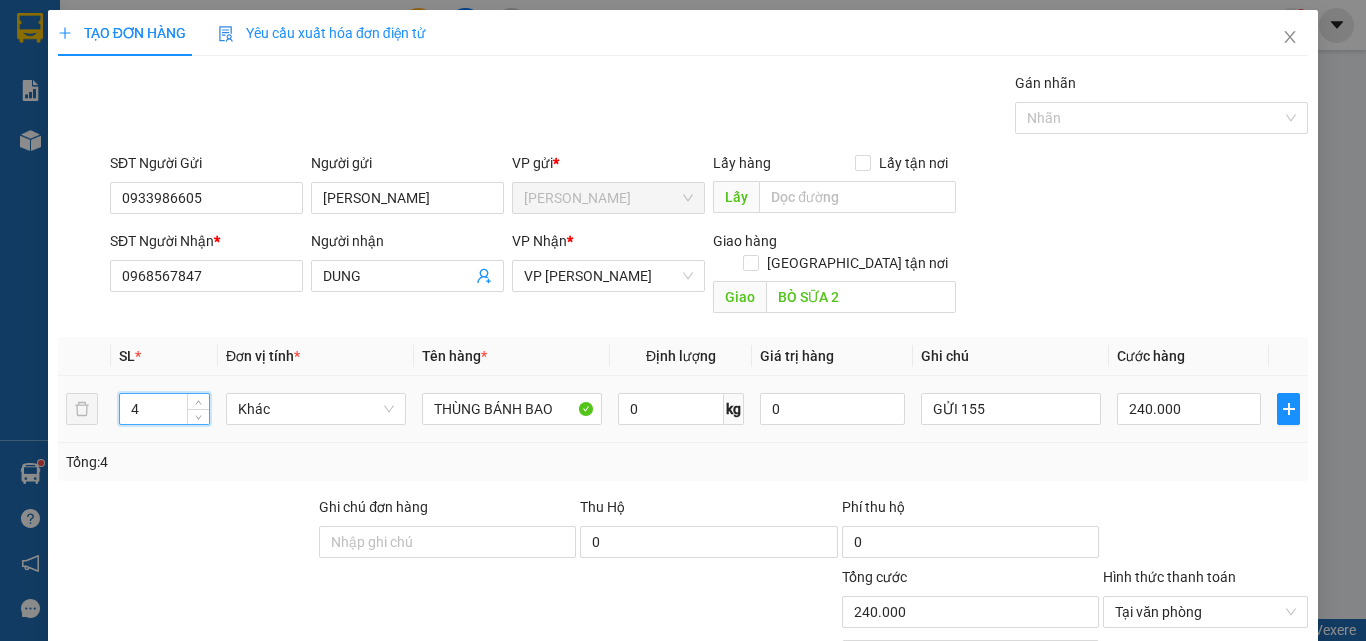 click on "4" at bounding box center (164, 409) 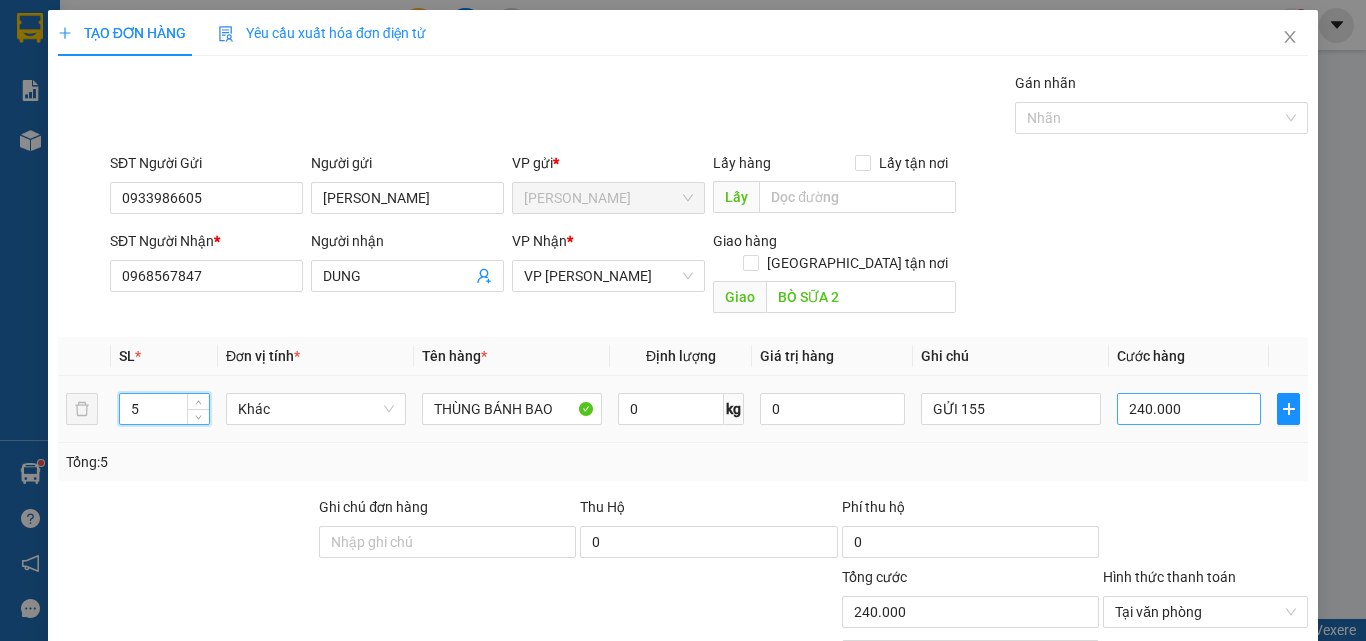 type on "5" 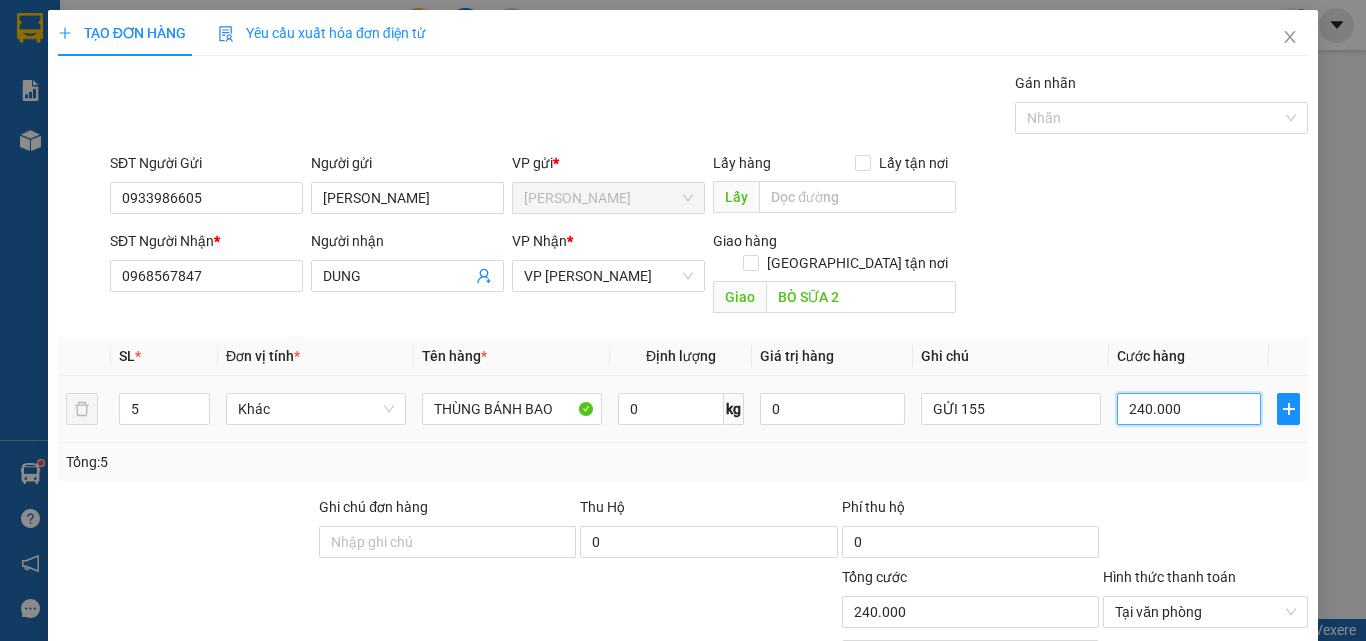 click on "240.000" at bounding box center (1189, 409) 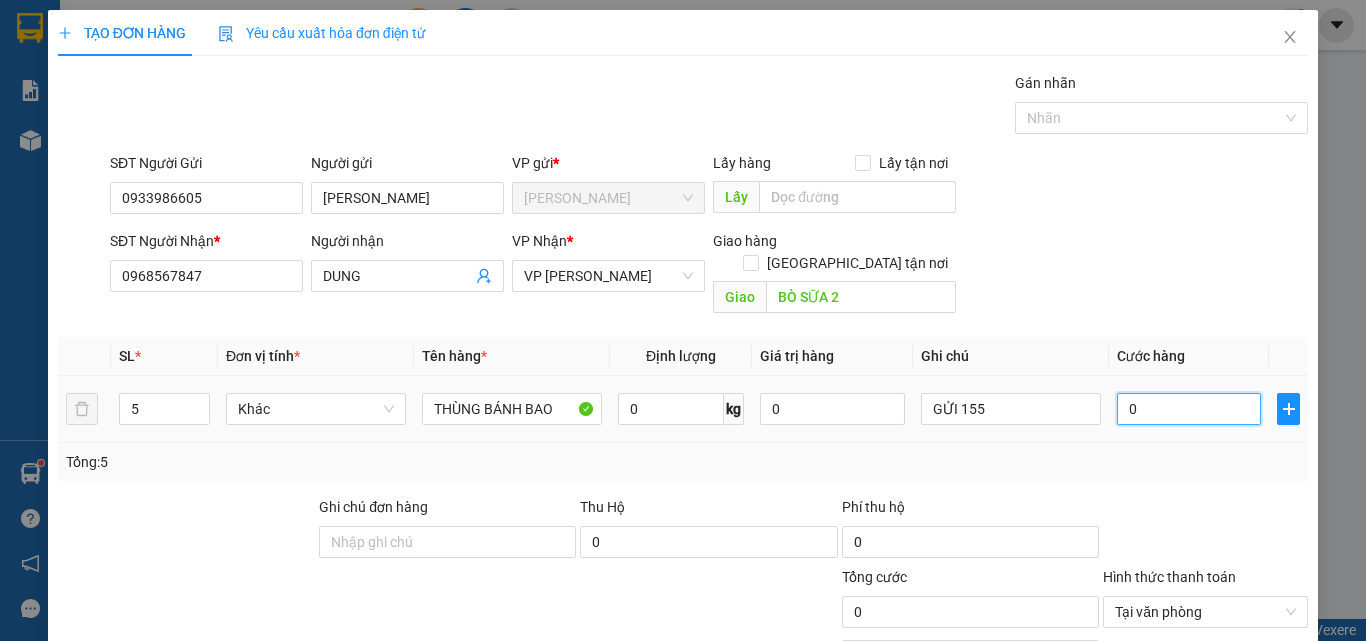 type on "3" 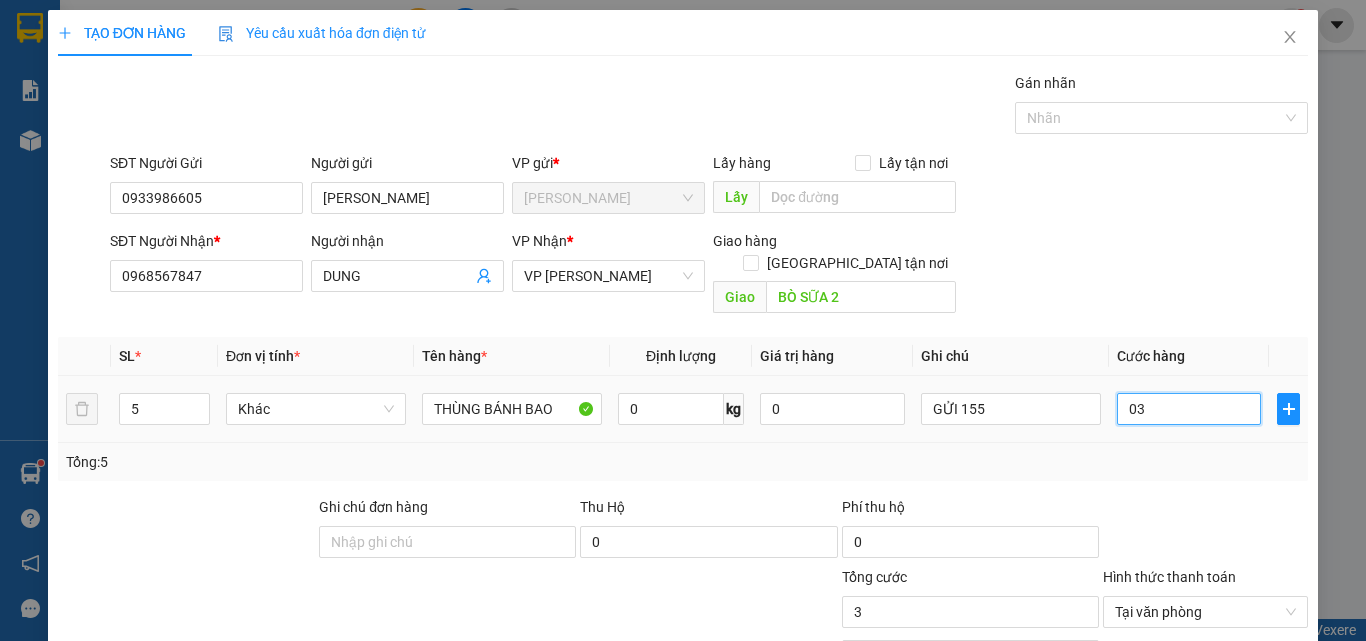 type on "030" 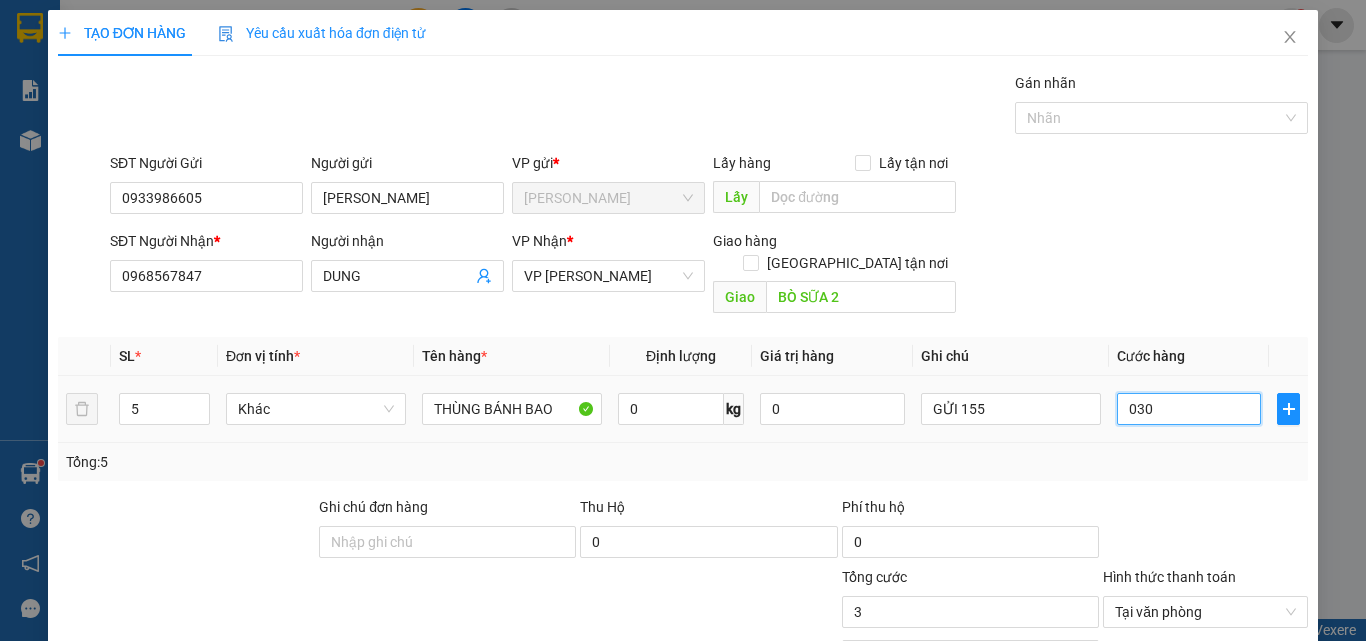 type on "30" 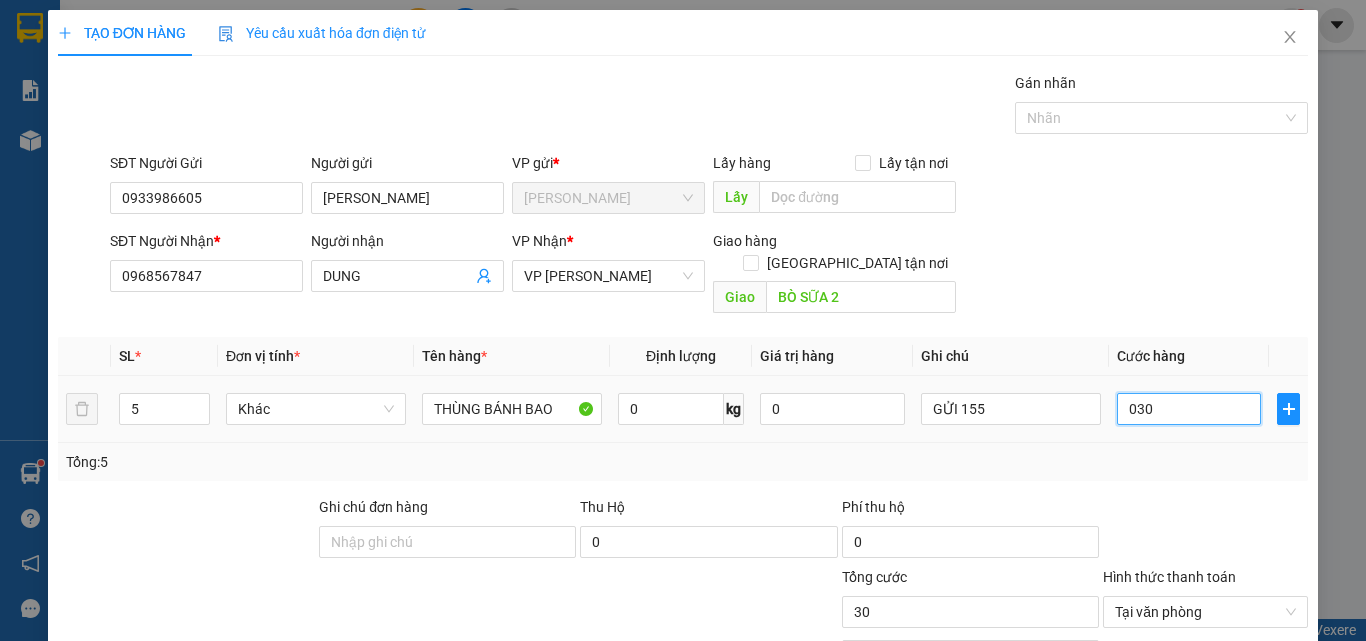 type on "0.300" 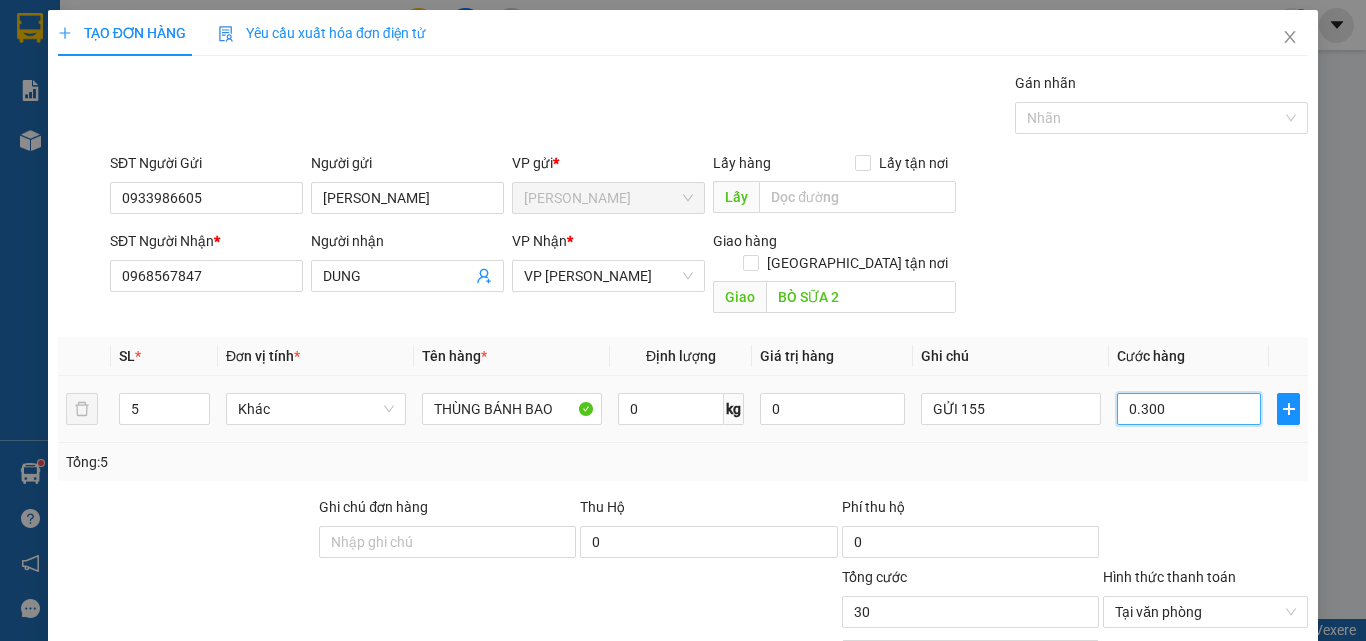 type on "300" 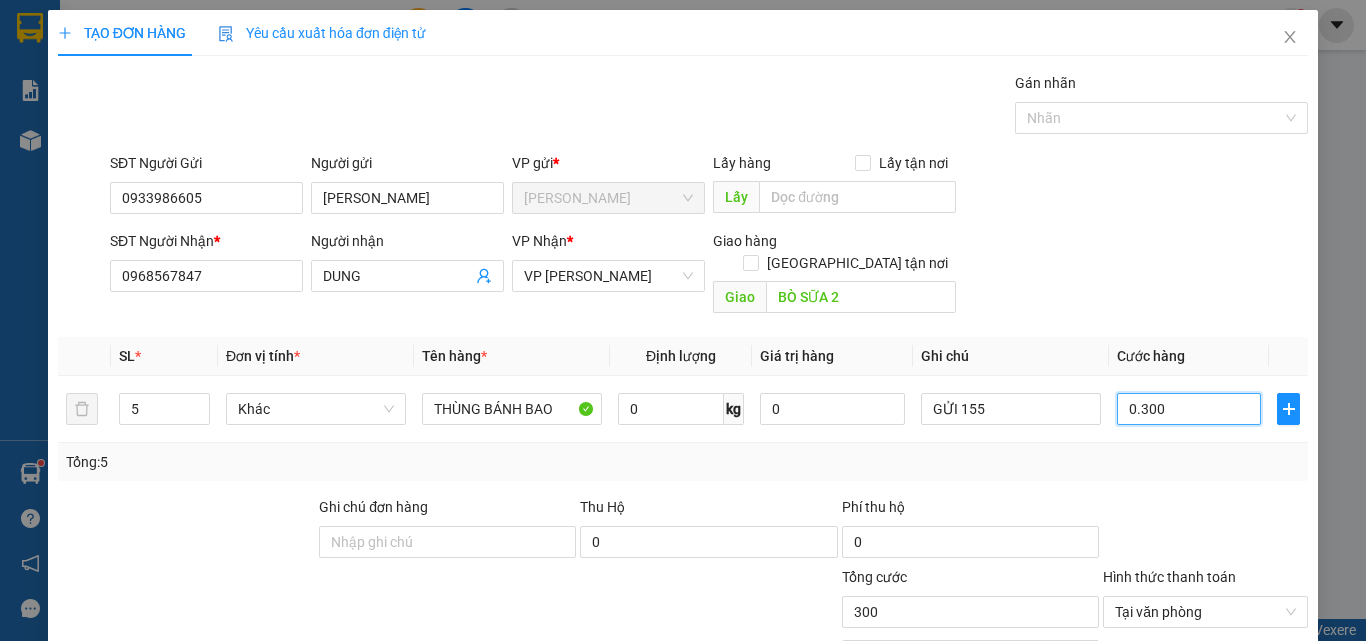 type on "0.300" 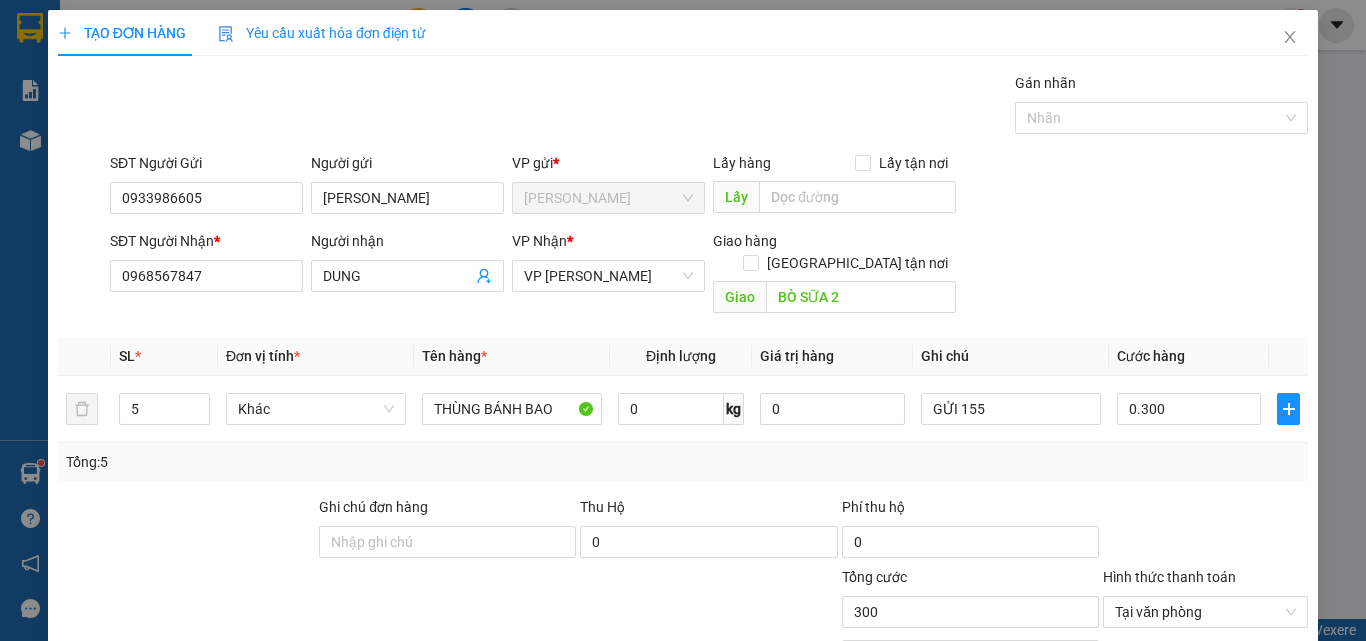 type on "300.000" 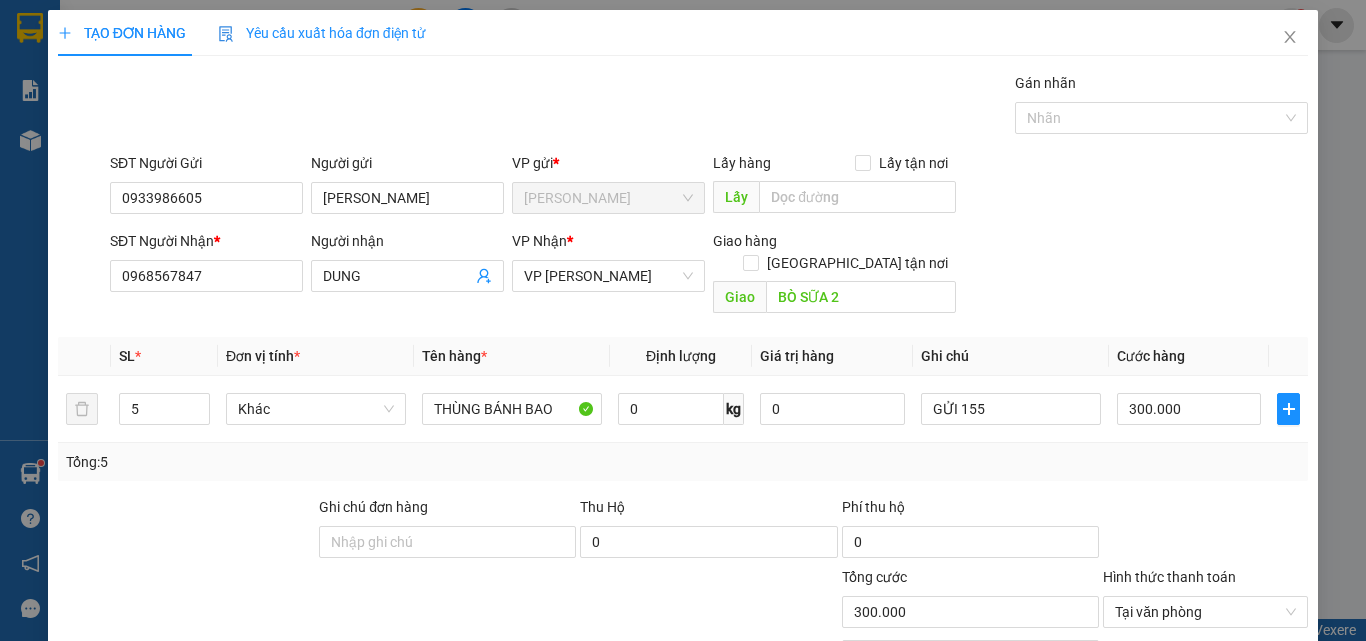scroll, scrollTop: 161, scrollLeft: 0, axis: vertical 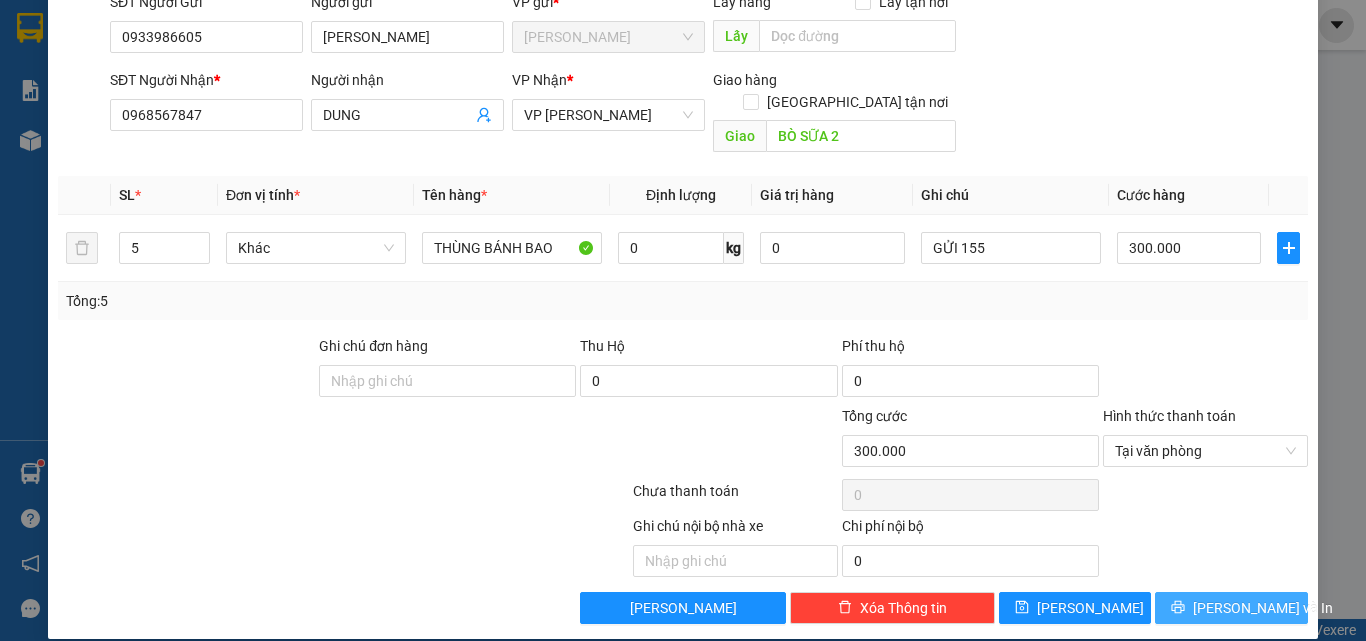click on "[PERSON_NAME] và In" at bounding box center (1263, 608) 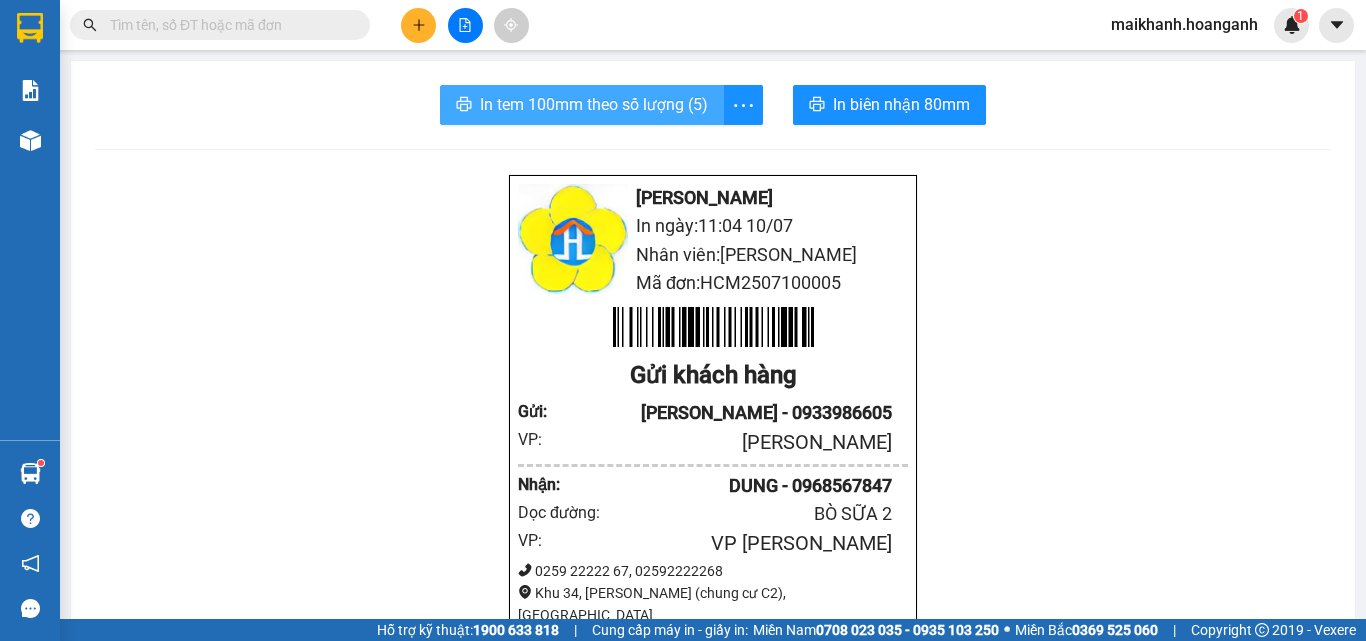 click on "In tem 100mm theo số lượng
(5)" at bounding box center [594, 104] 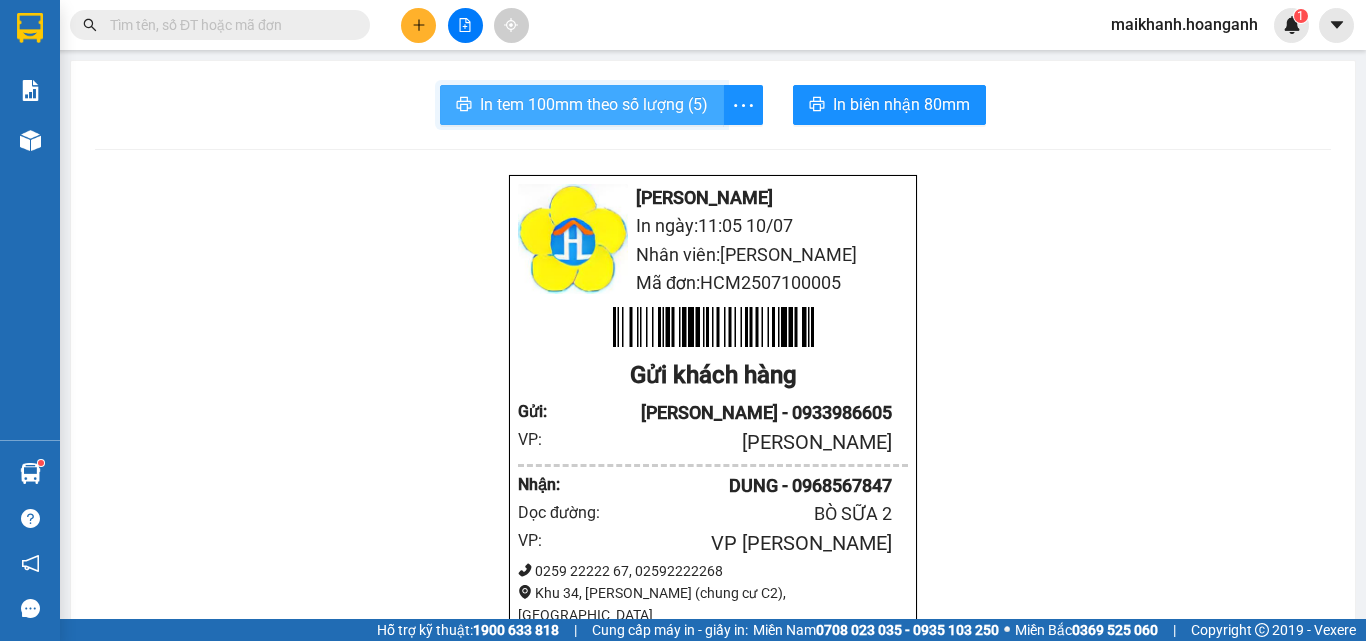 scroll, scrollTop: 0, scrollLeft: 0, axis: both 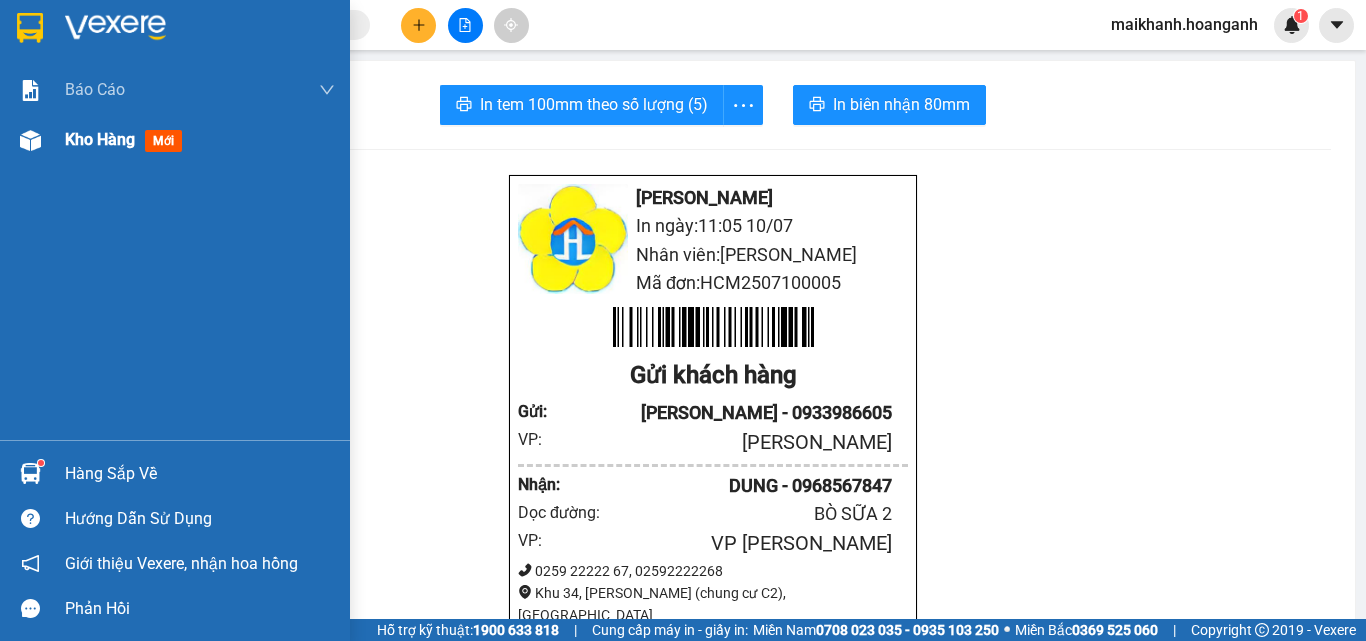 click on "Kho hàng" at bounding box center (100, 139) 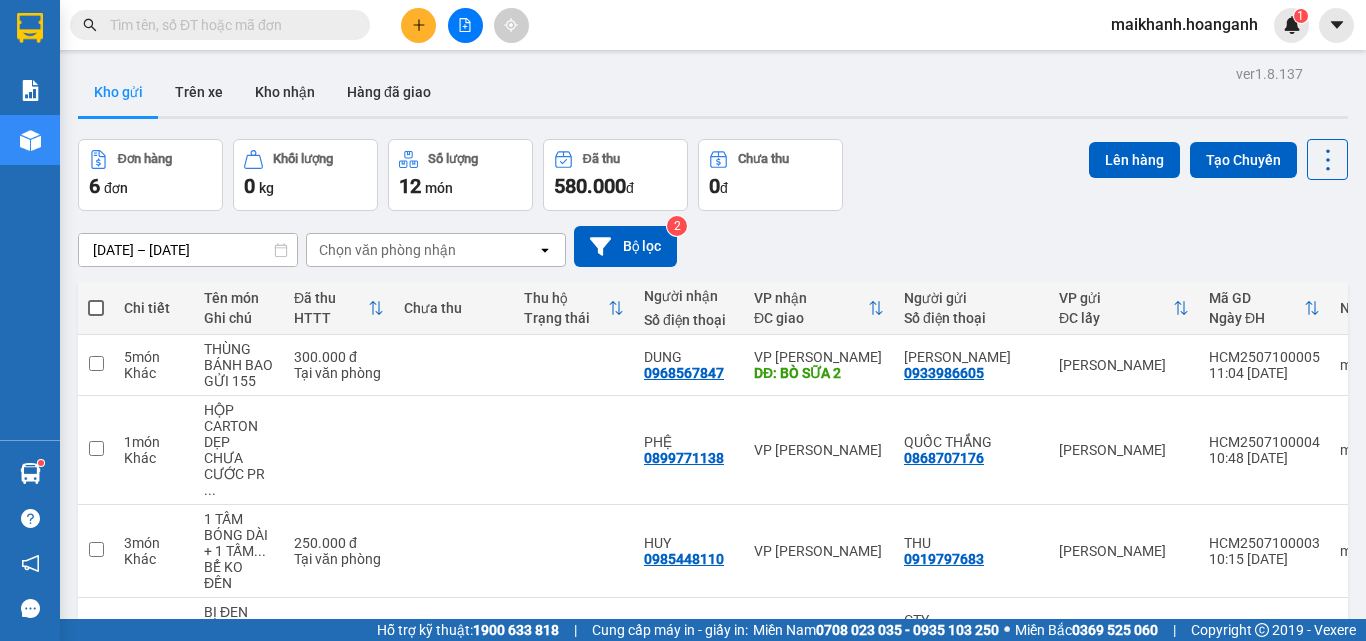 click at bounding box center (228, 25) 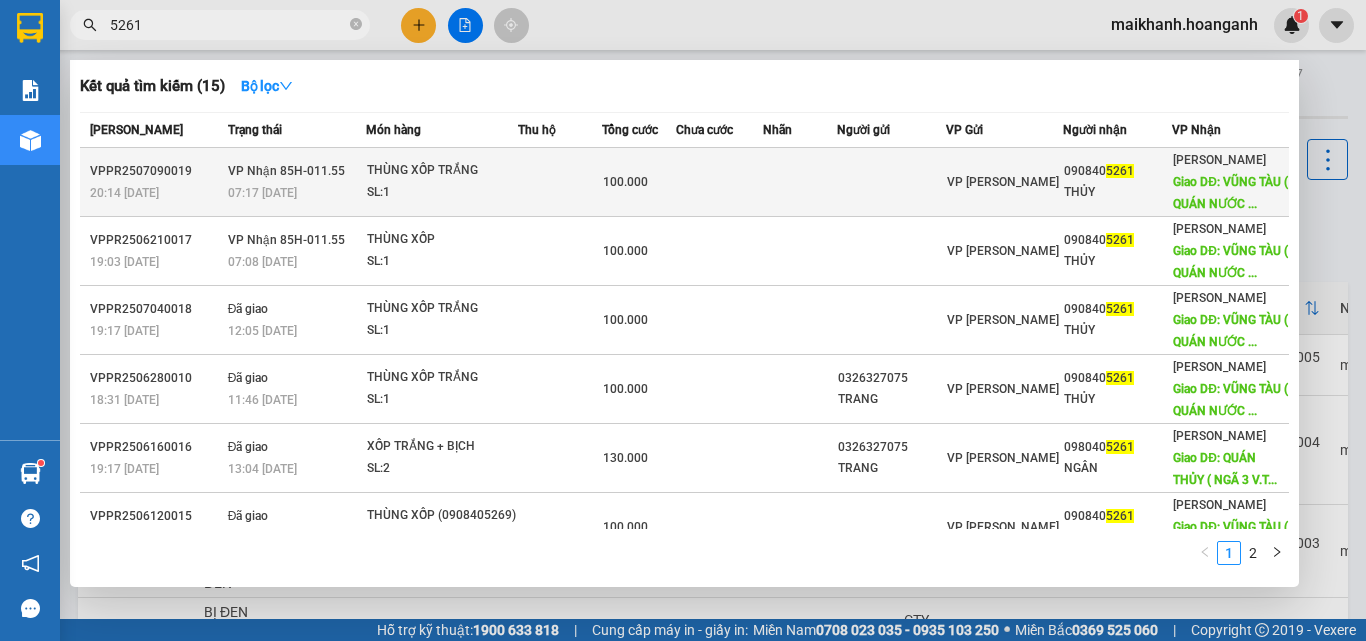 type on "5261" 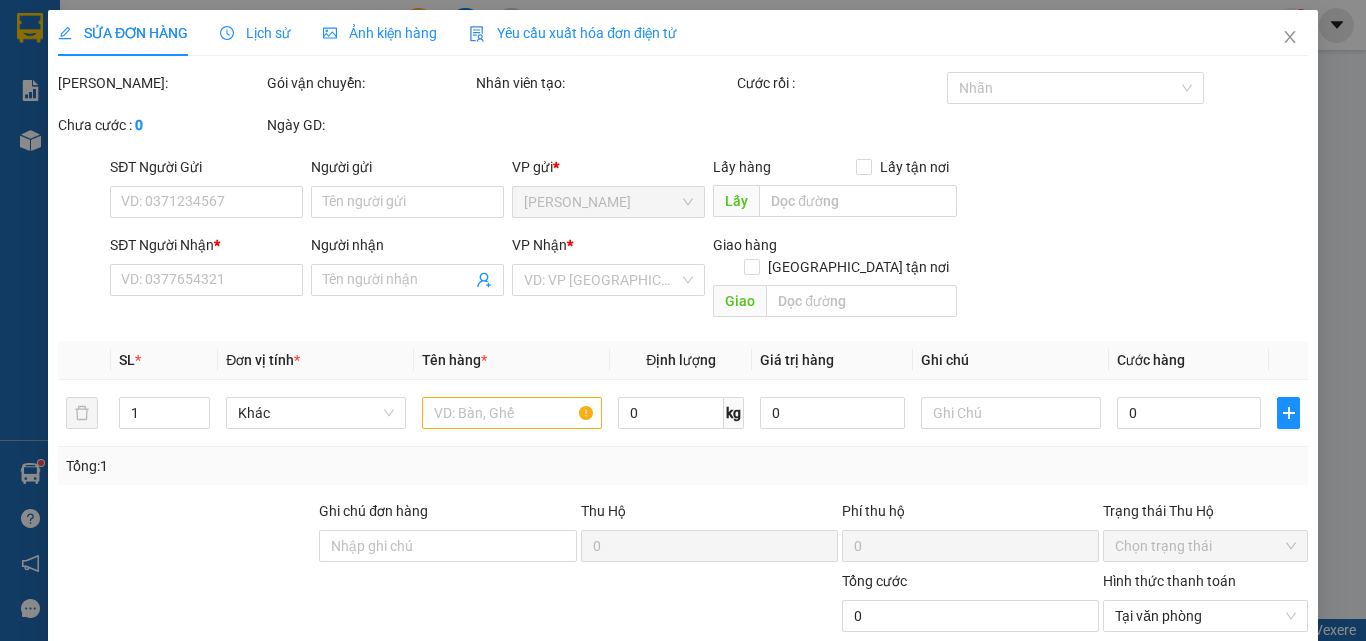 type on "0908405261" 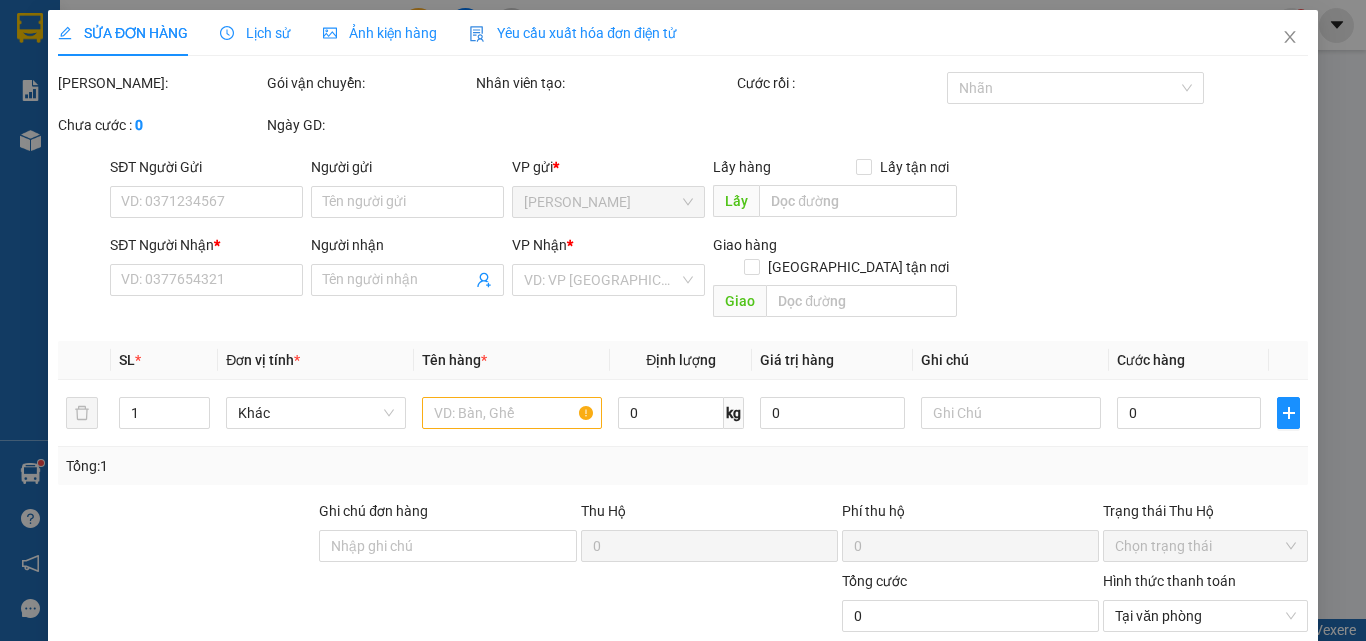 type on "THỦY" 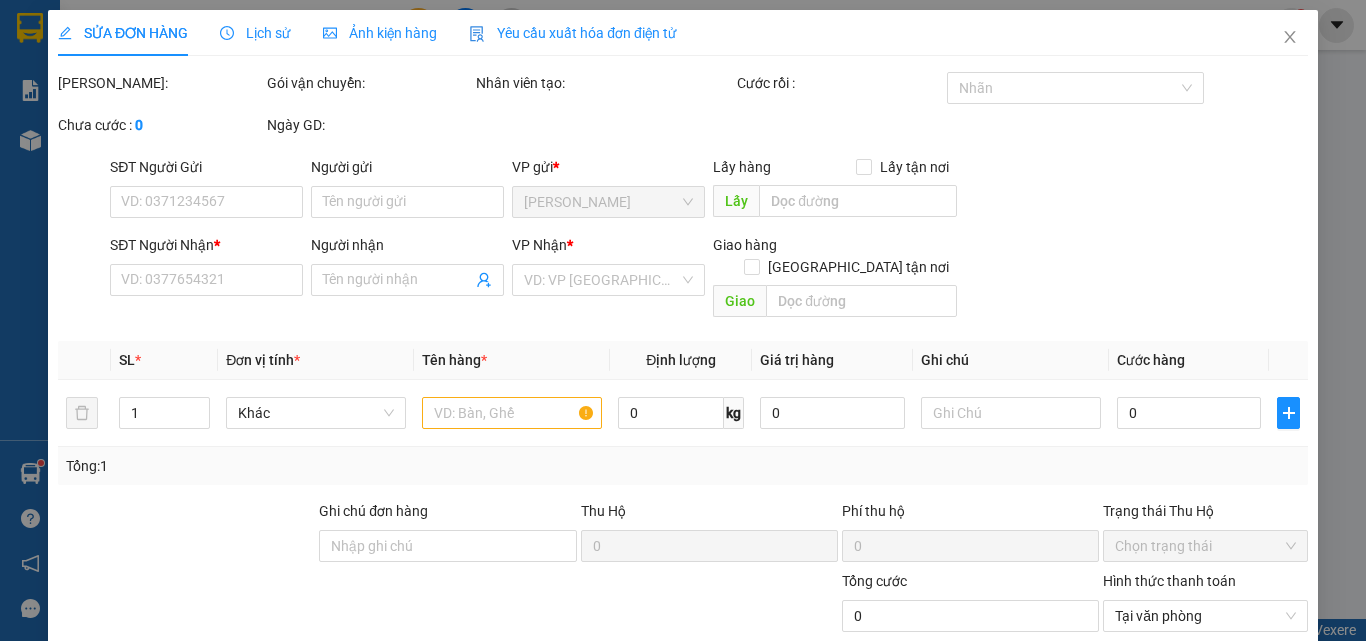 type on "VŨNG TÀU ( QUÁN NƯỚC THỦY)" 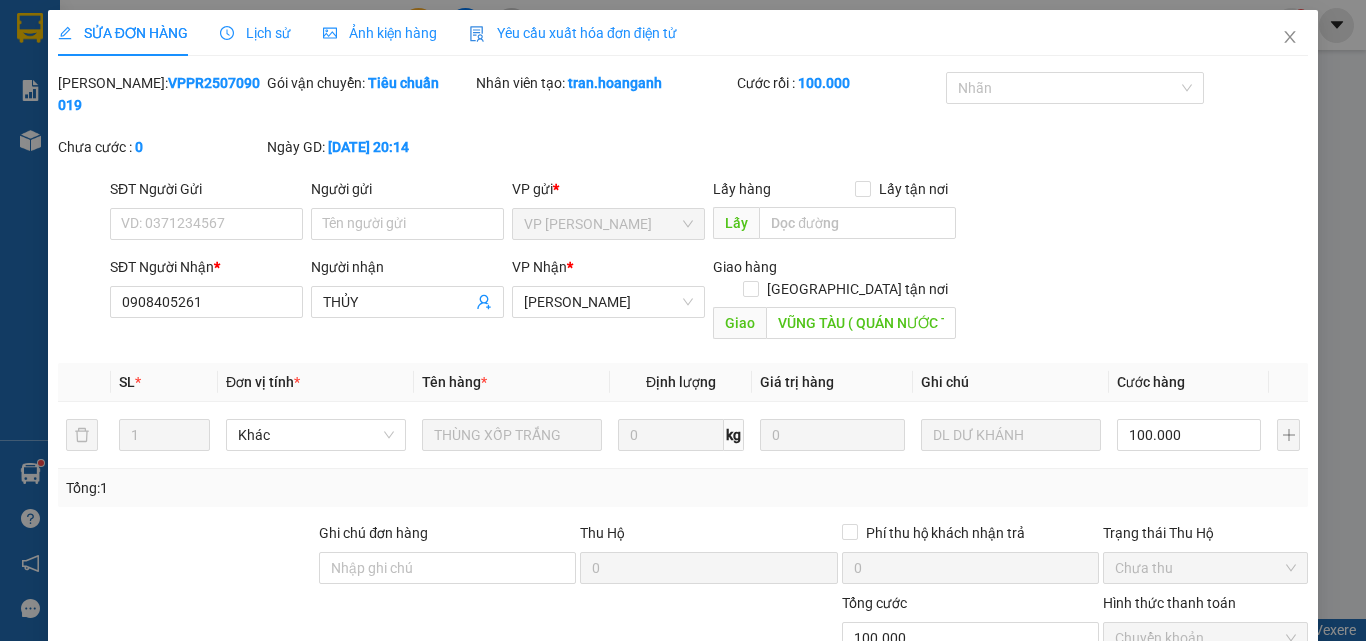 scroll, scrollTop: 165, scrollLeft: 0, axis: vertical 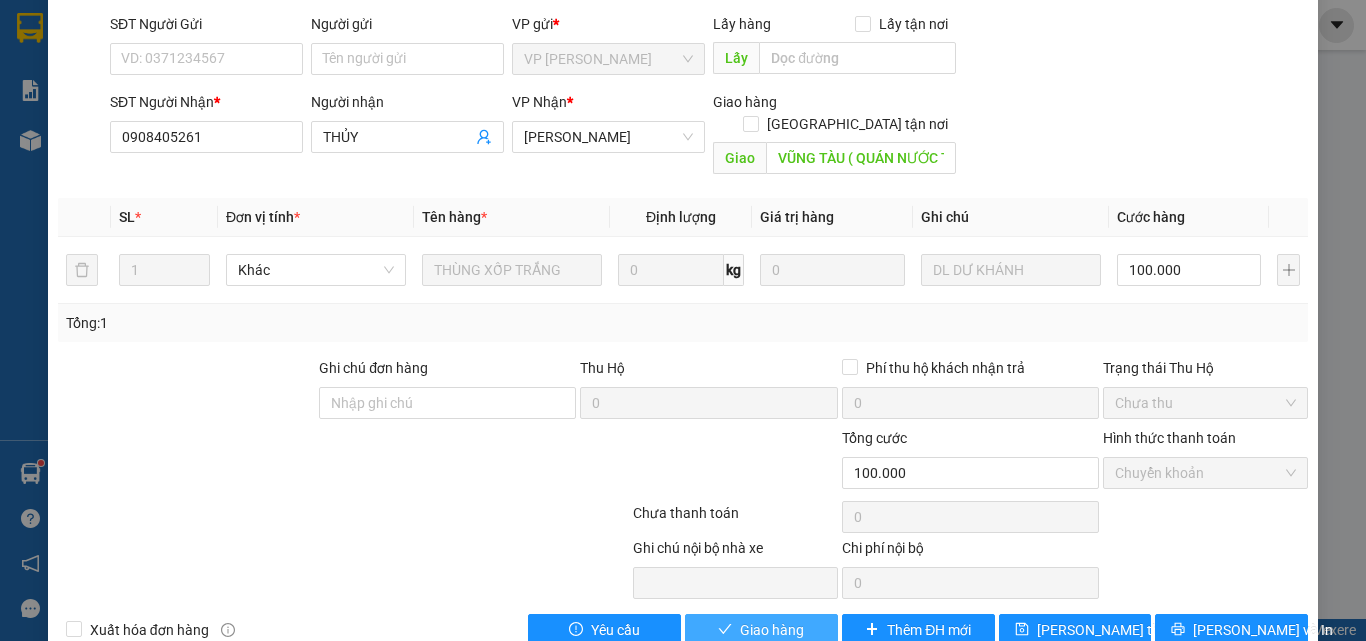 click on "Giao hàng" at bounding box center [772, 630] 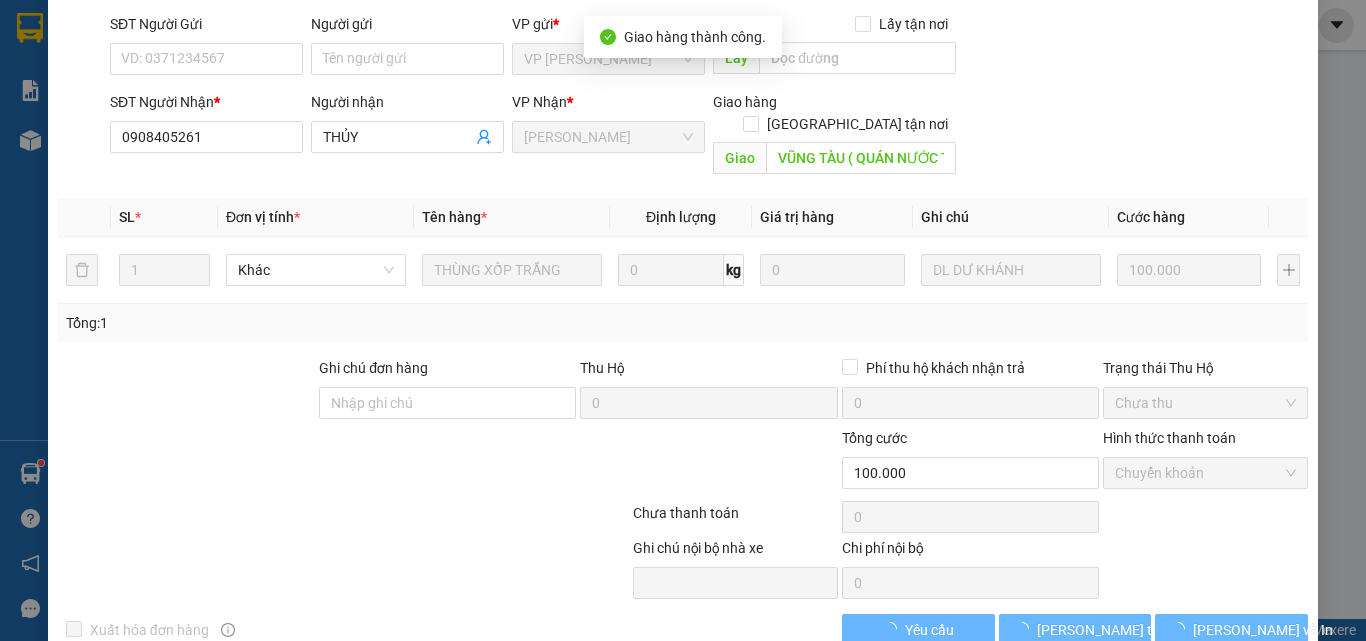 scroll, scrollTop: 187, scrollLeft: 0, axis: vertical 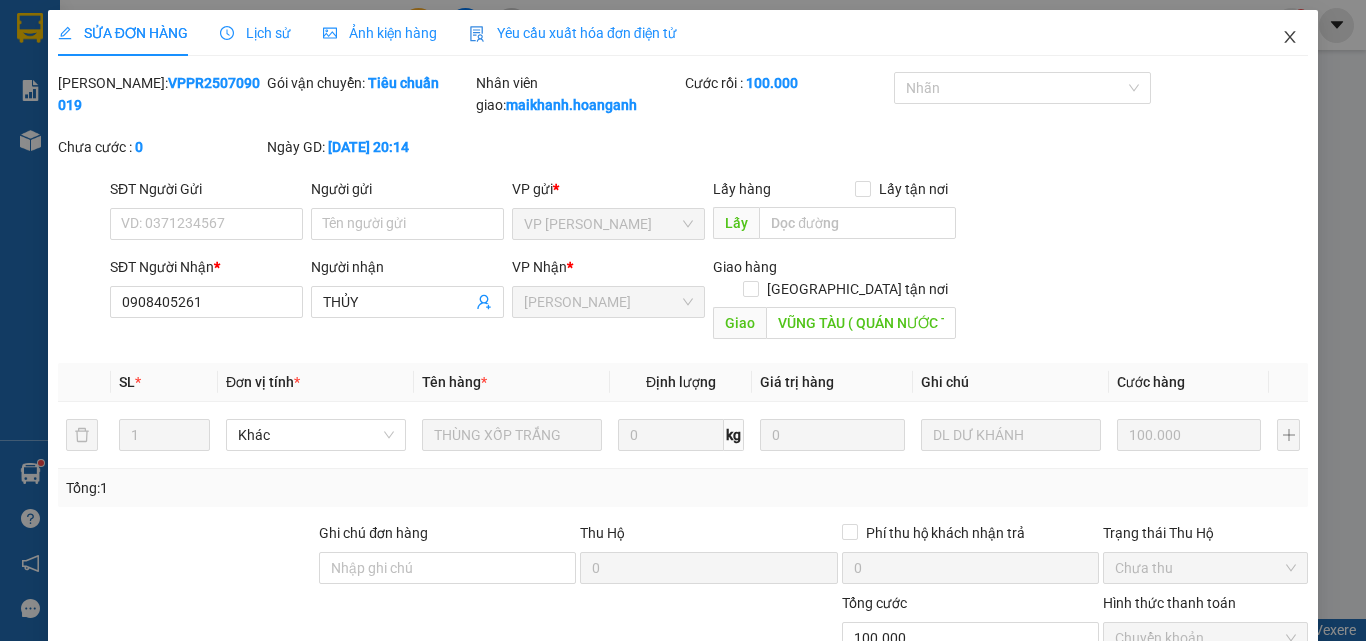 click 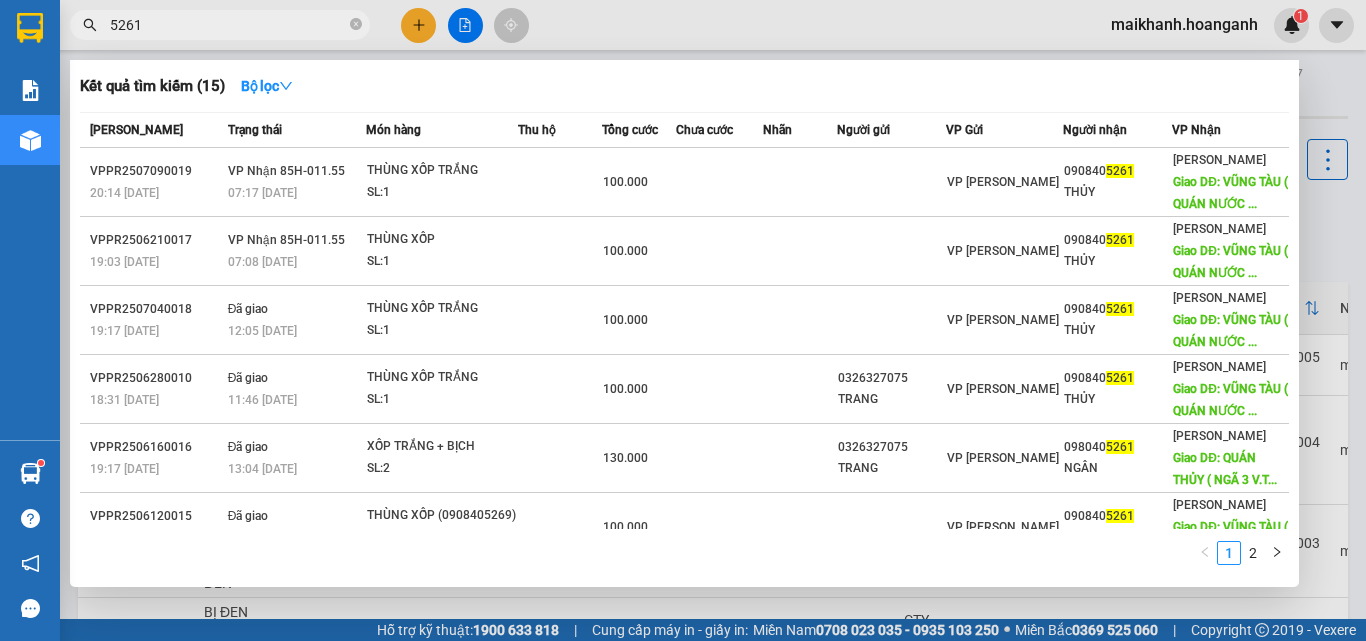 drag, startPoint x: 354, startPoint y: 21, endPoint x: 305, endPoint y: 62, distance: 63.89053 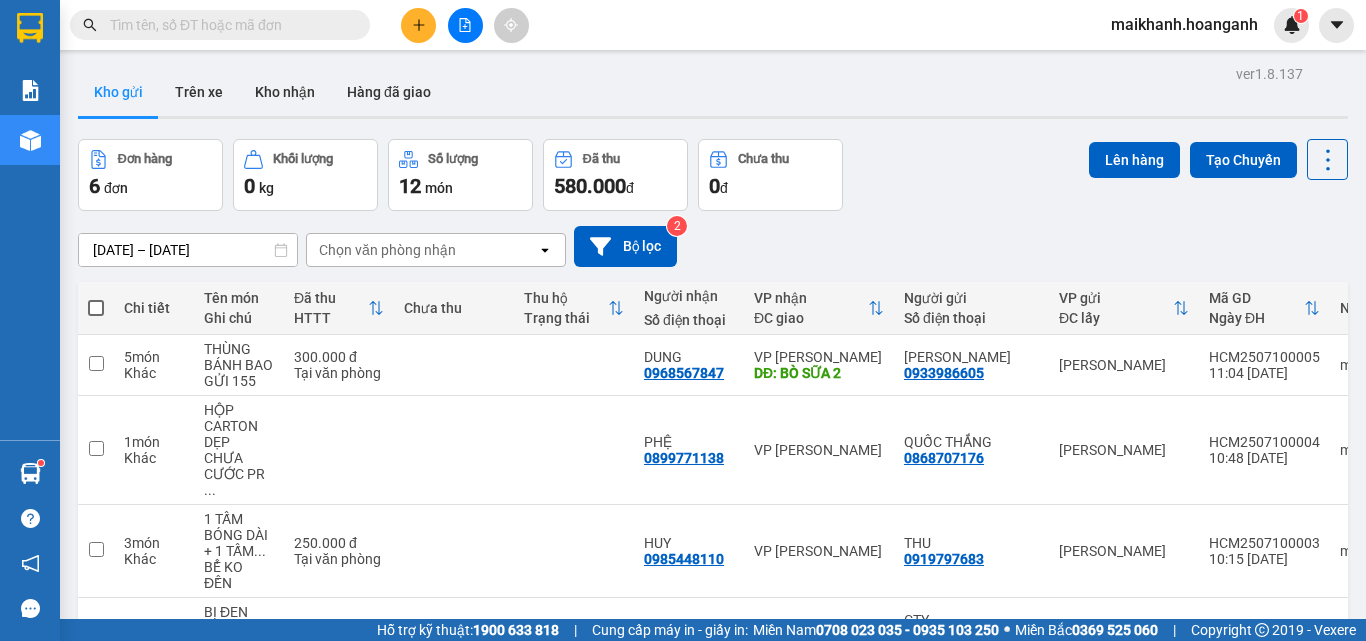 click at bounding box center [228, 25] 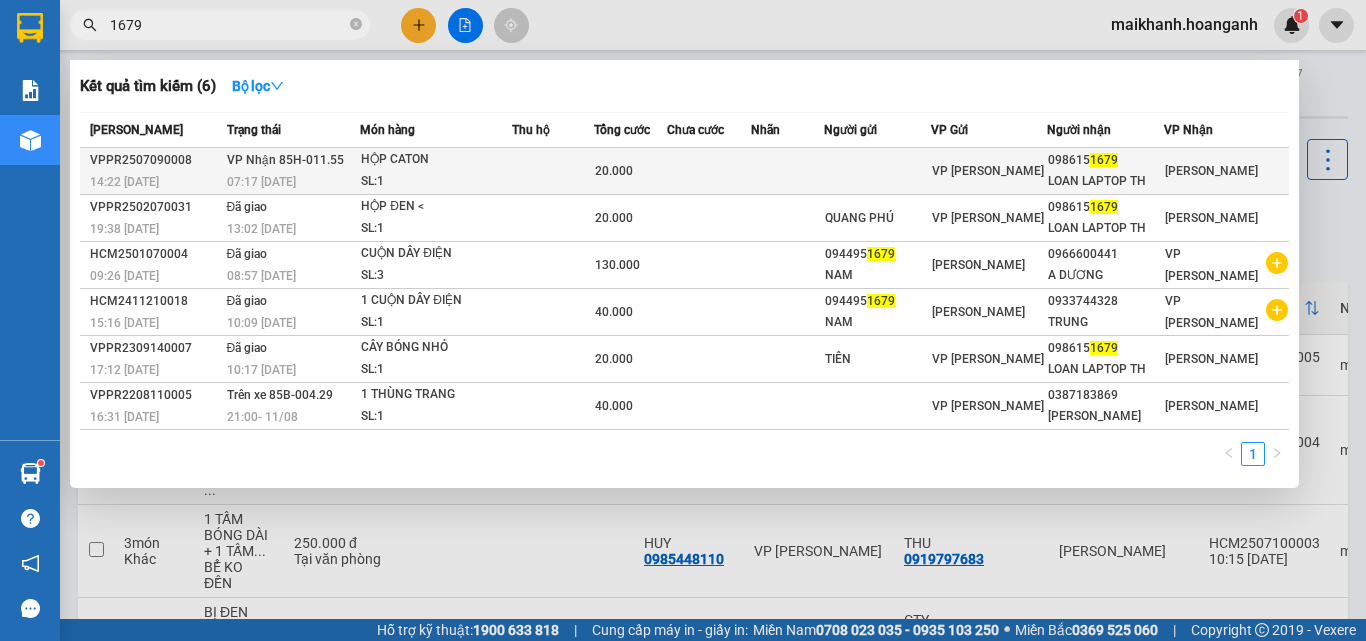 type on "1679" 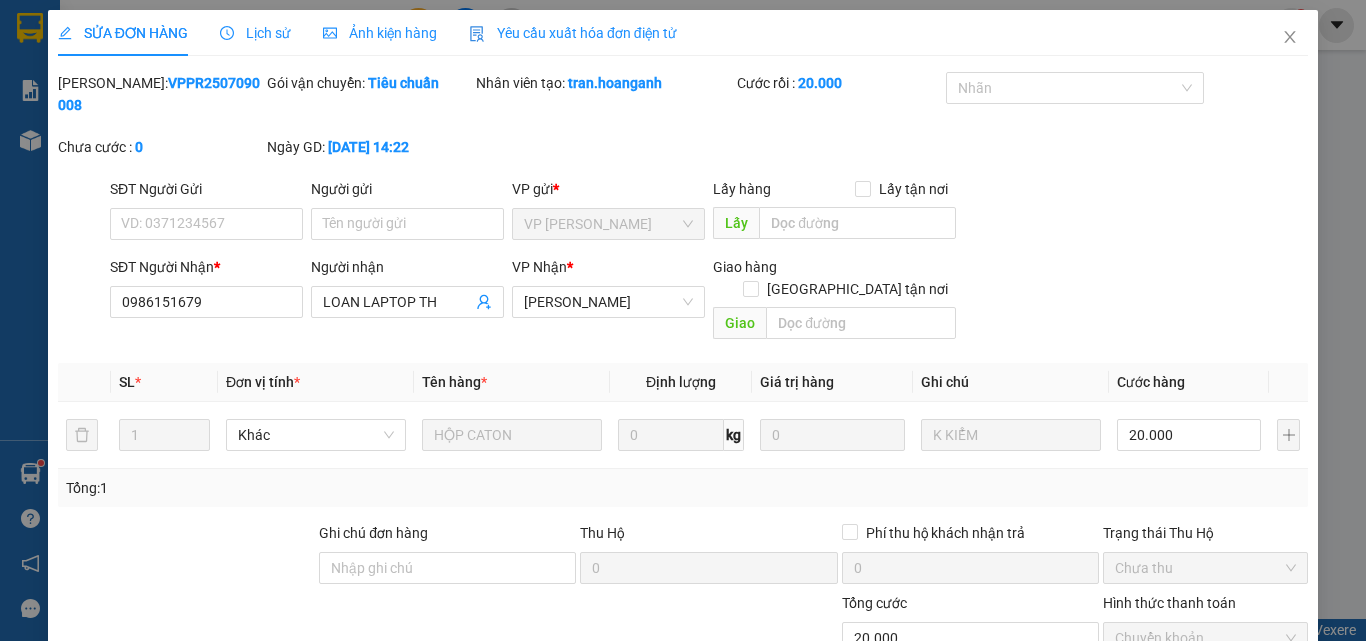 scroll, scrollTop: 165, scrollLeft: 0, axis: vertical 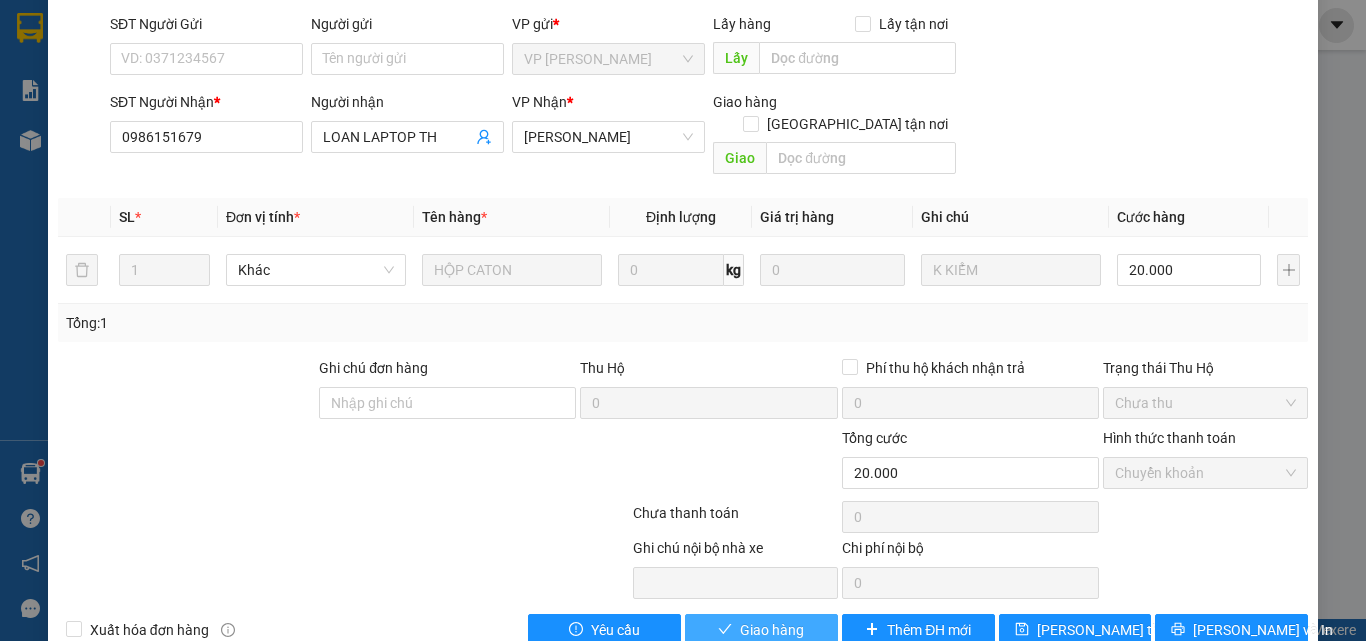 click on "Giao hàng" at bounding box center (761, 630) 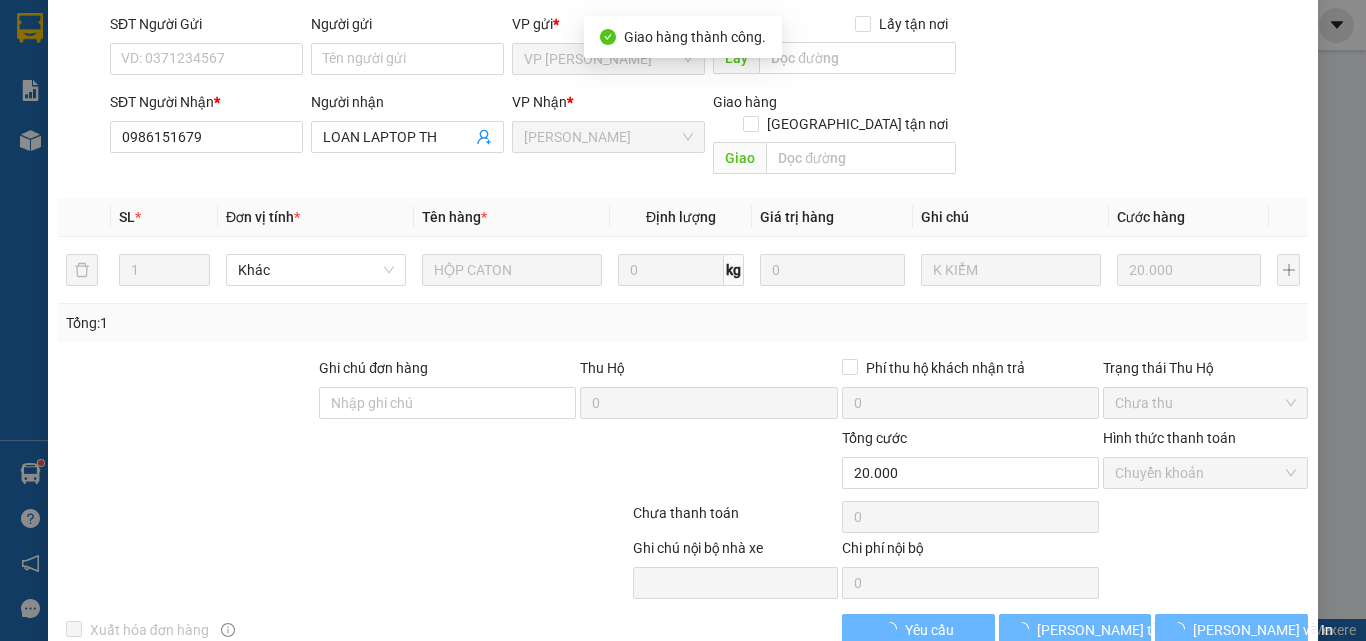 scroll, scrollTop: 187, scrollLeft: 0, axis: vertical 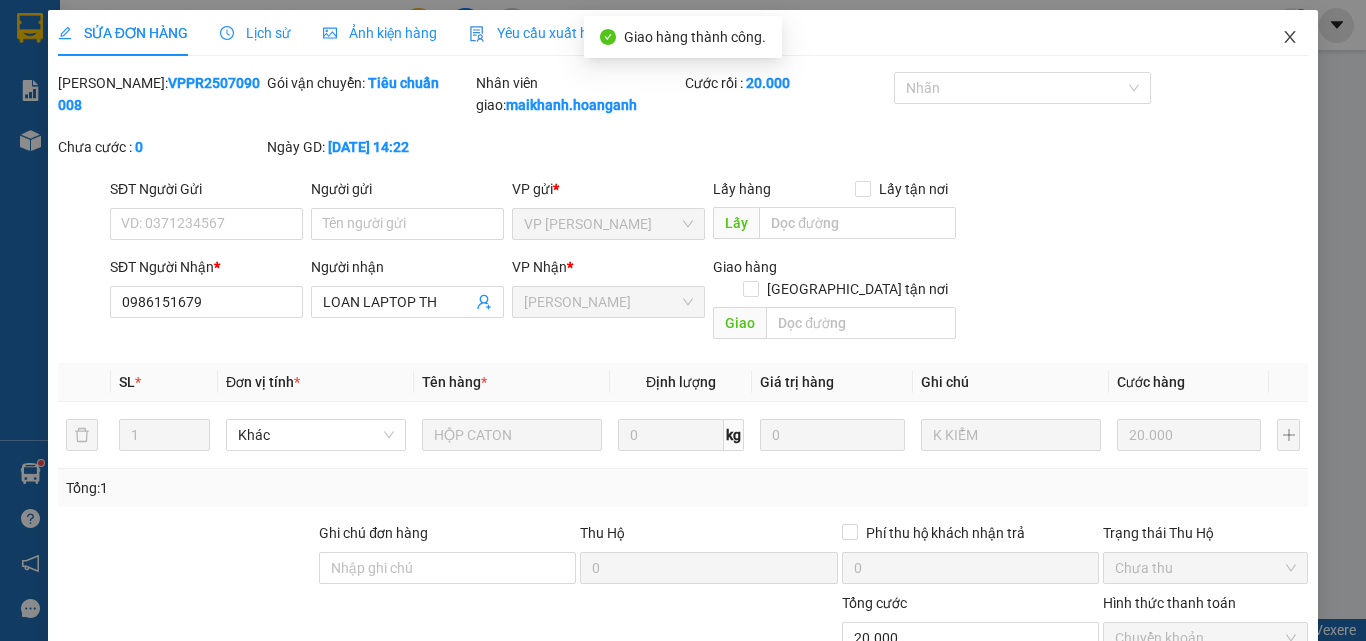 click 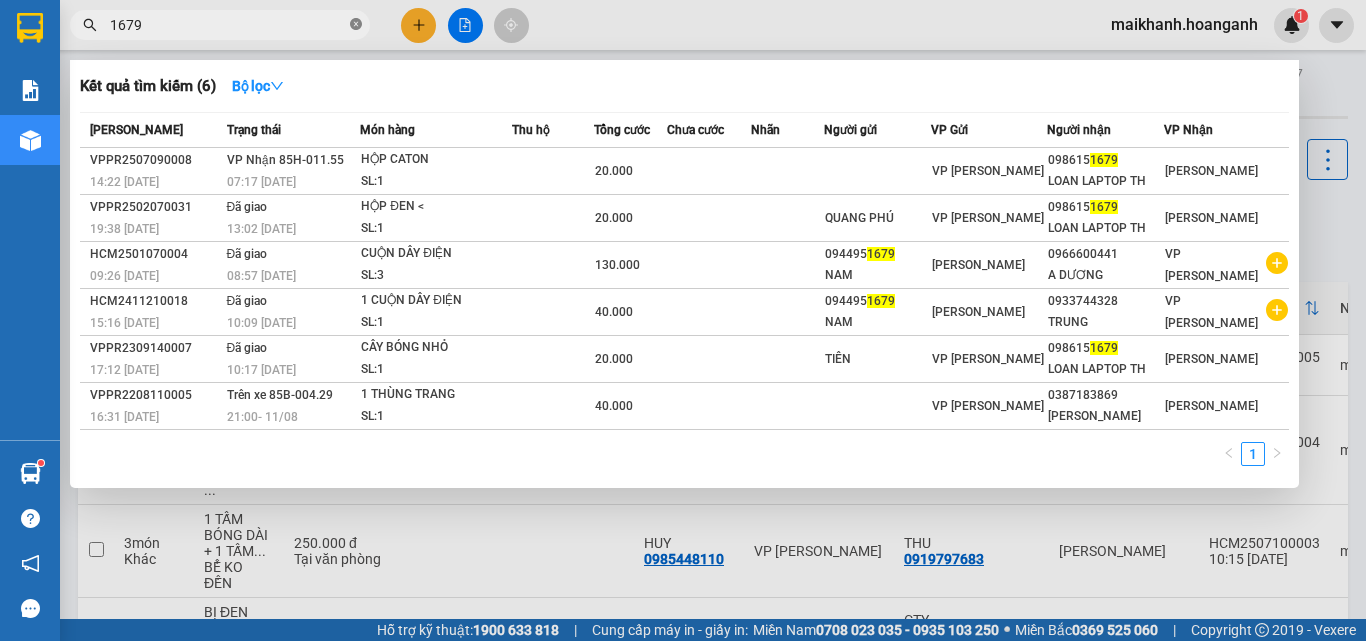 click 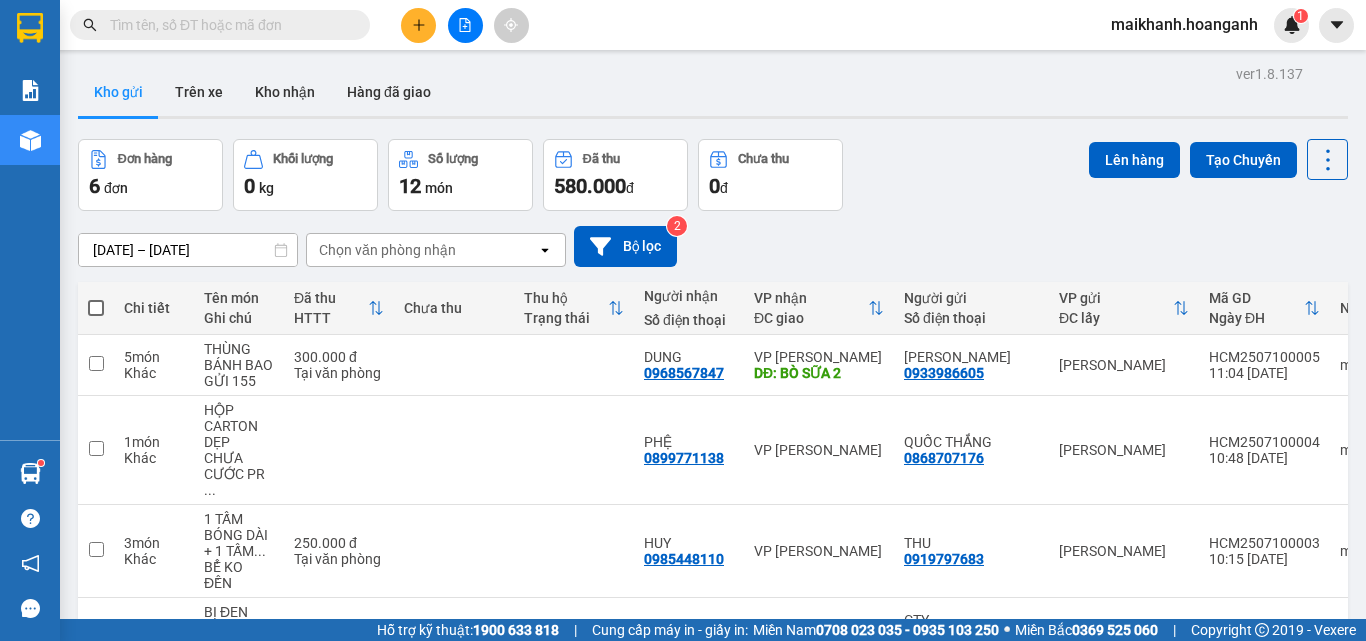click at bounding box center [228, 25] 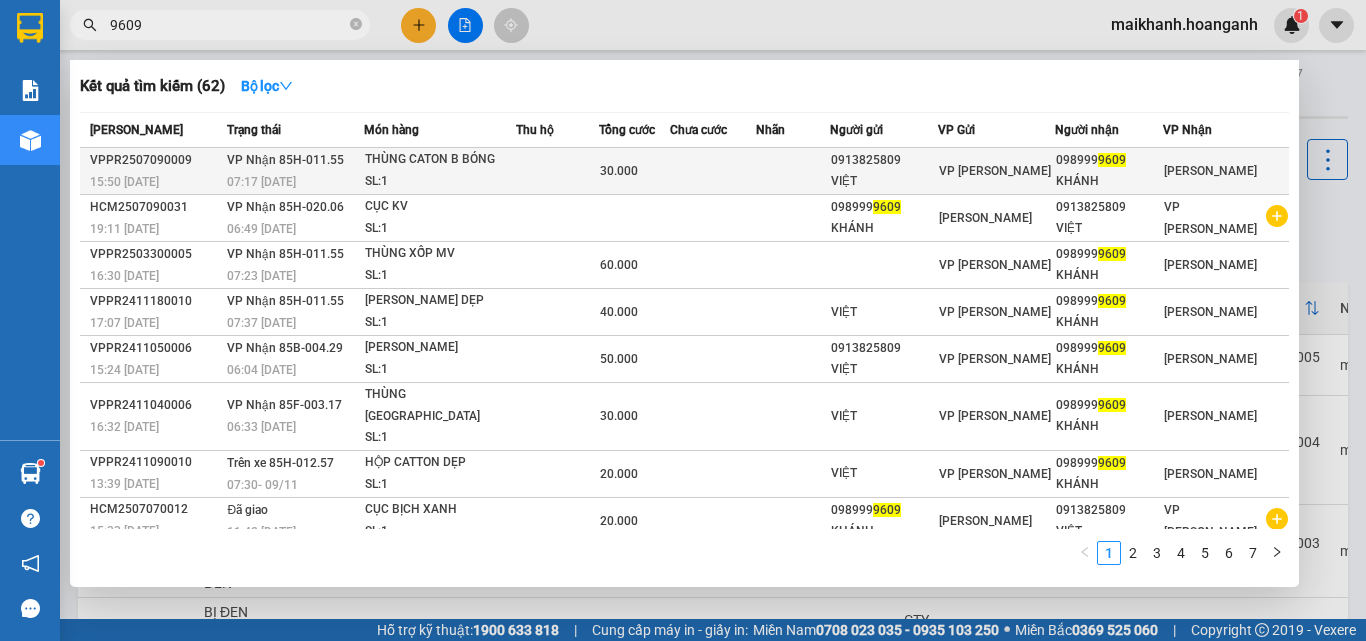 type on "9609" 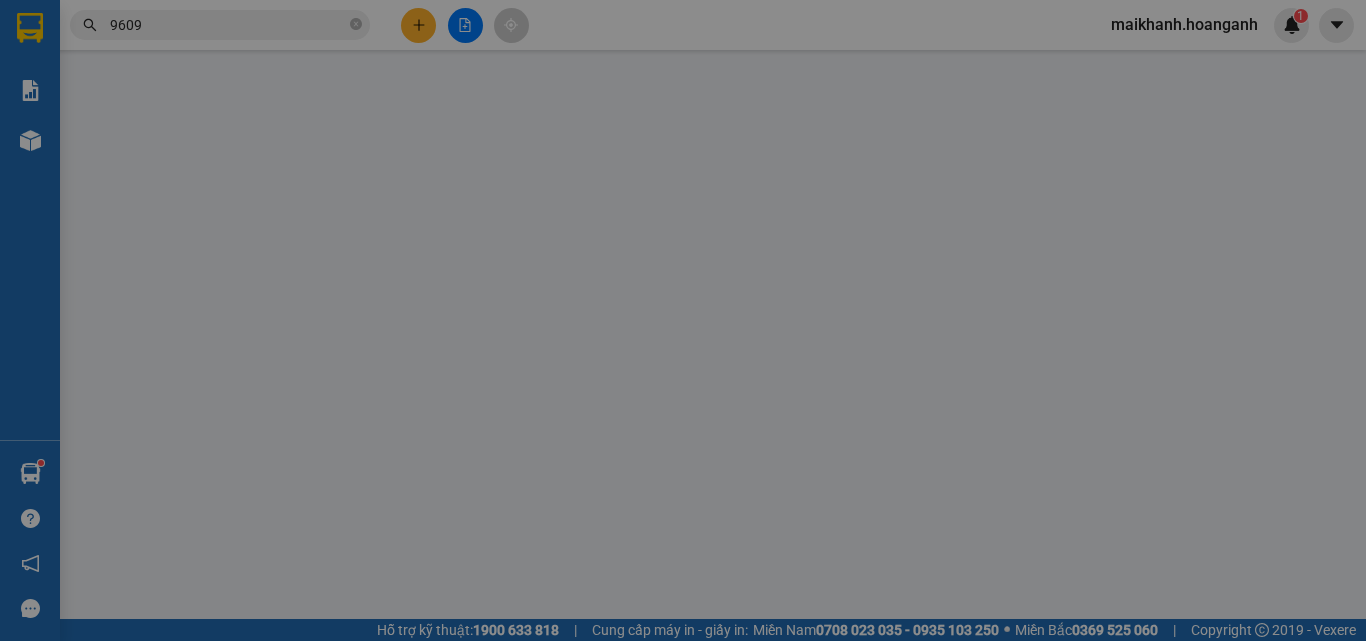 type on "0913825809" 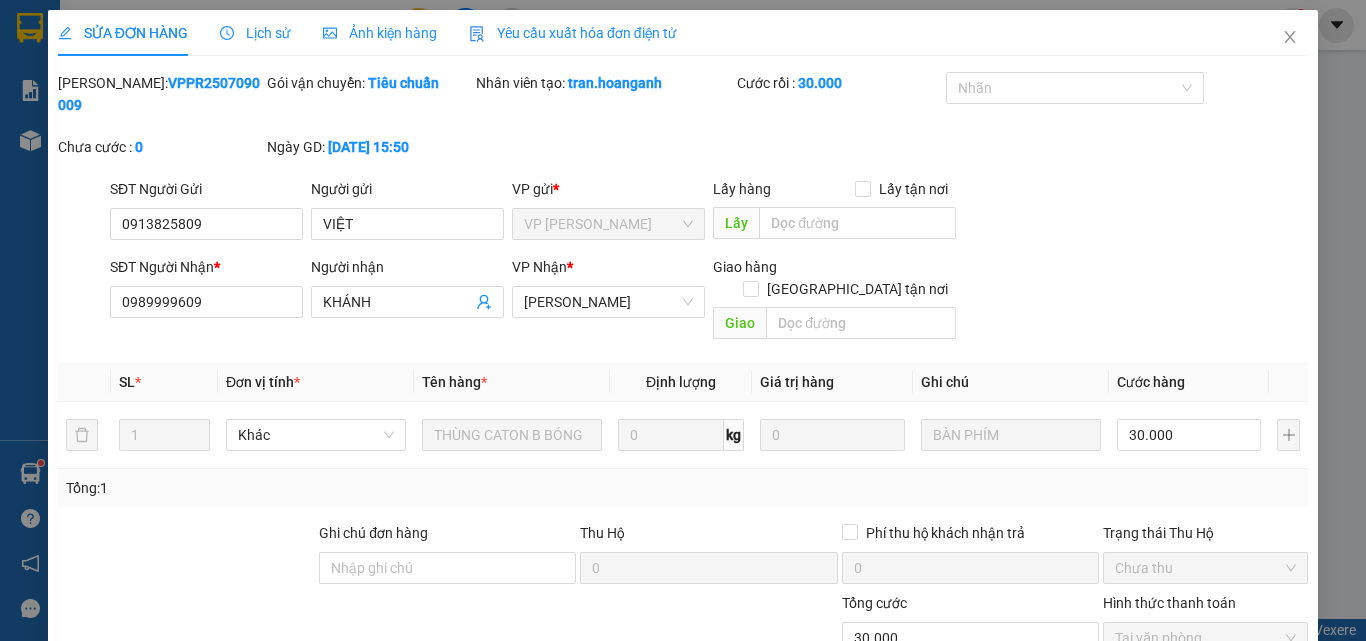 scroll, scrollTop: 165, scrollLeft: 0, axis: vertical 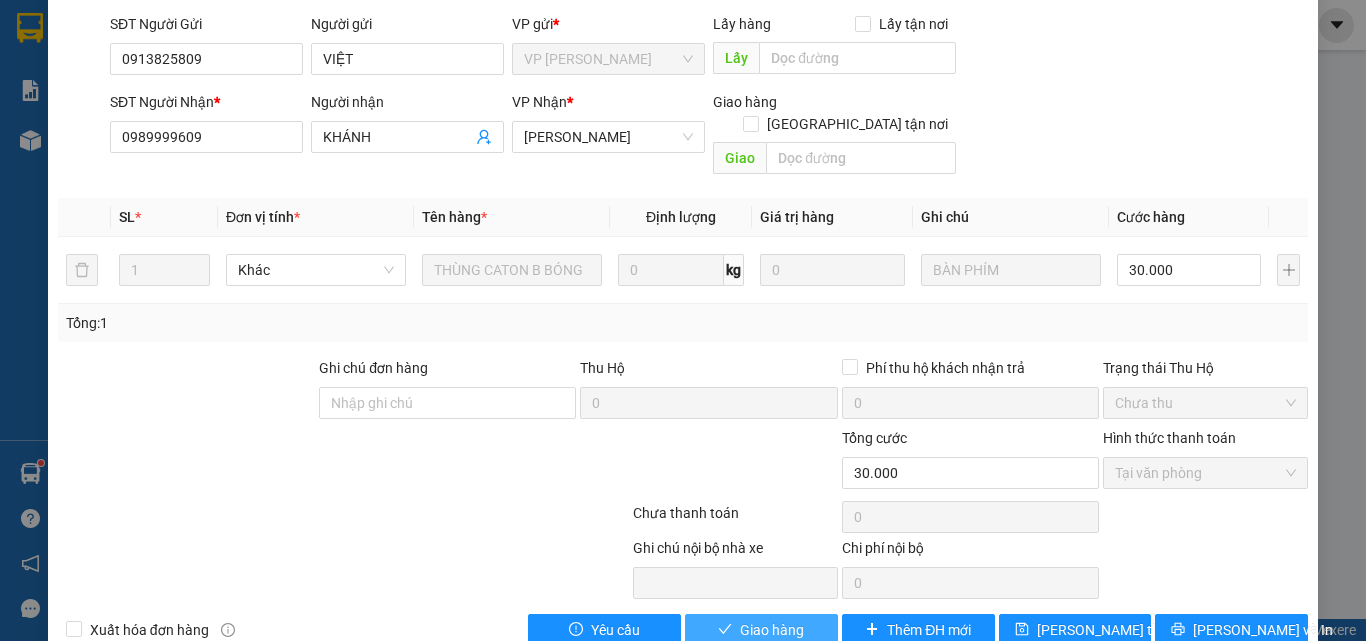 click on "Giao hàng" at bounding box center [772, 630] 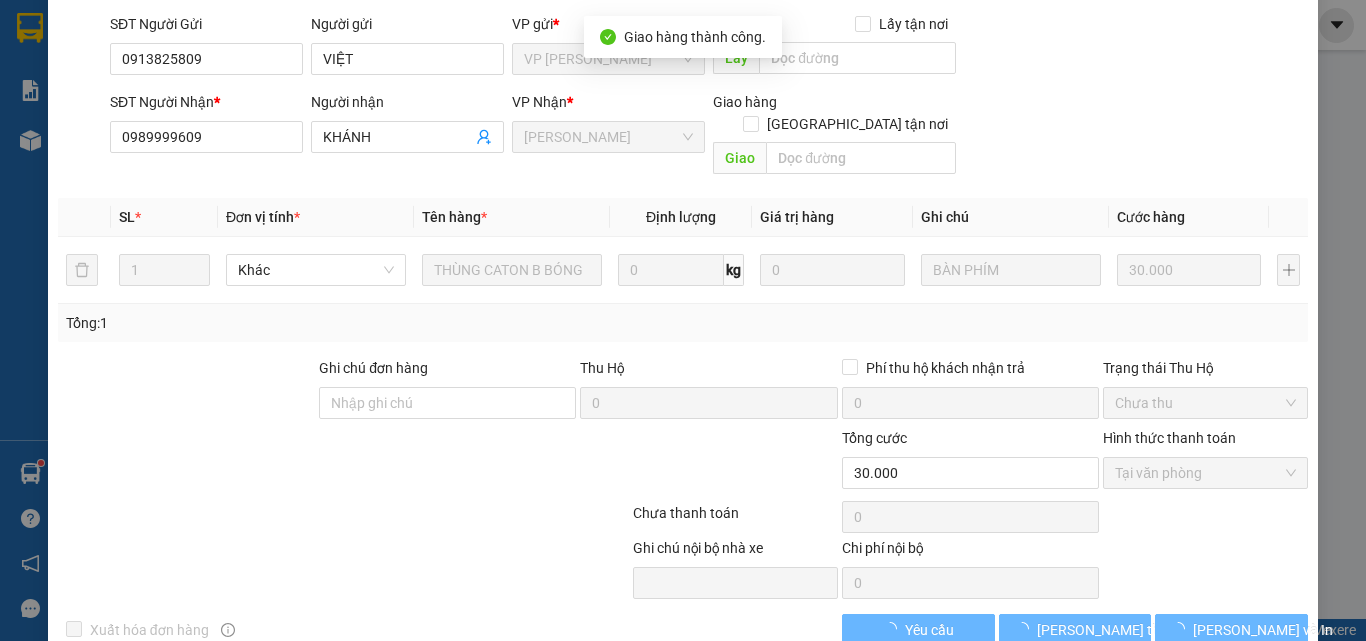 scroll, scrollTop: 187, scrollLeft: 0, axis: vertical 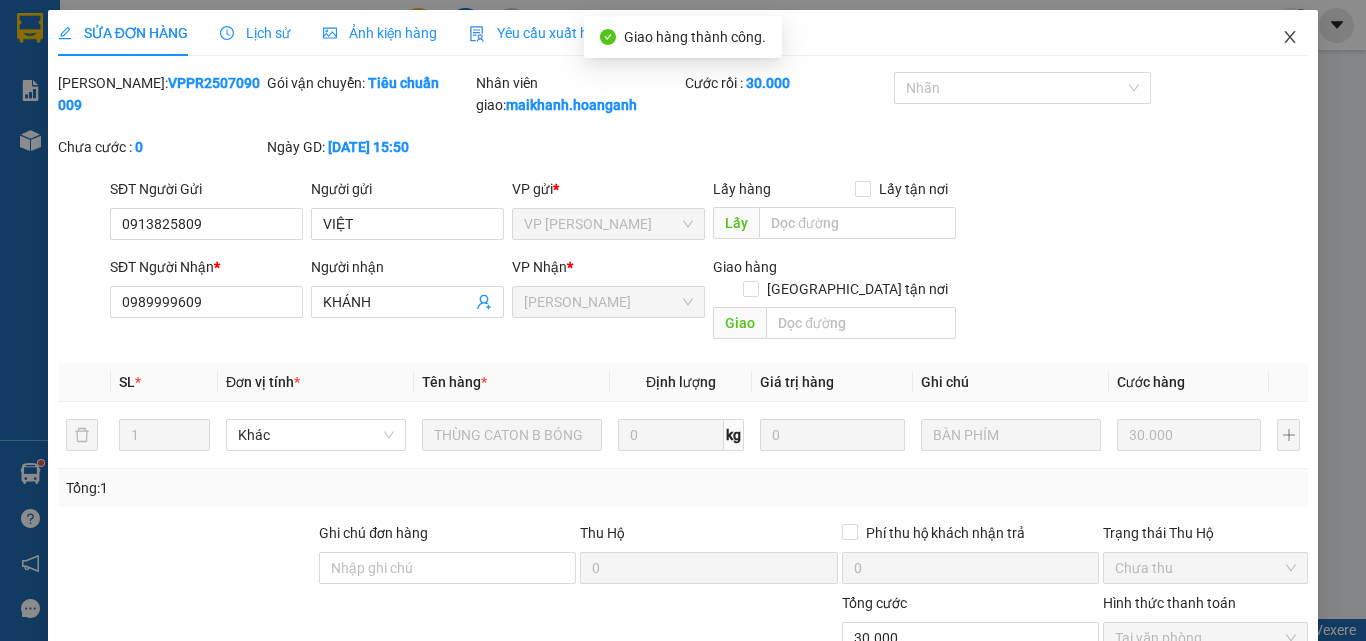 click 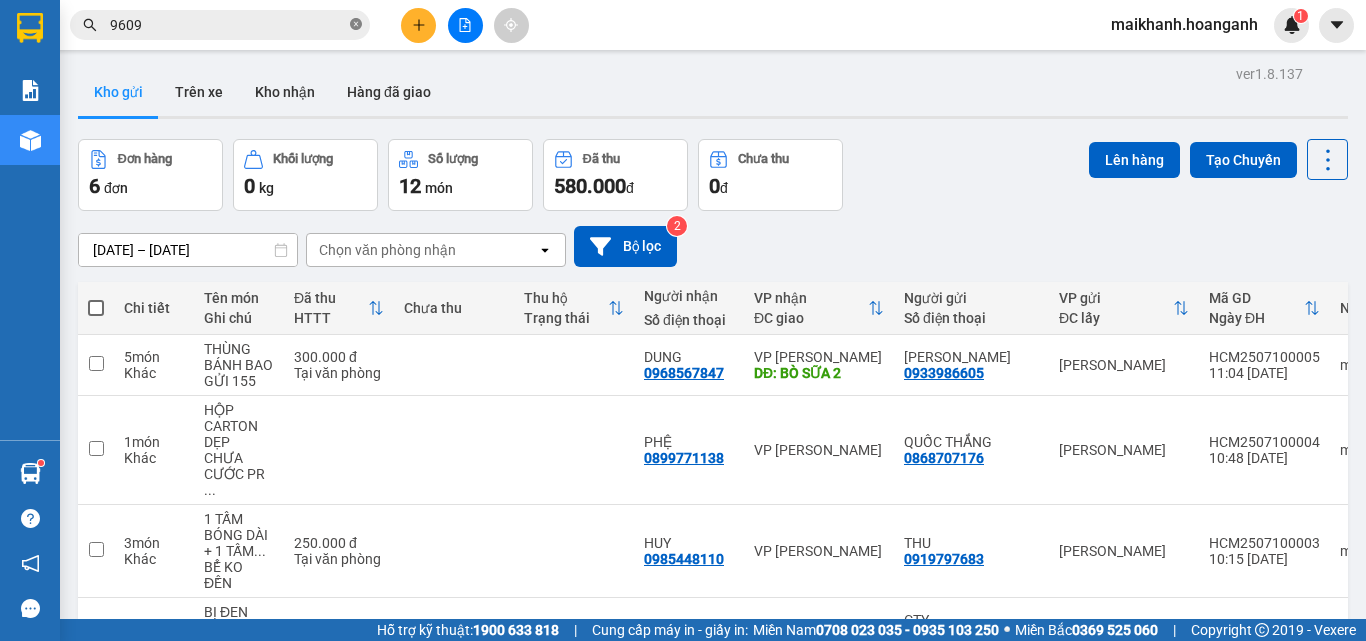 click 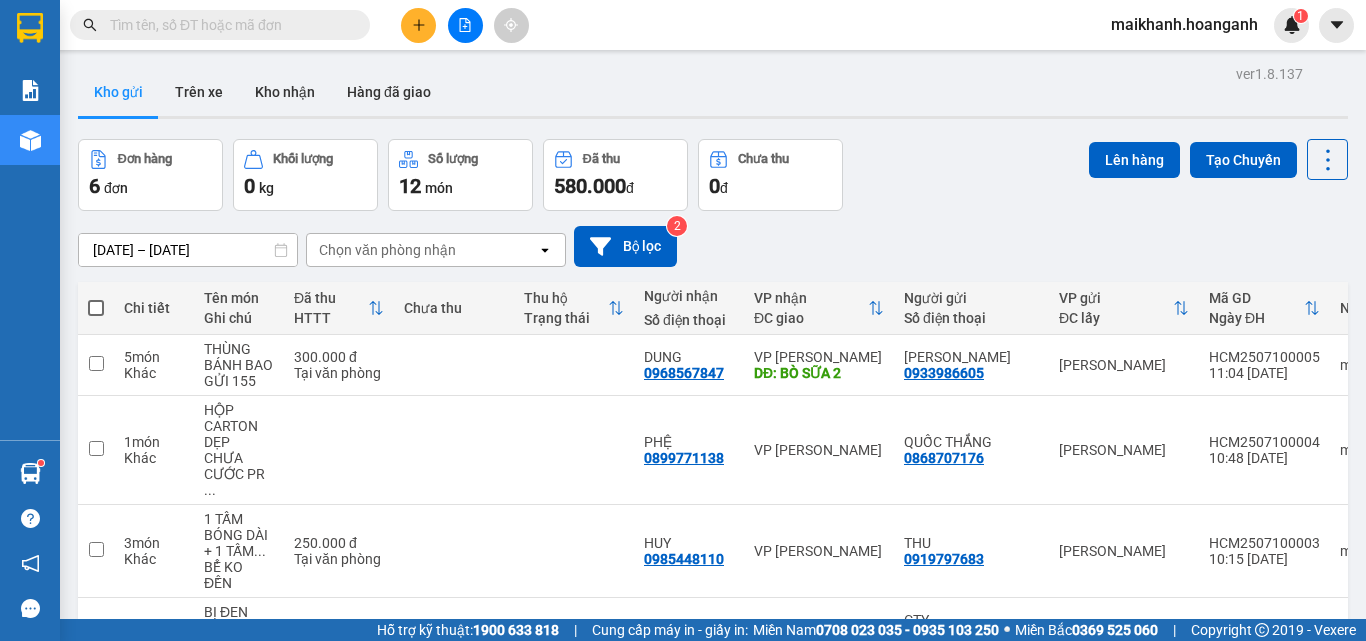 click at bounding box center (228, 25) 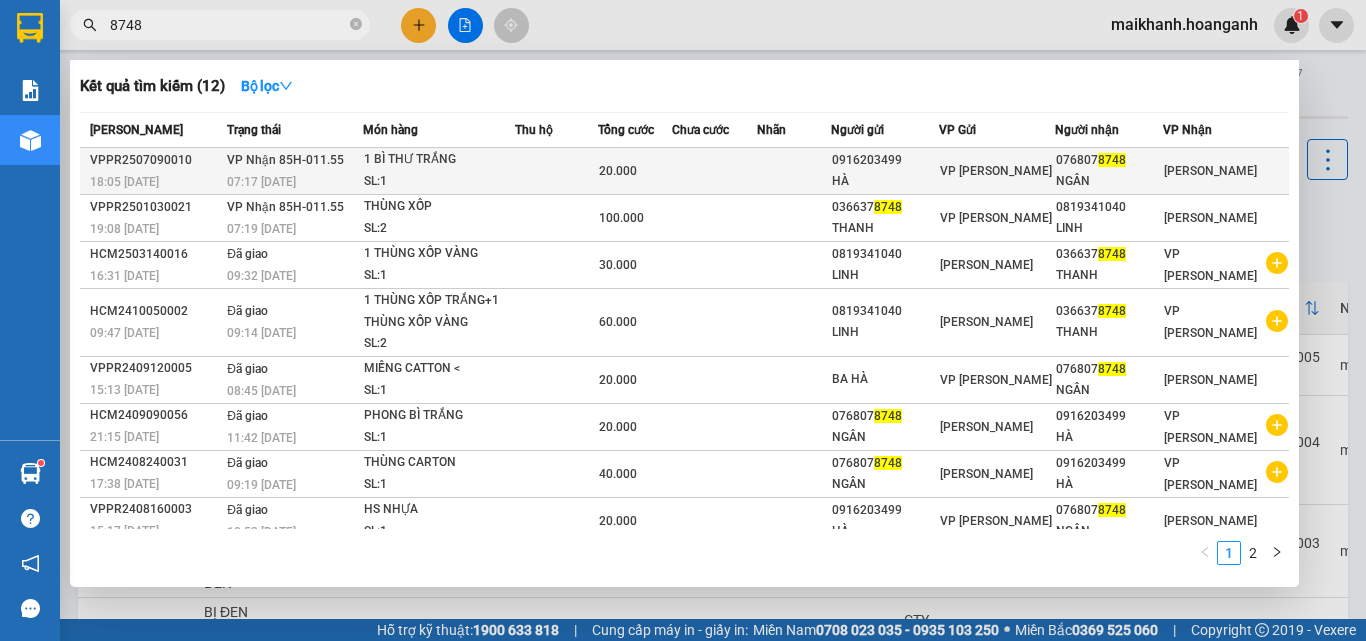 type on "8748" 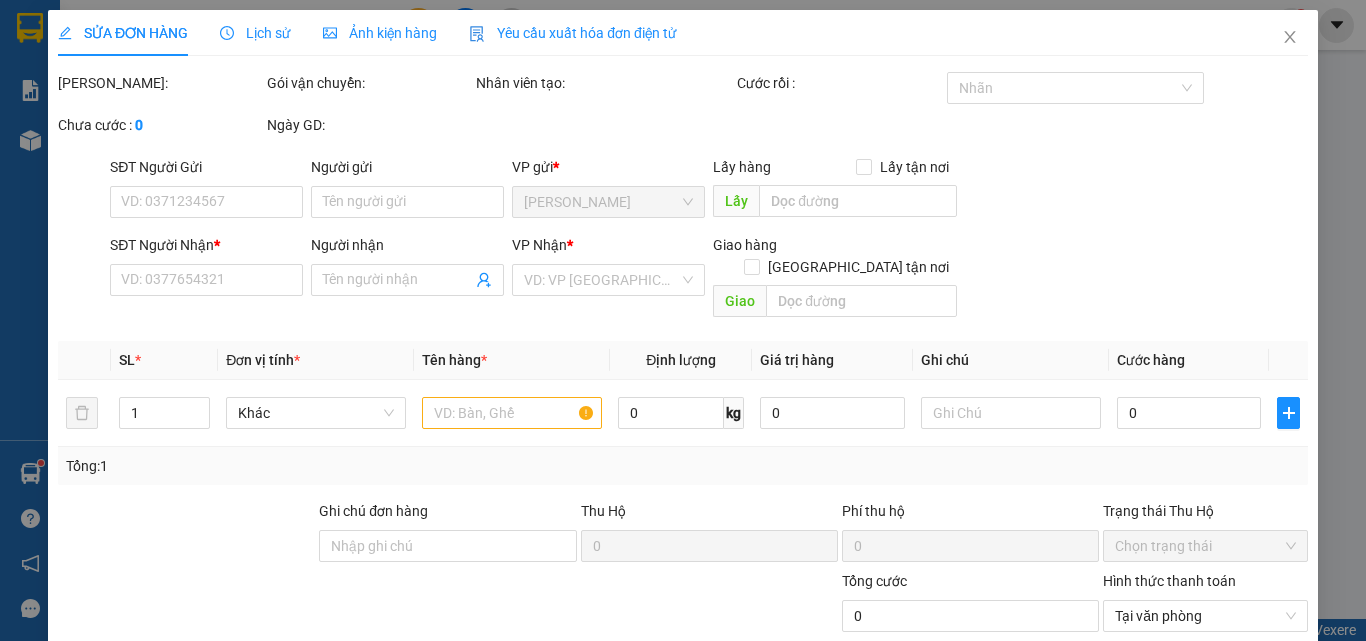 type on "0916203499" 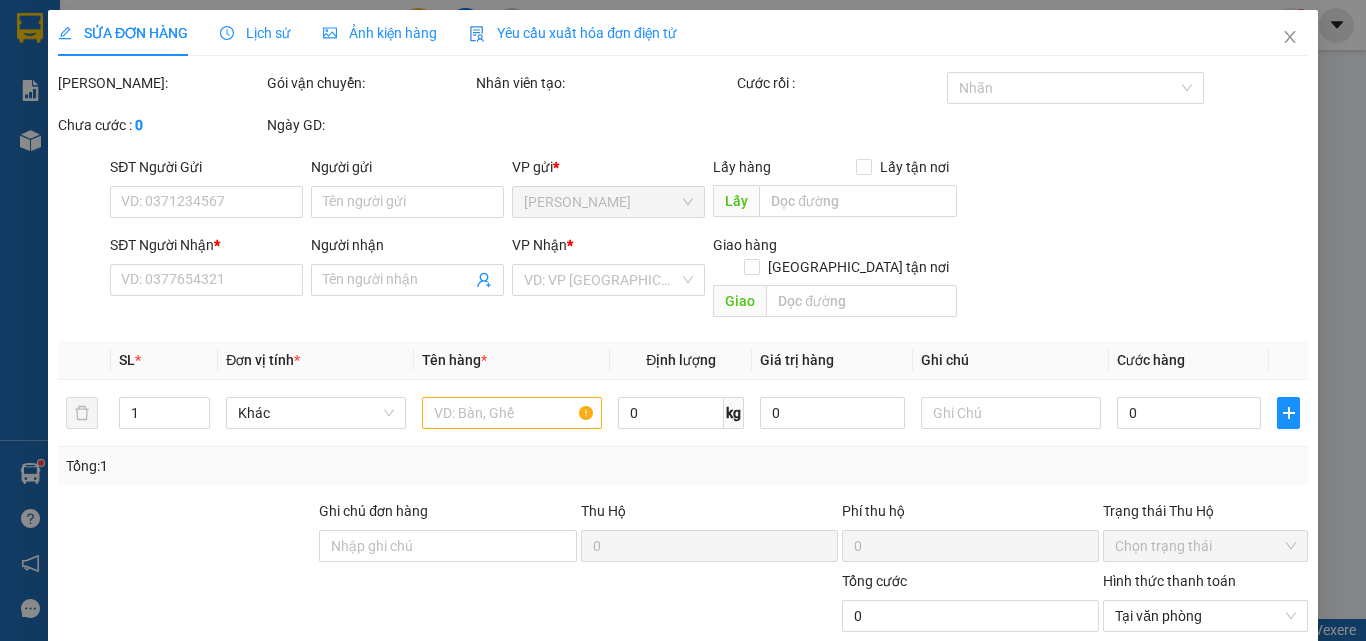 type on "0768078748" 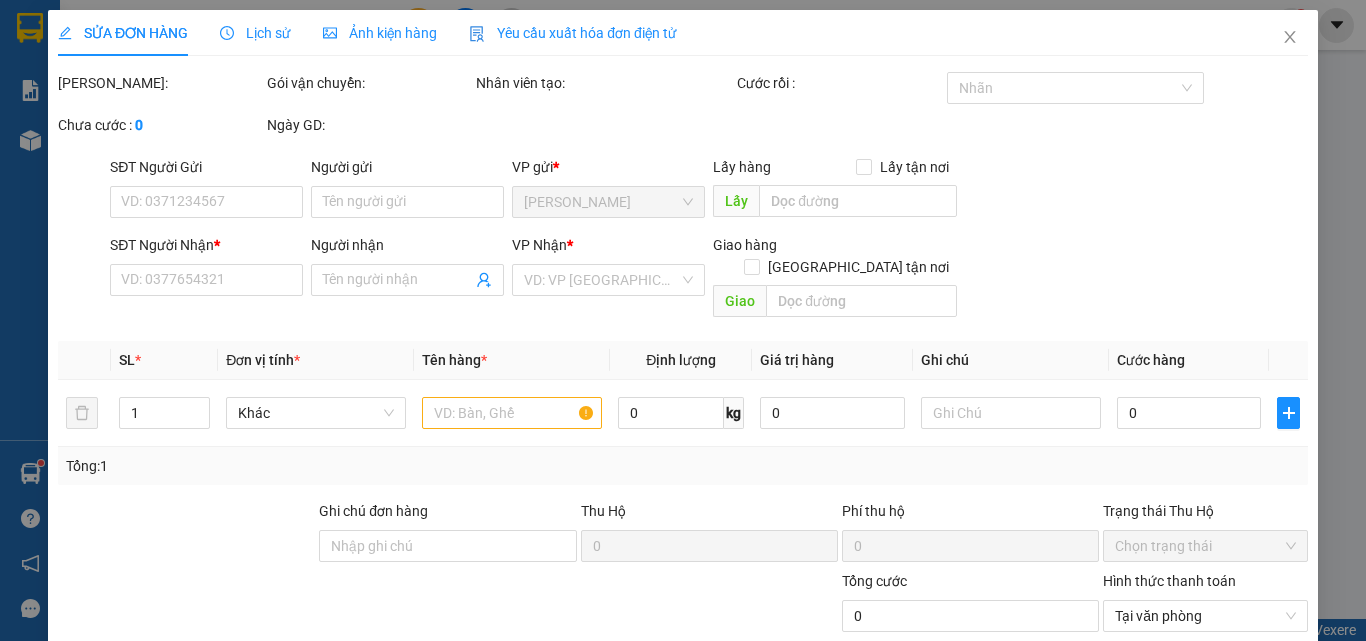 type on "NGÂN" 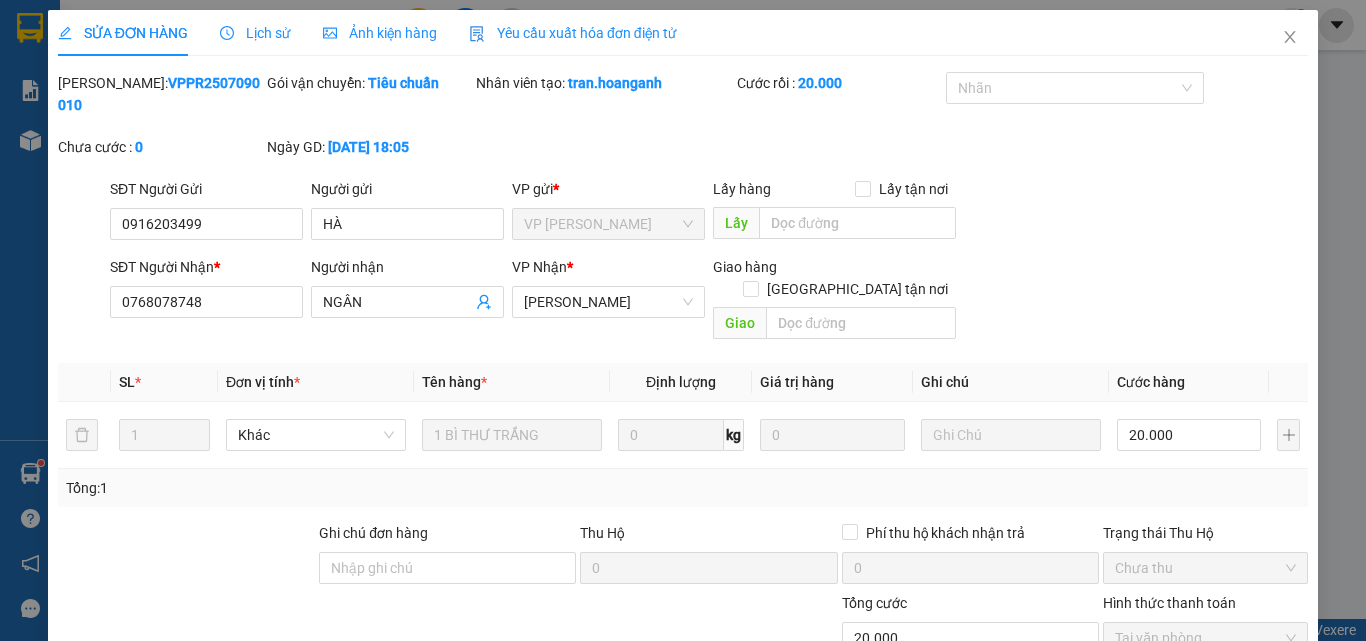 scroll, scrollTop: 165, scrollLeft: 0, axis: vertical 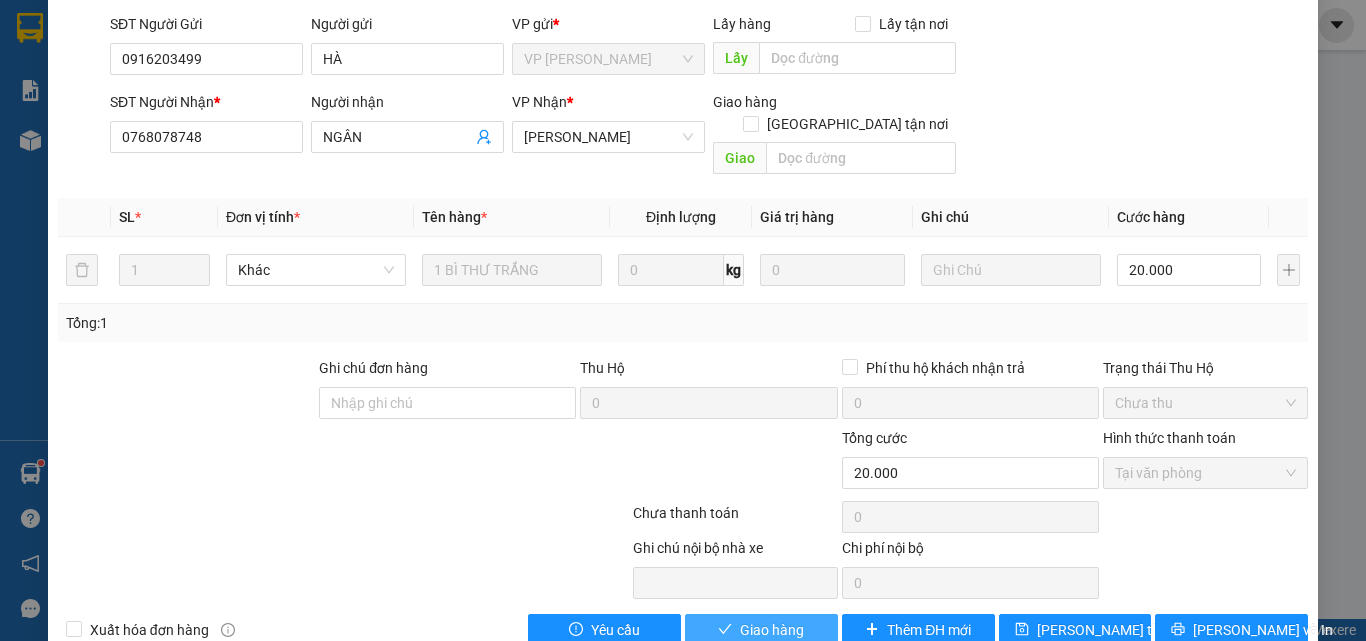 click on "Giao hàng" at bounding box center [772, 630] 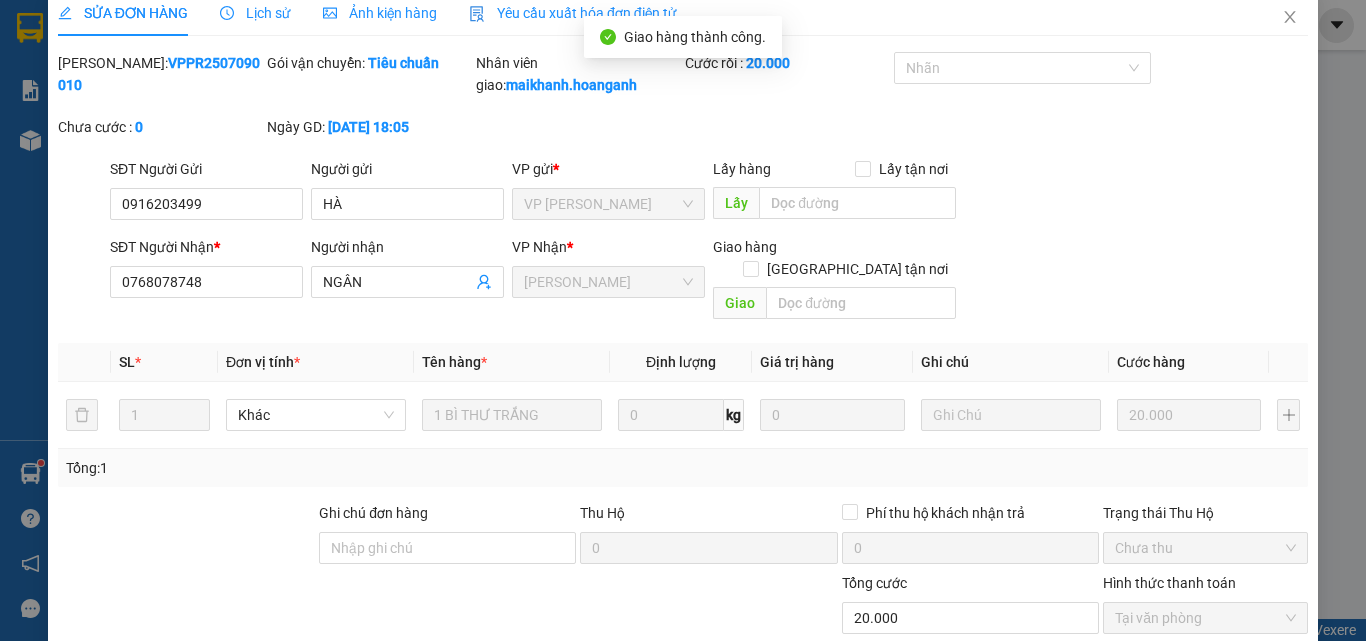 scroll, scrollTop: 0, scrollLeft: 0, axis: both 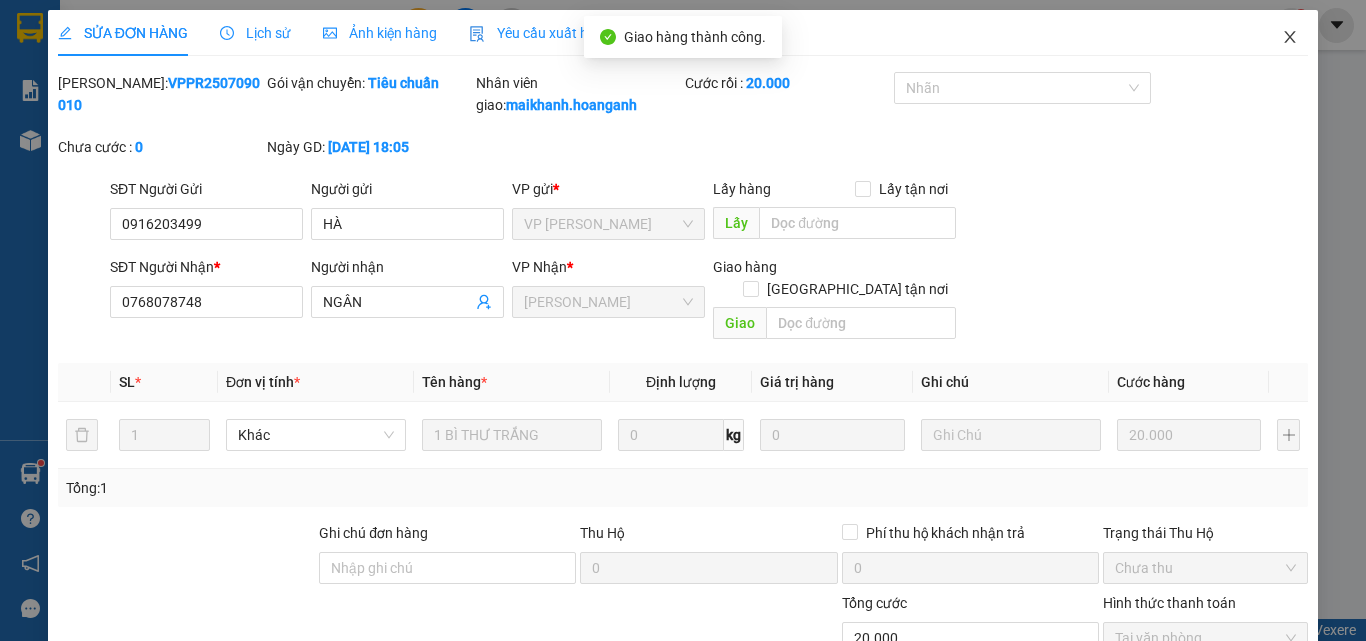 click 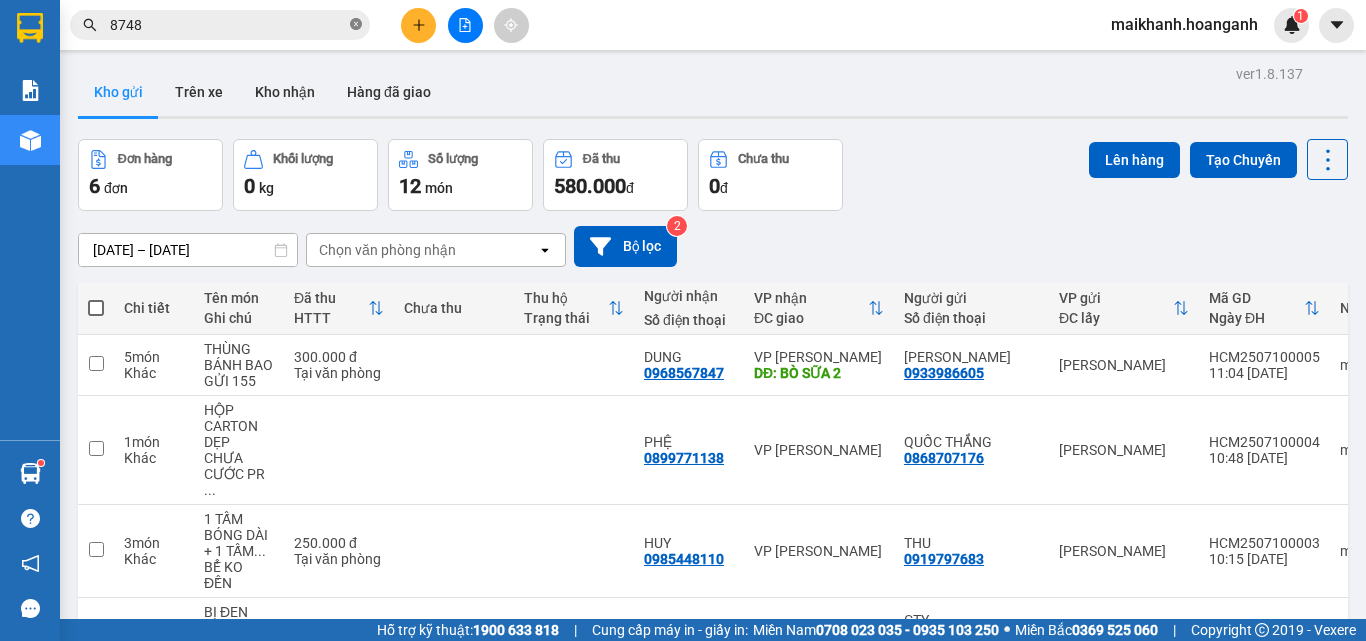 click 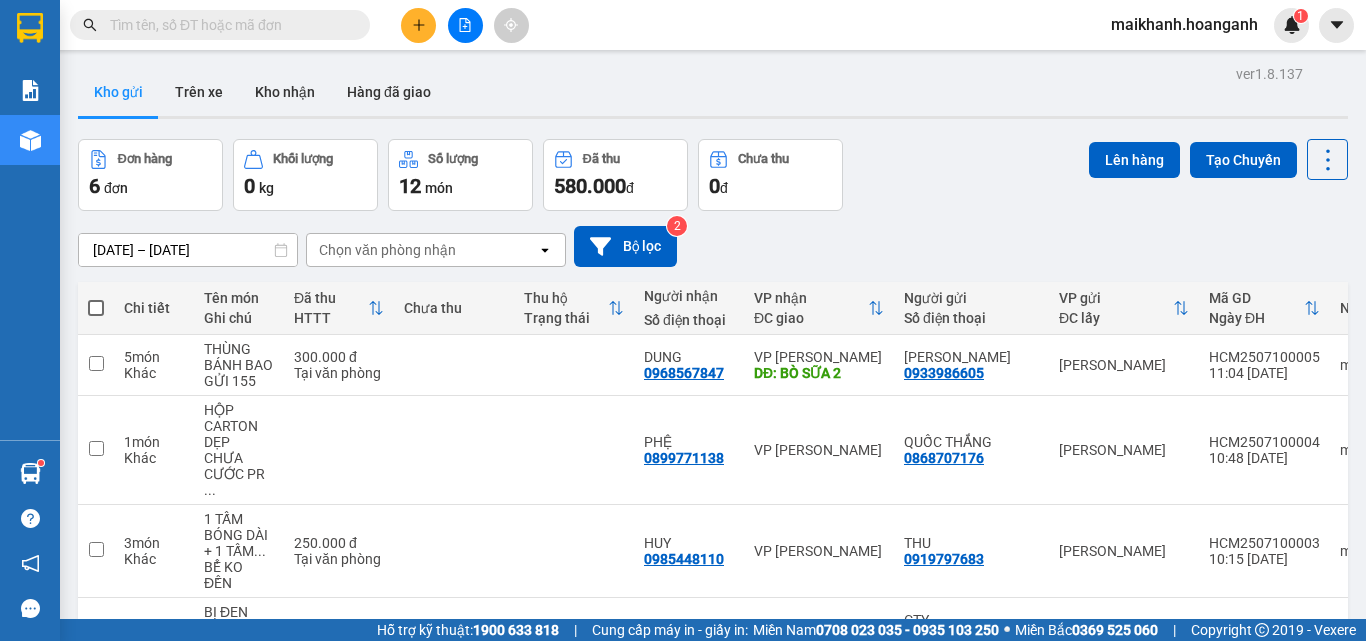 click at bounding box center (228, 25) 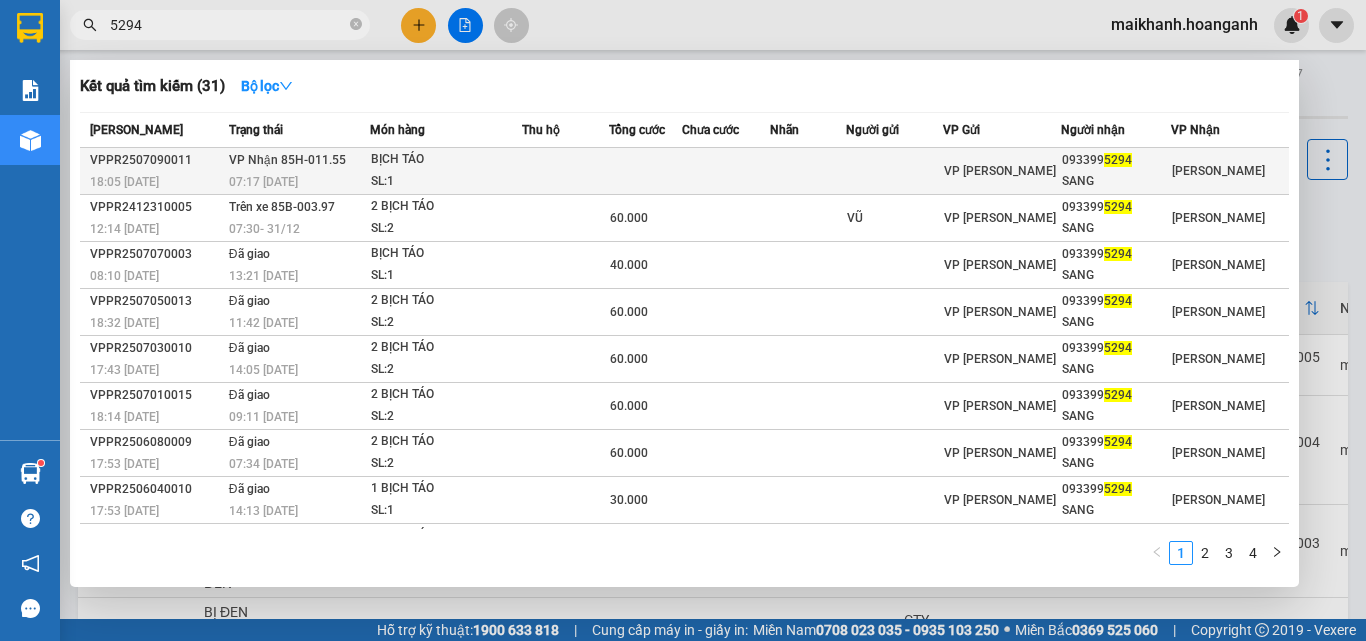 type on "5294" 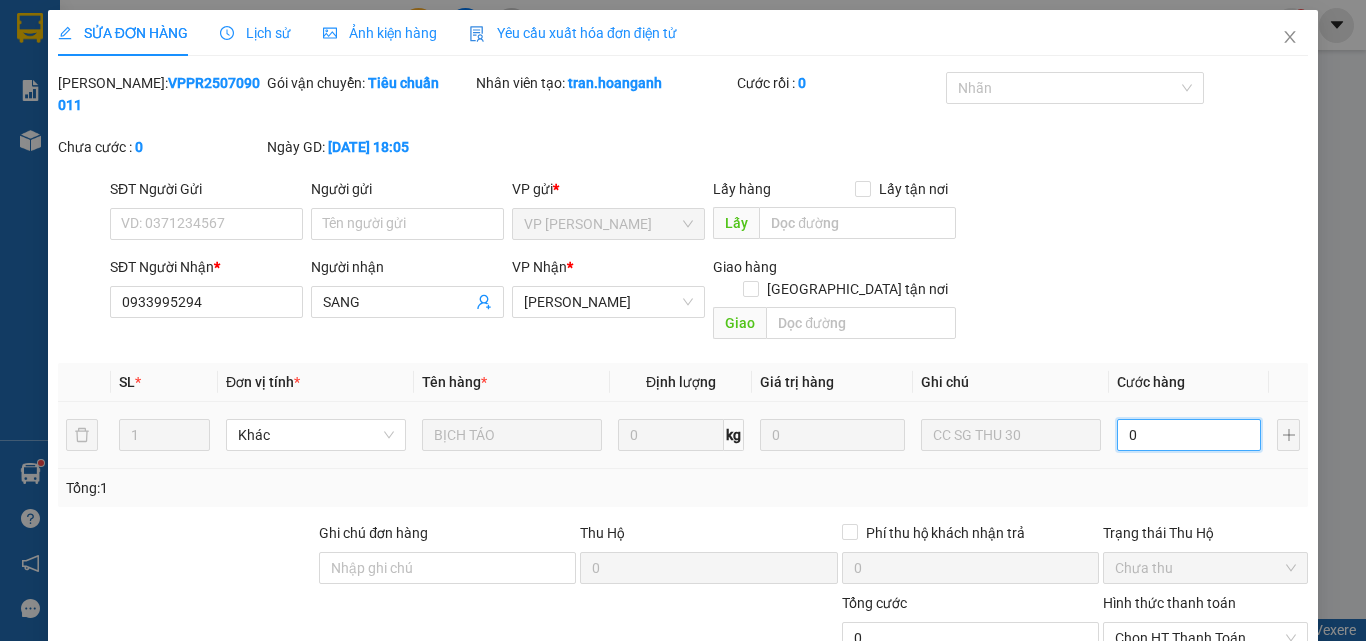 click on "0" at bounding box center [1189, 435] 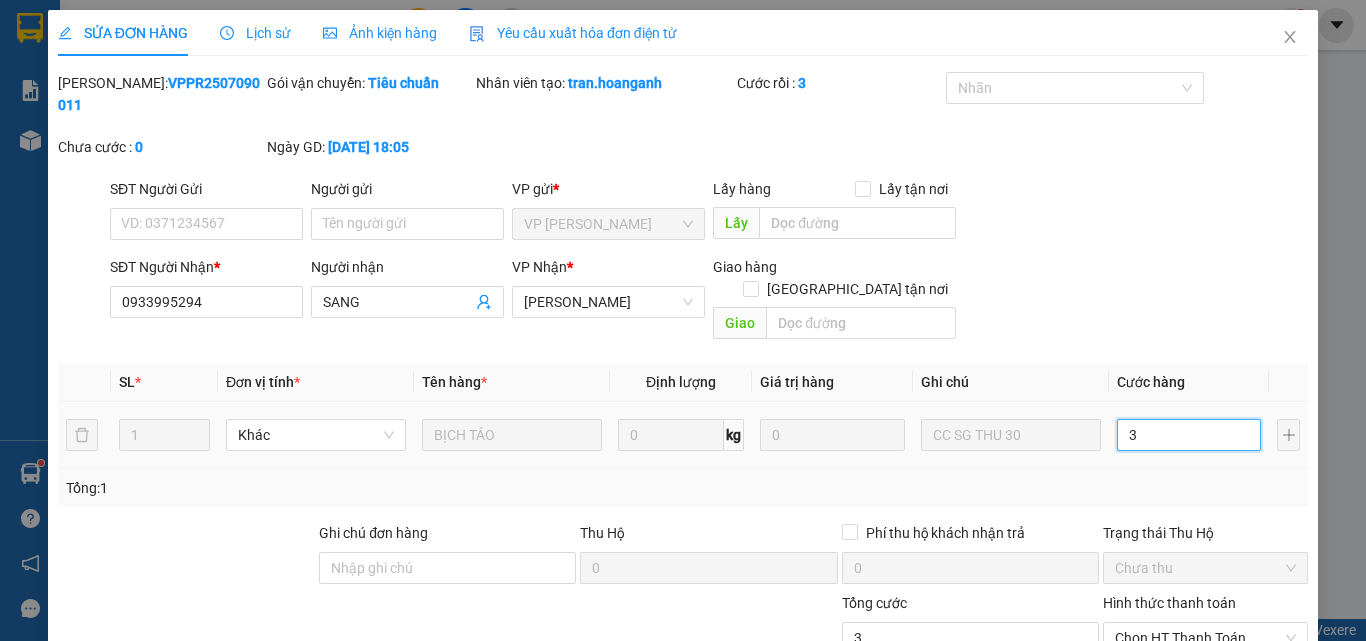 type on "30" 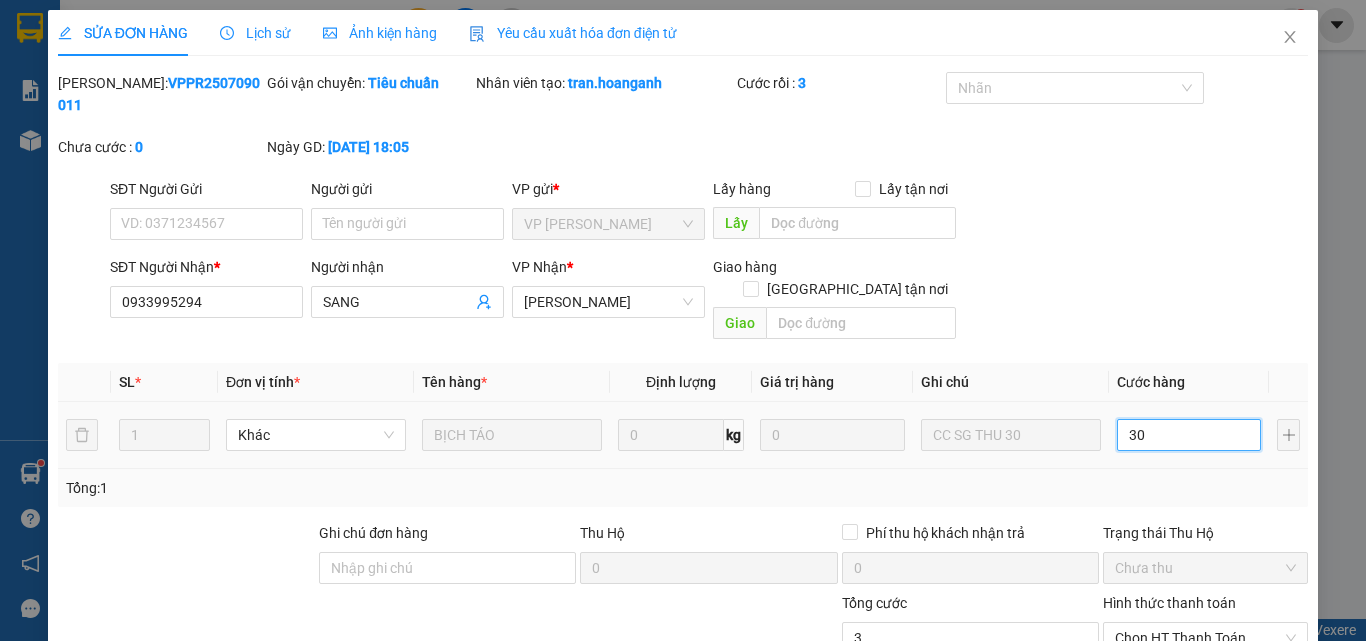 type on "30" 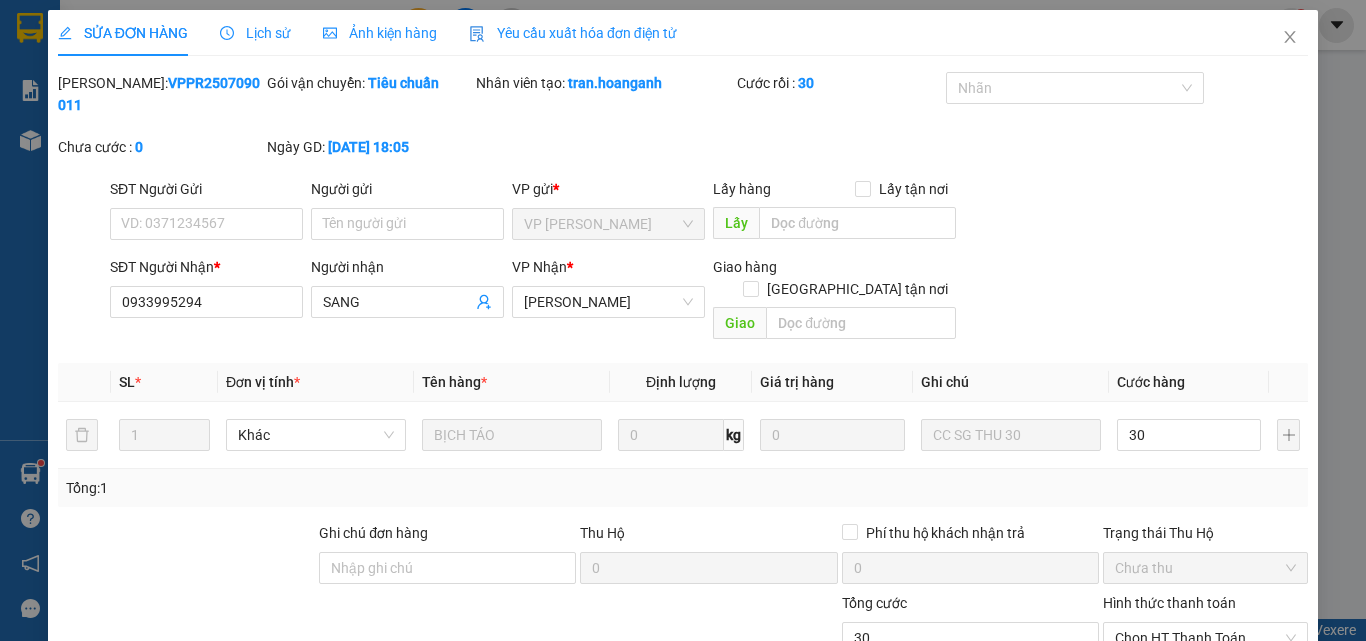 type on "30.000" 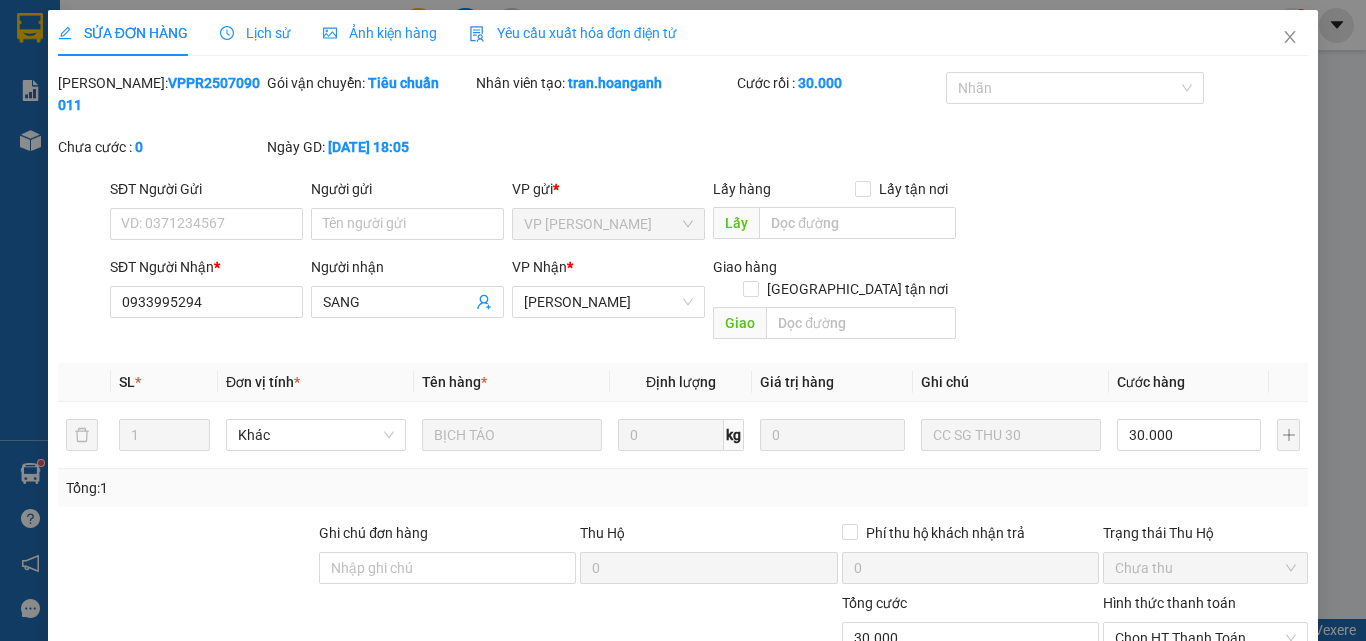 scroll, scrollTop: 165, scrollLeft: 0, axis: vertical 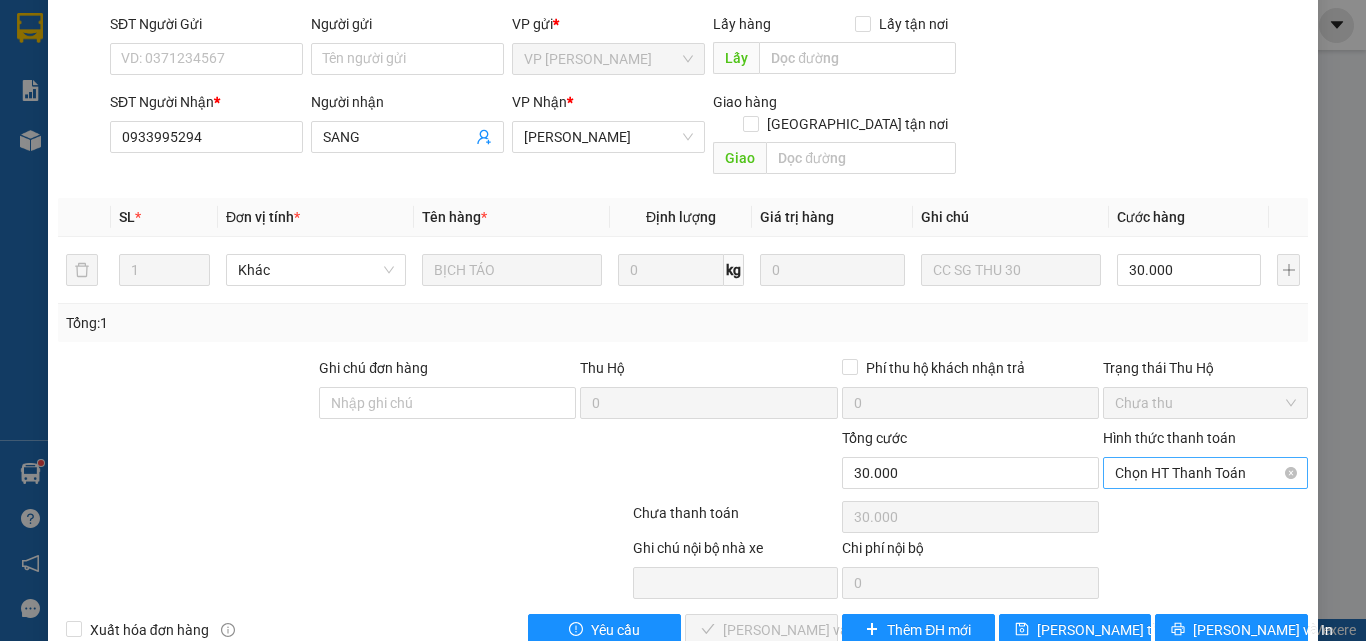 click on "Chọn HT Thanh Toán" at bounding box center (1205, 473) 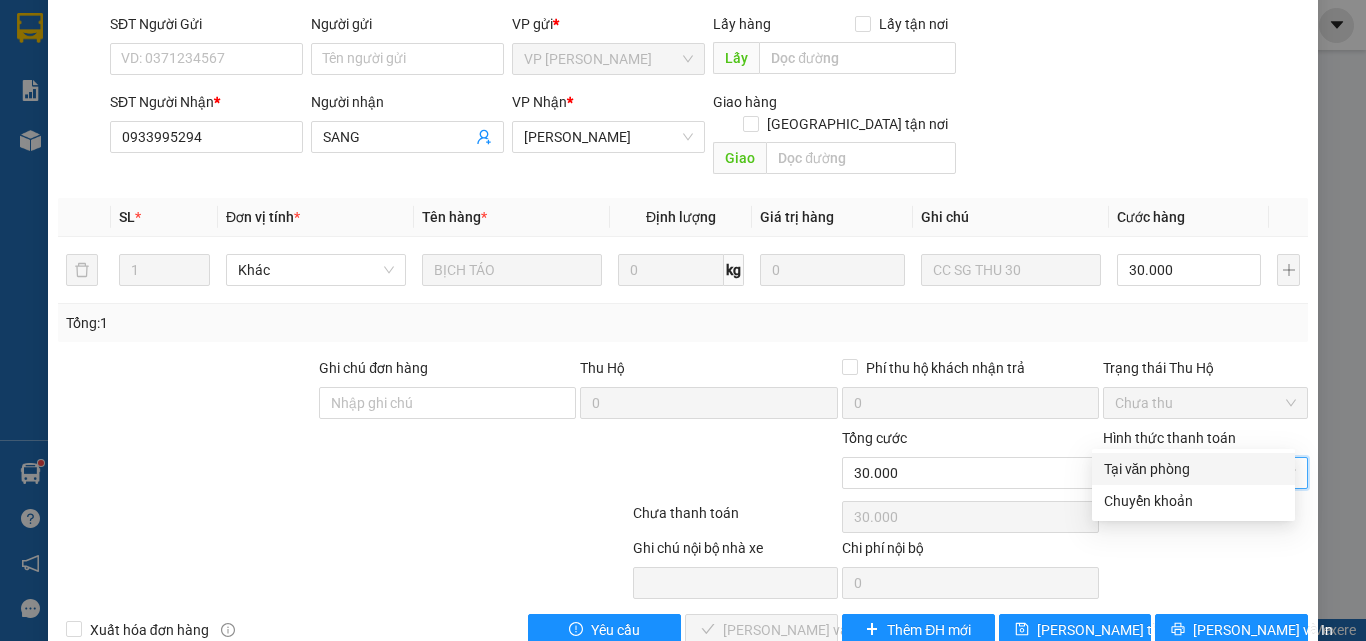 click on "Tại văn phòng" at bounding box center [1193, 469] 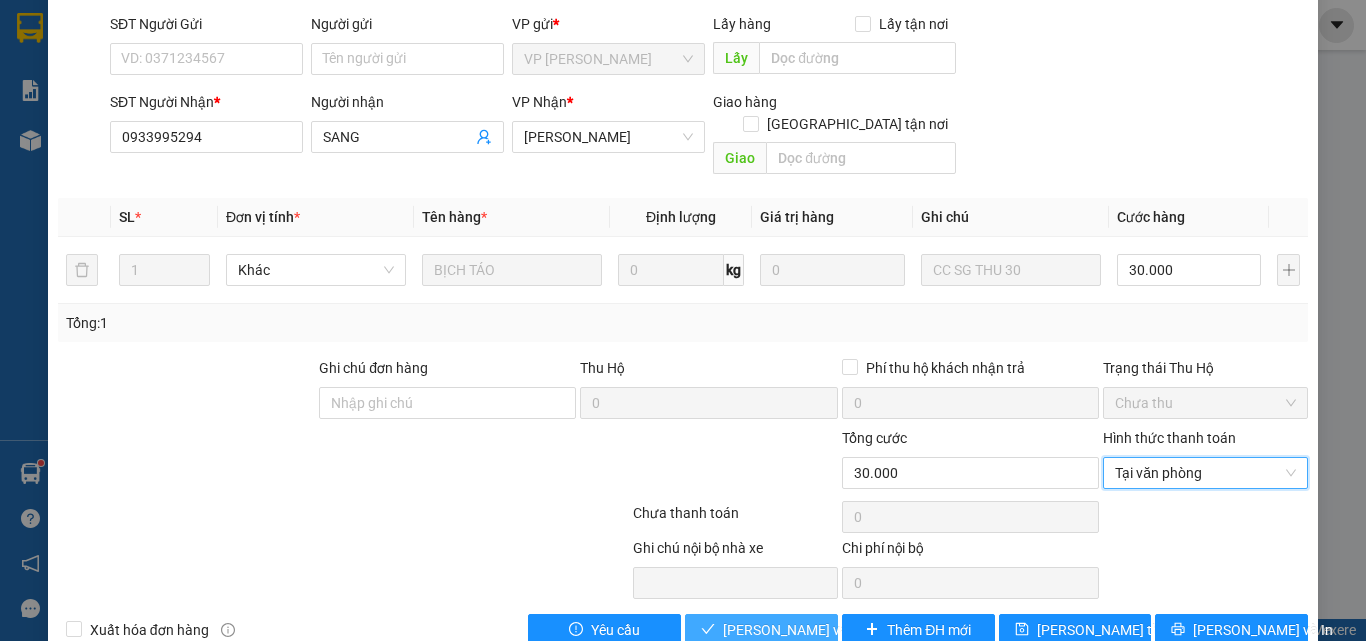 click on "[PERSON_NAME] và Giao hàng" at bounding box center [819, 630] 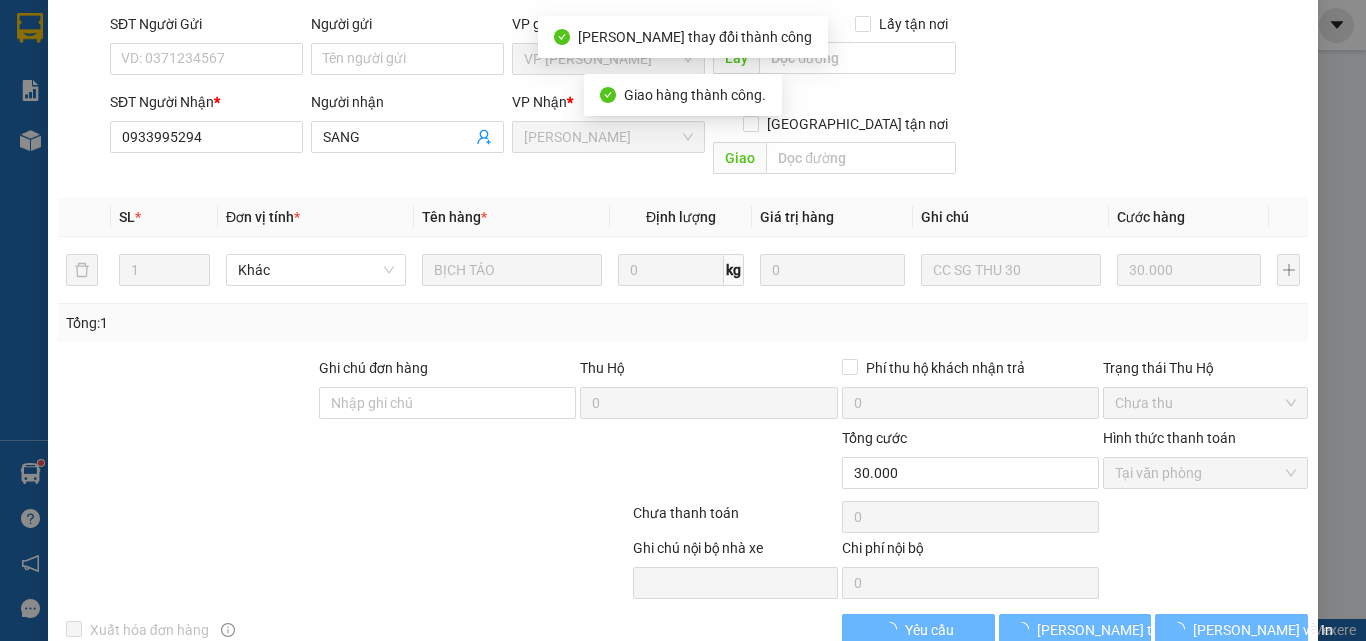 scroll, scrollTop: 187, scrollLeft: 0, axis: vertical 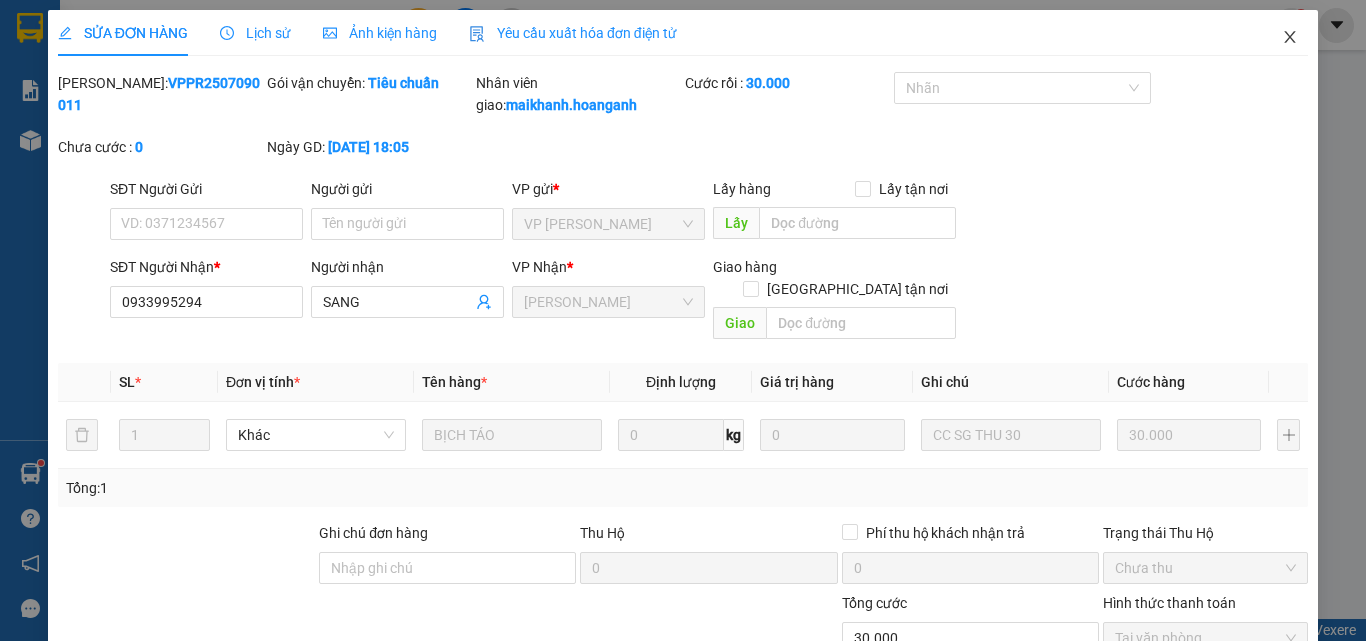 click 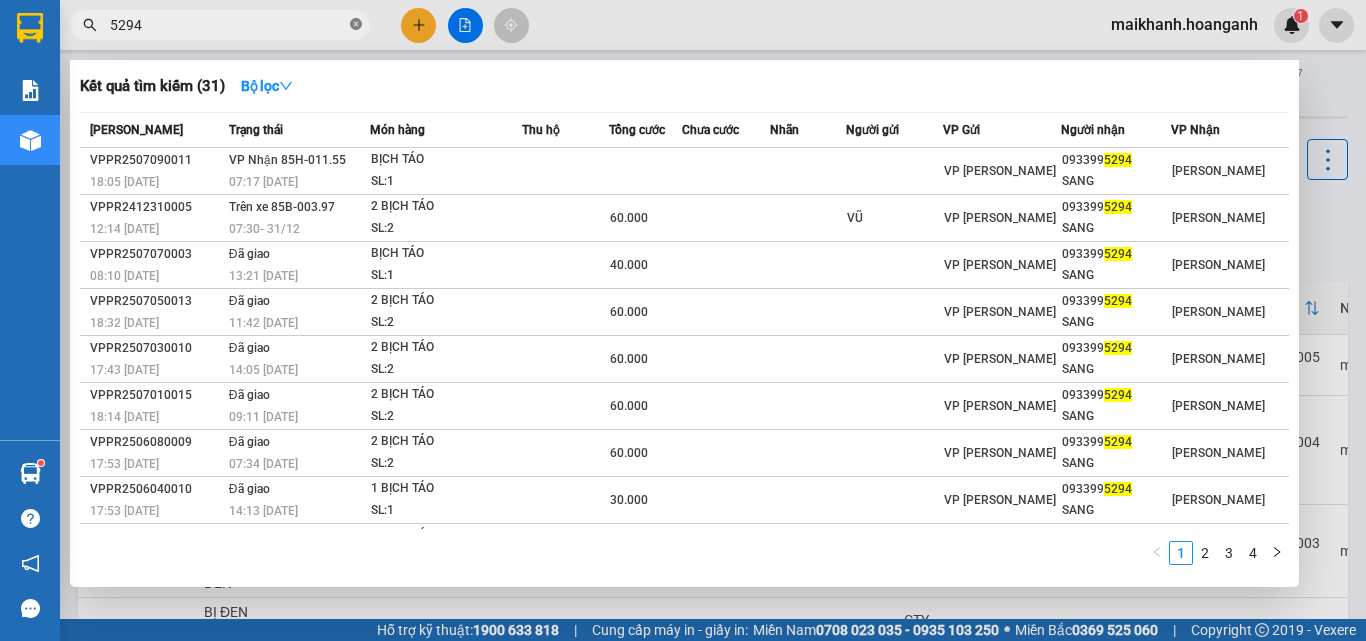 click 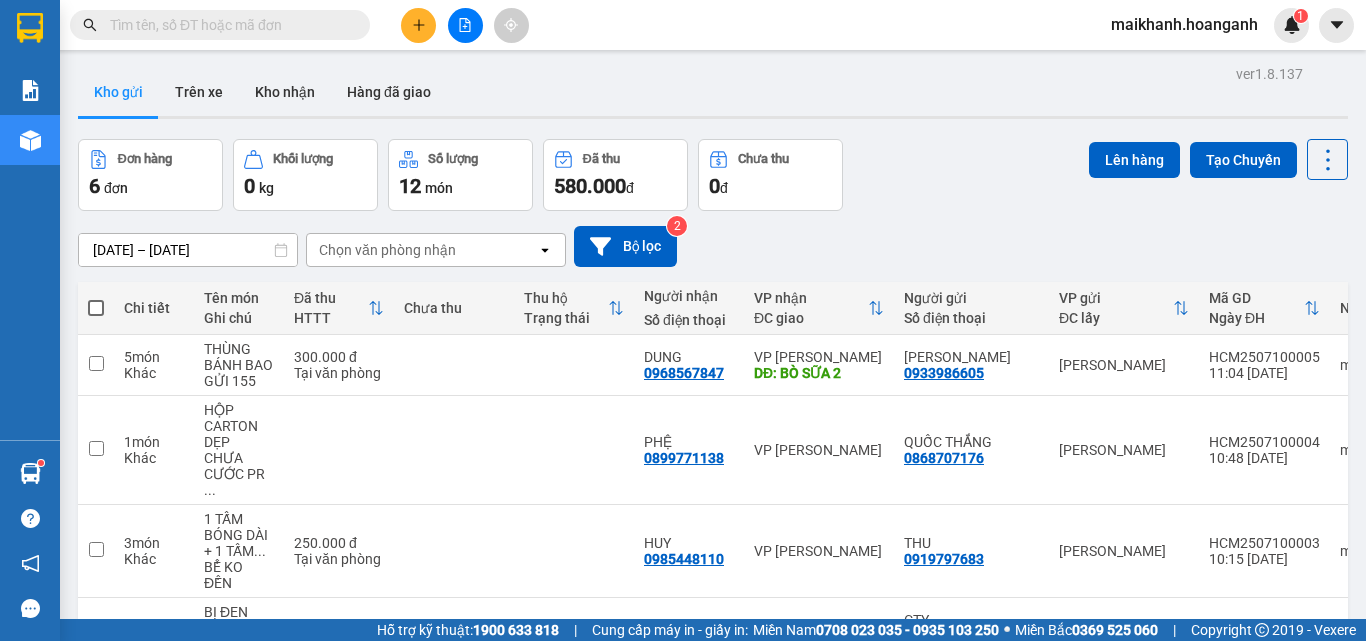 click at bounding box center [228, 25] 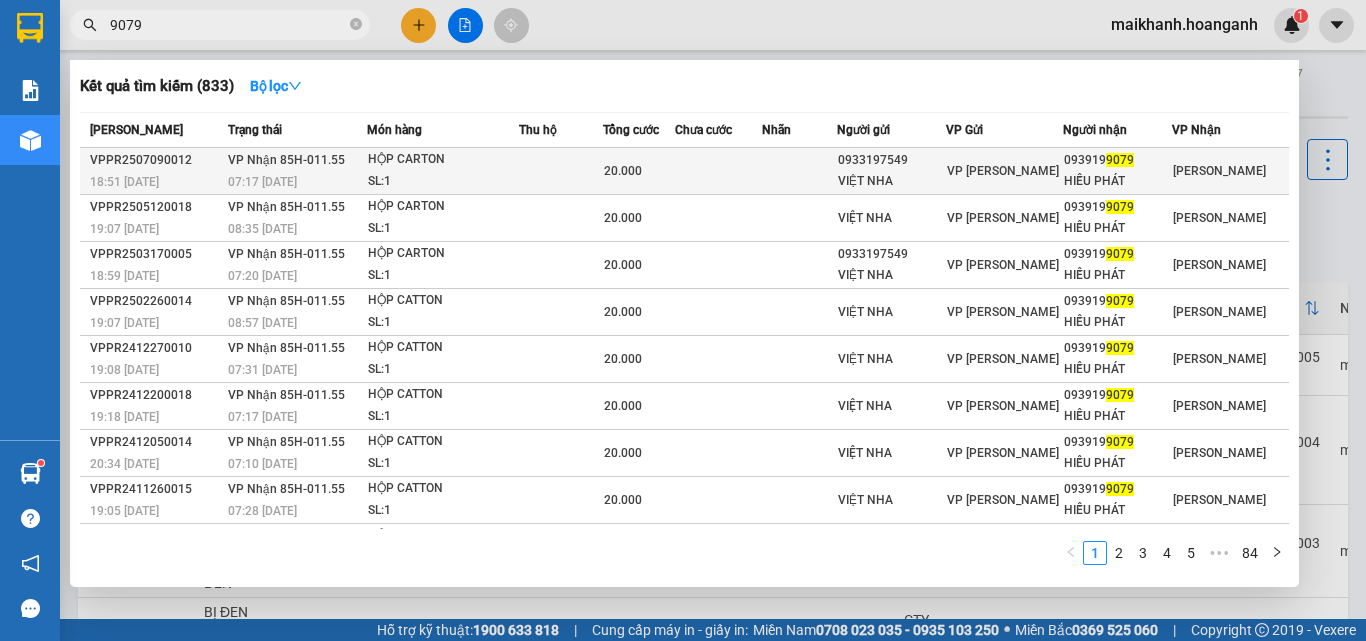 type on "9079" 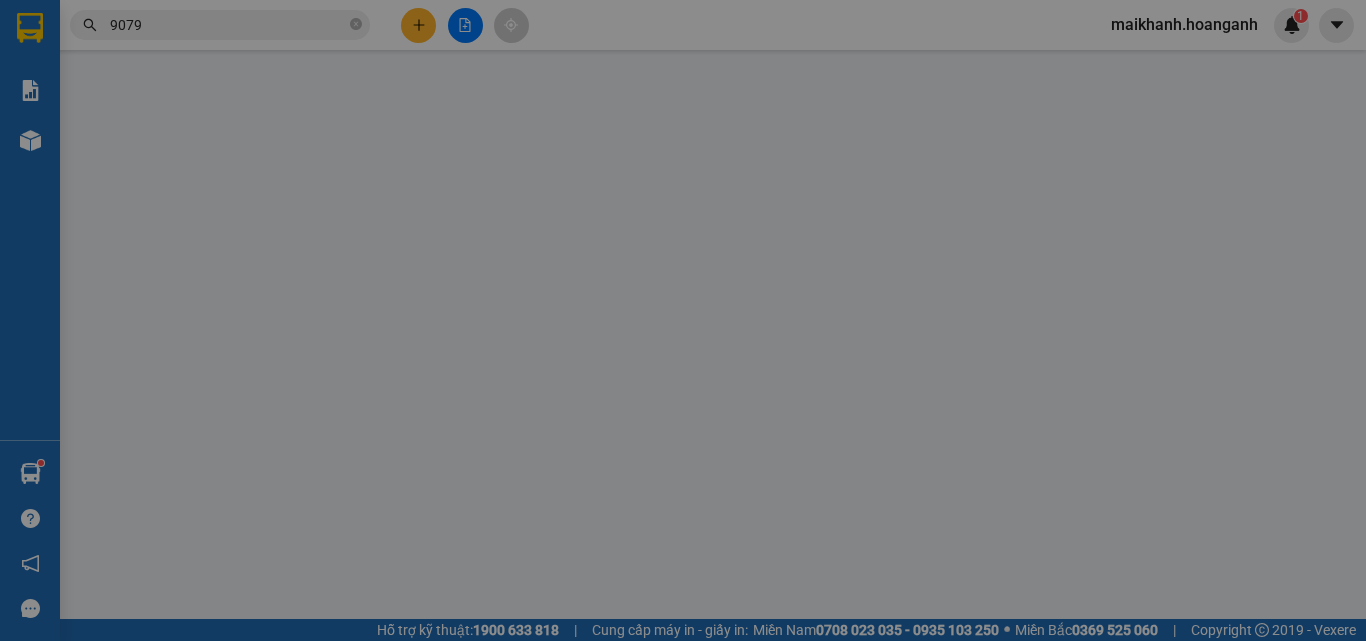 type on "0933197549" 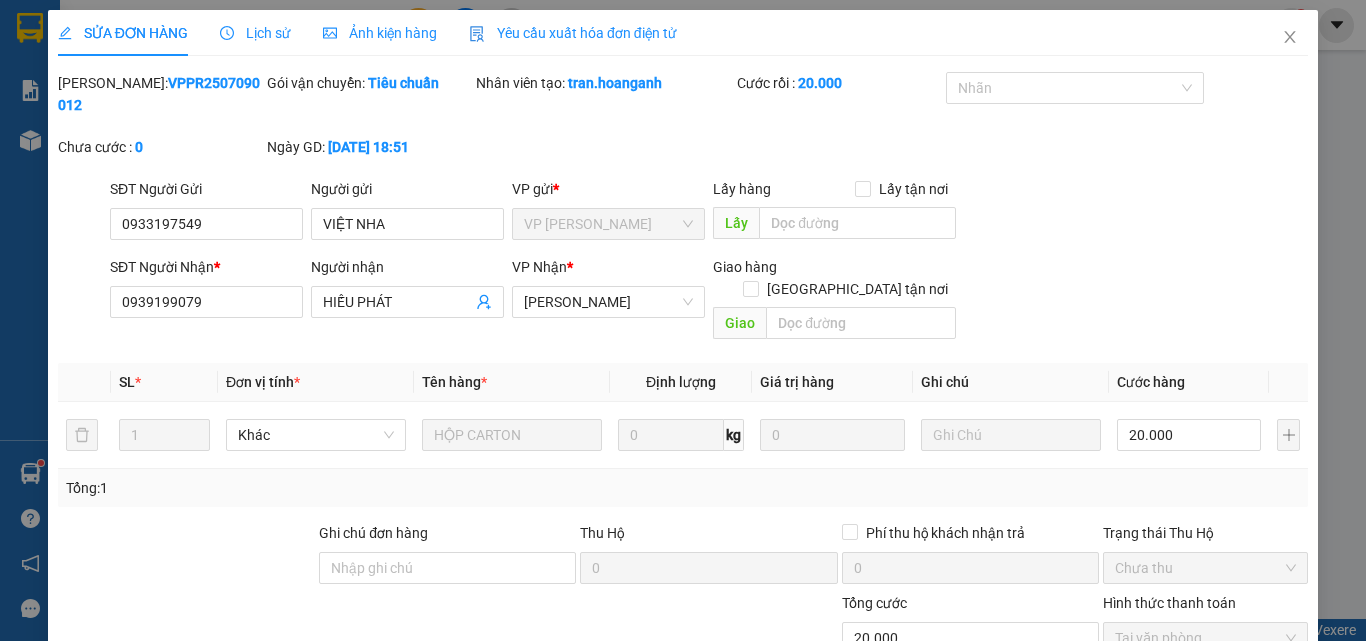 scroll, scrollTop: 165, scrollLeft: 0, axis: vertical 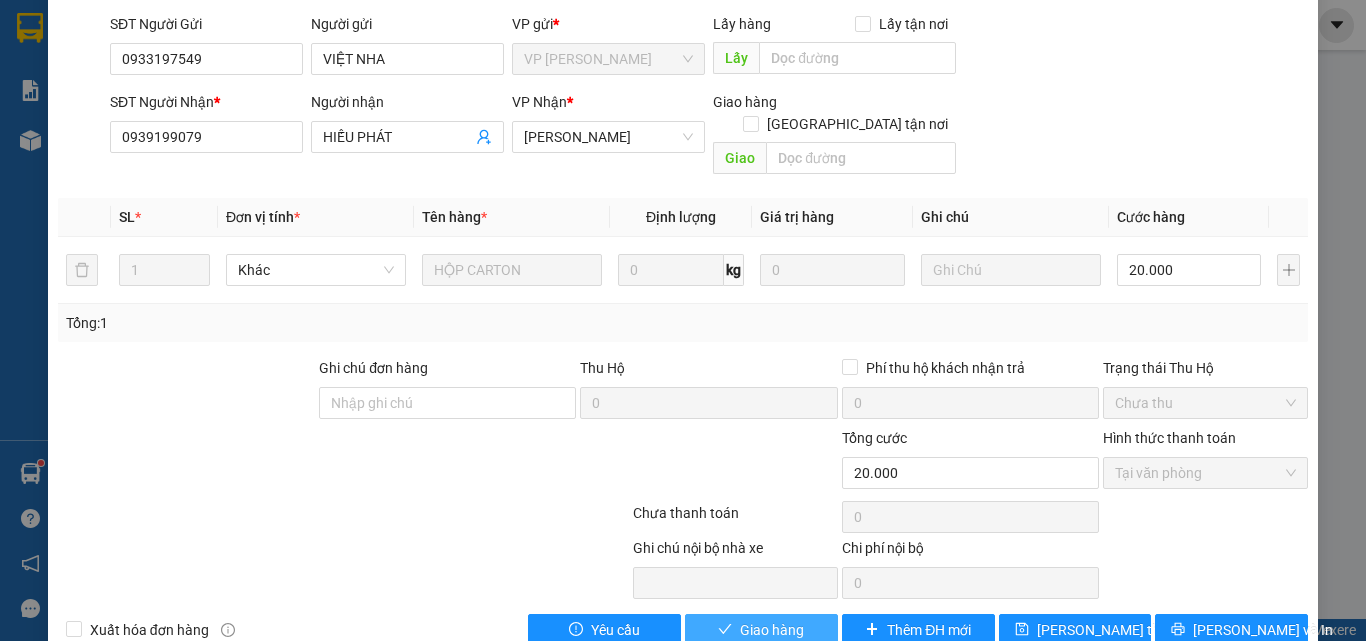 click on "Giao hàng" at bounding box center [772, 630] 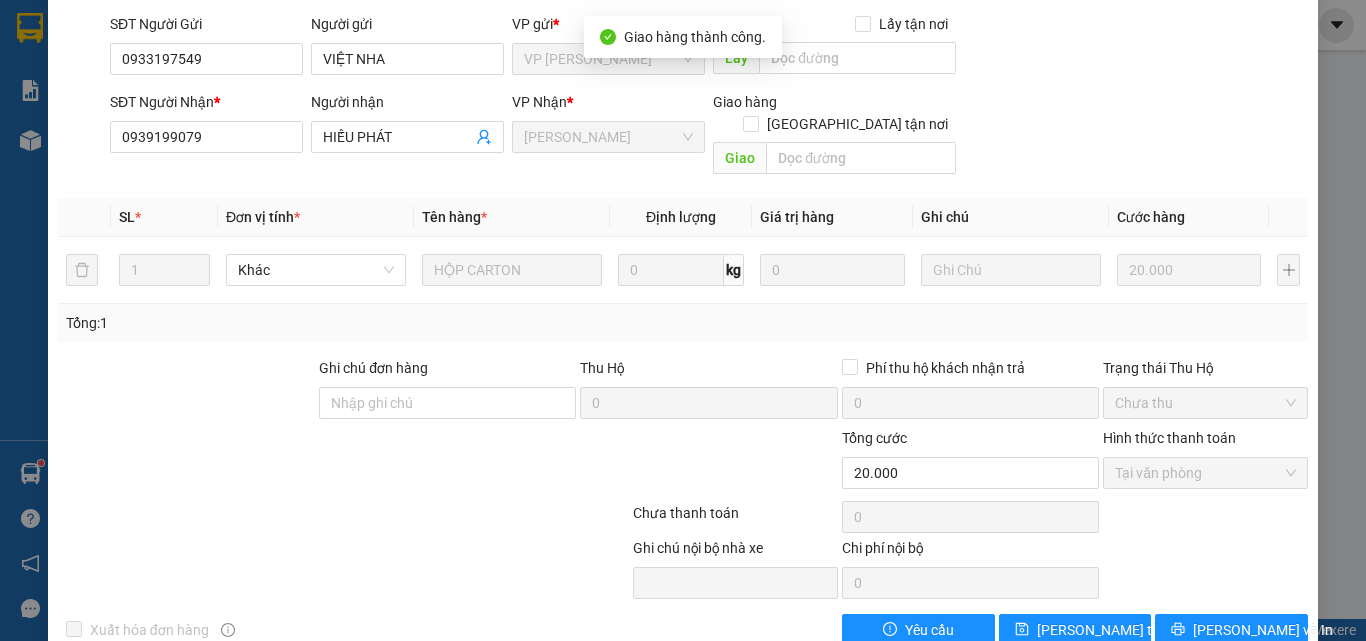scroll, scrollTop: 187, scrollLeft: 0, axis: vertical 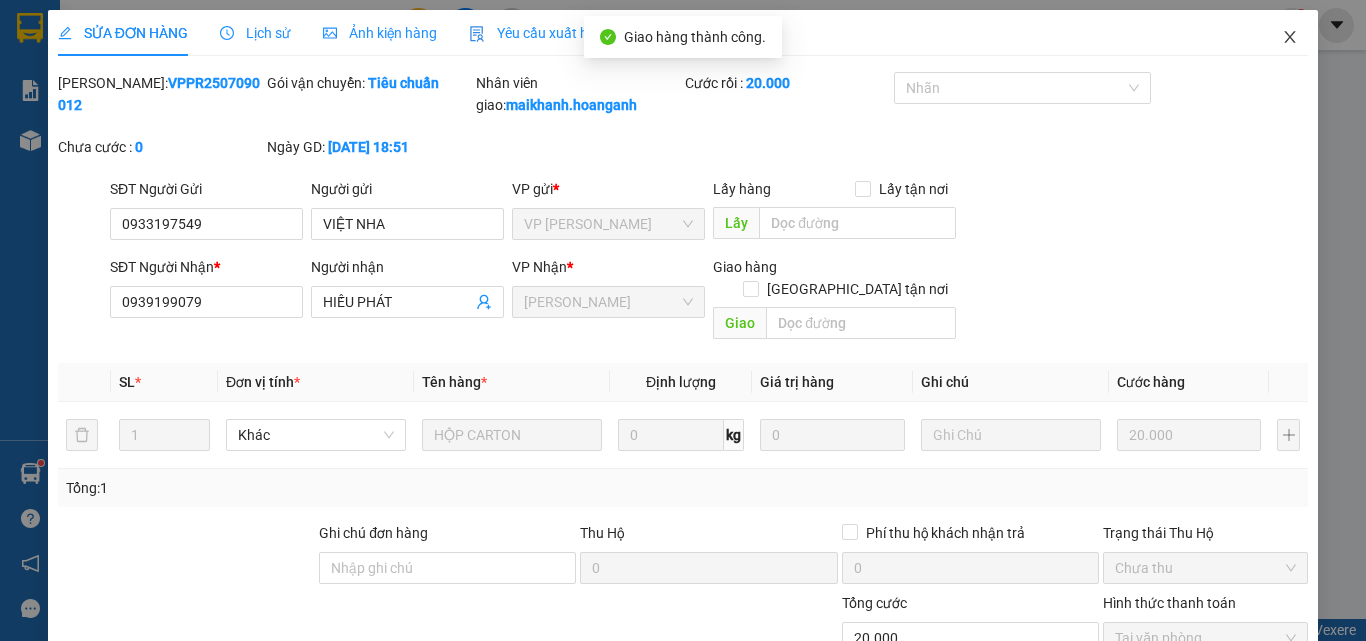 click 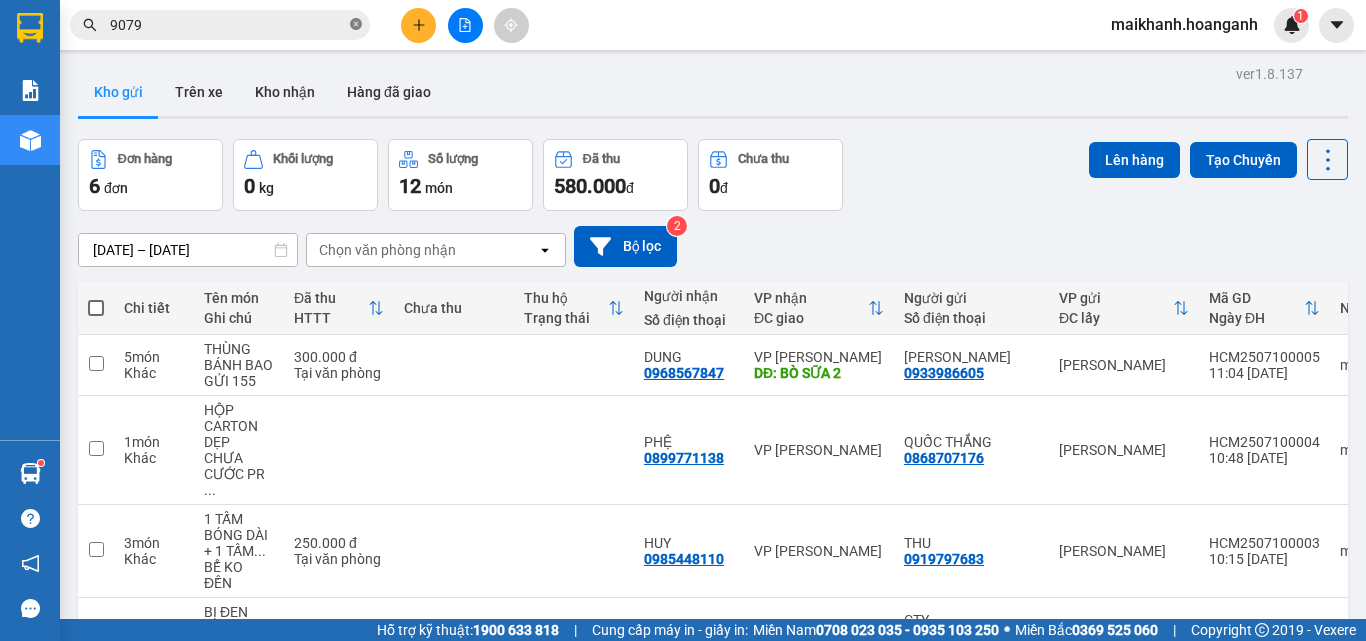 click 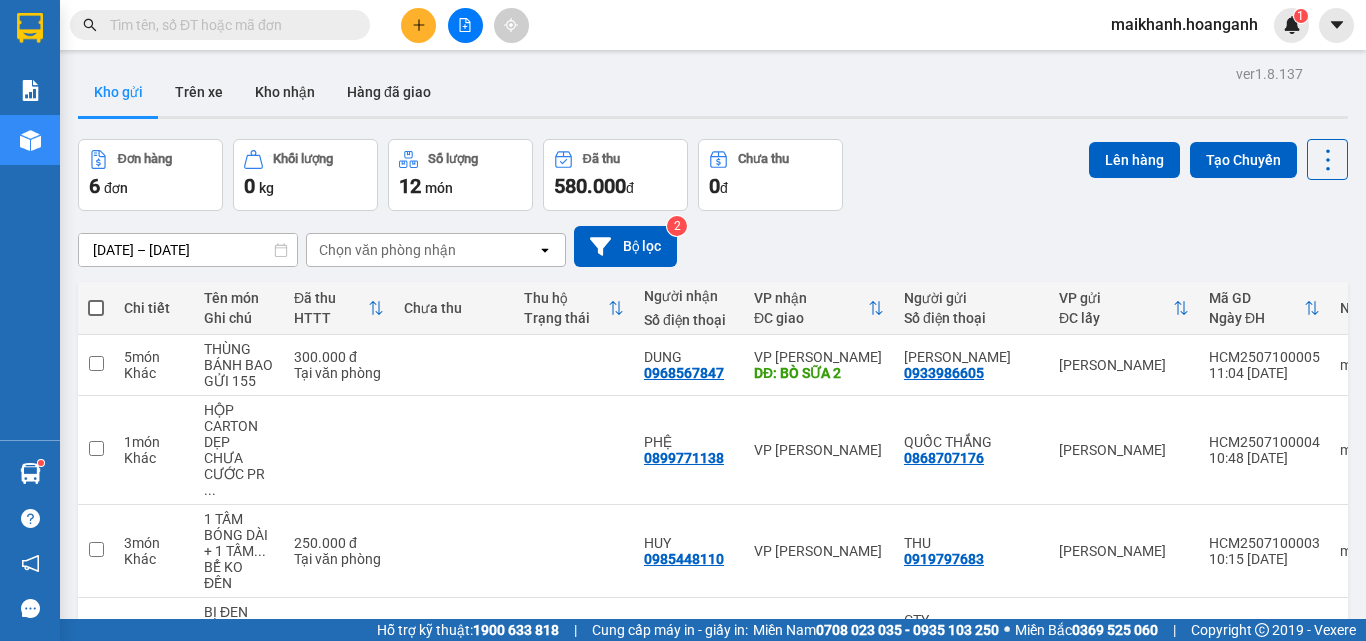 click at bounding box center (228, 25) 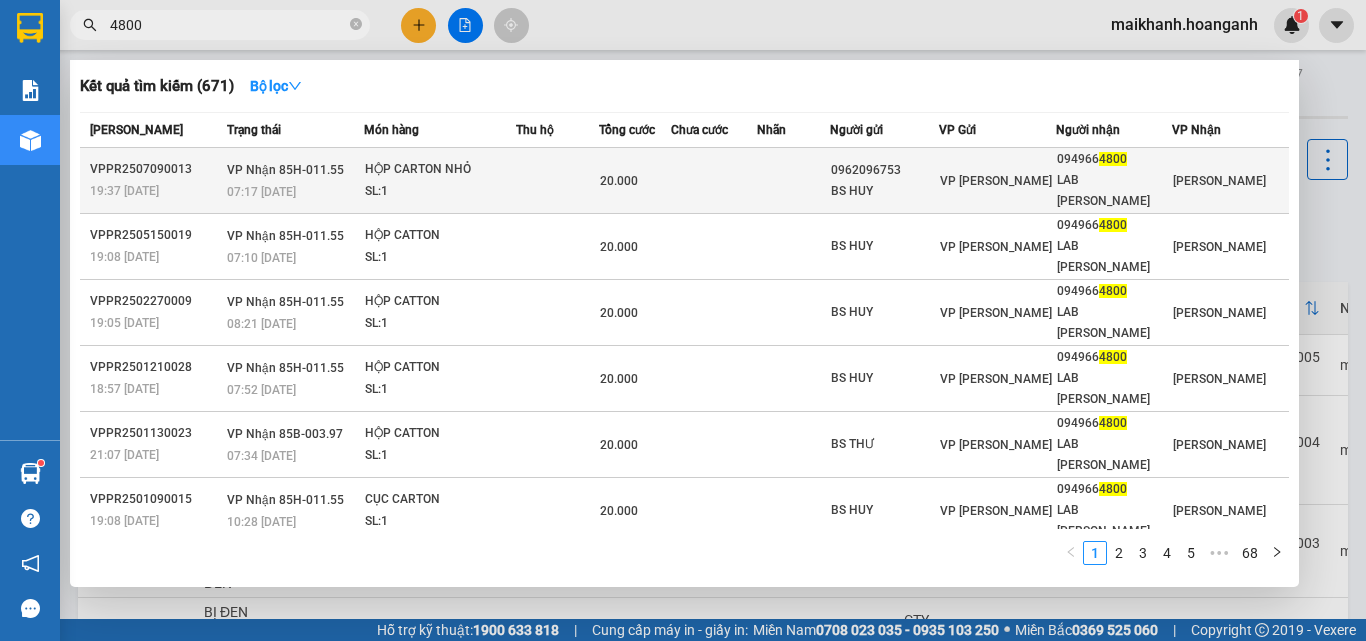 type on "4800" 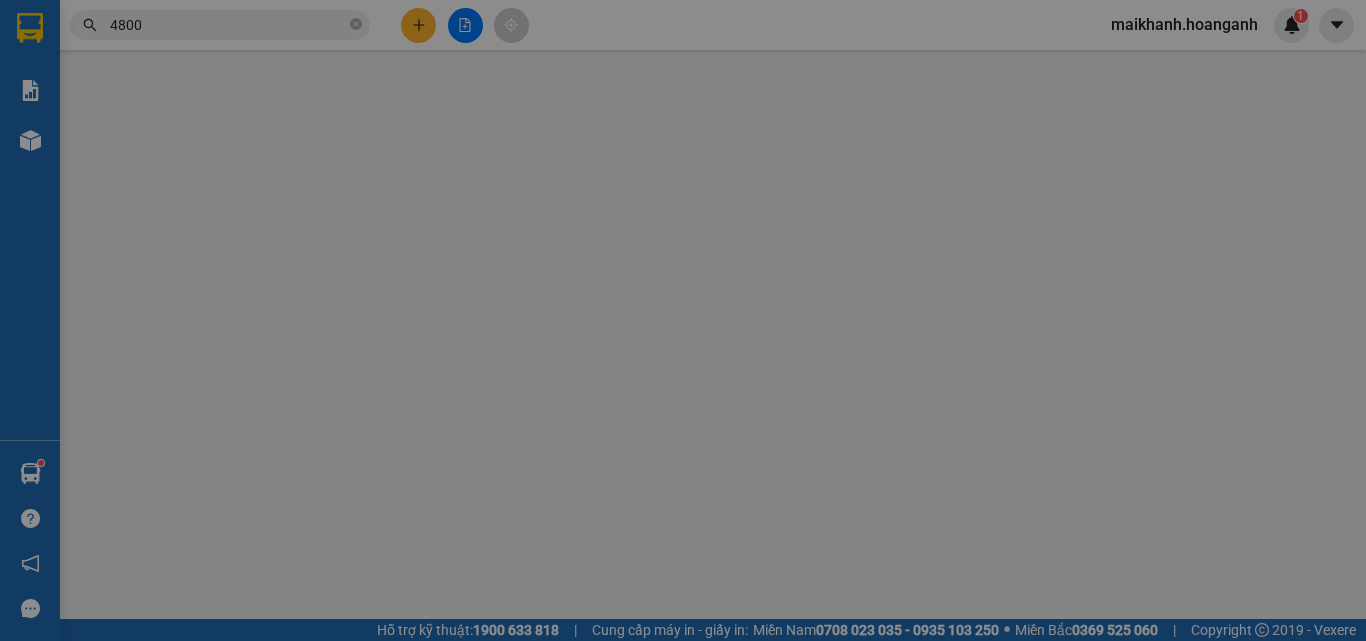 type on "0962096753" 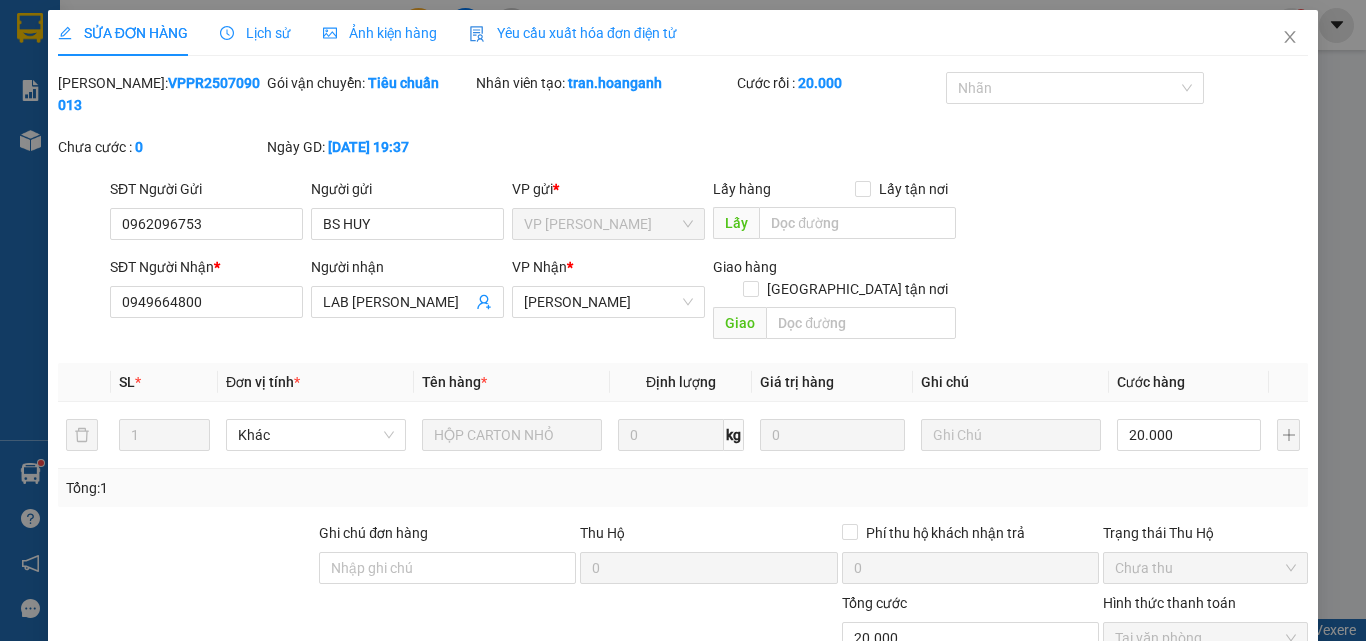 scroll, scrollTop: 165, scrollLeft: 0, axis: vertical 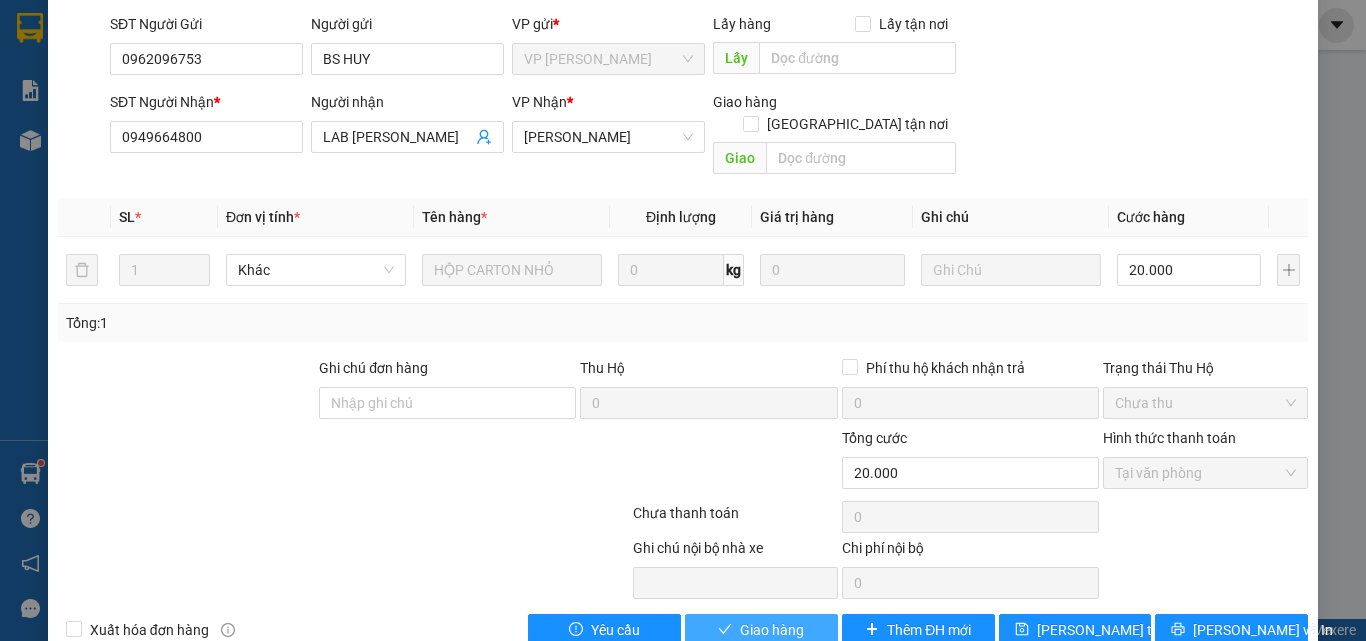 click on "Giao hàng" at bounding box center [772, 630] 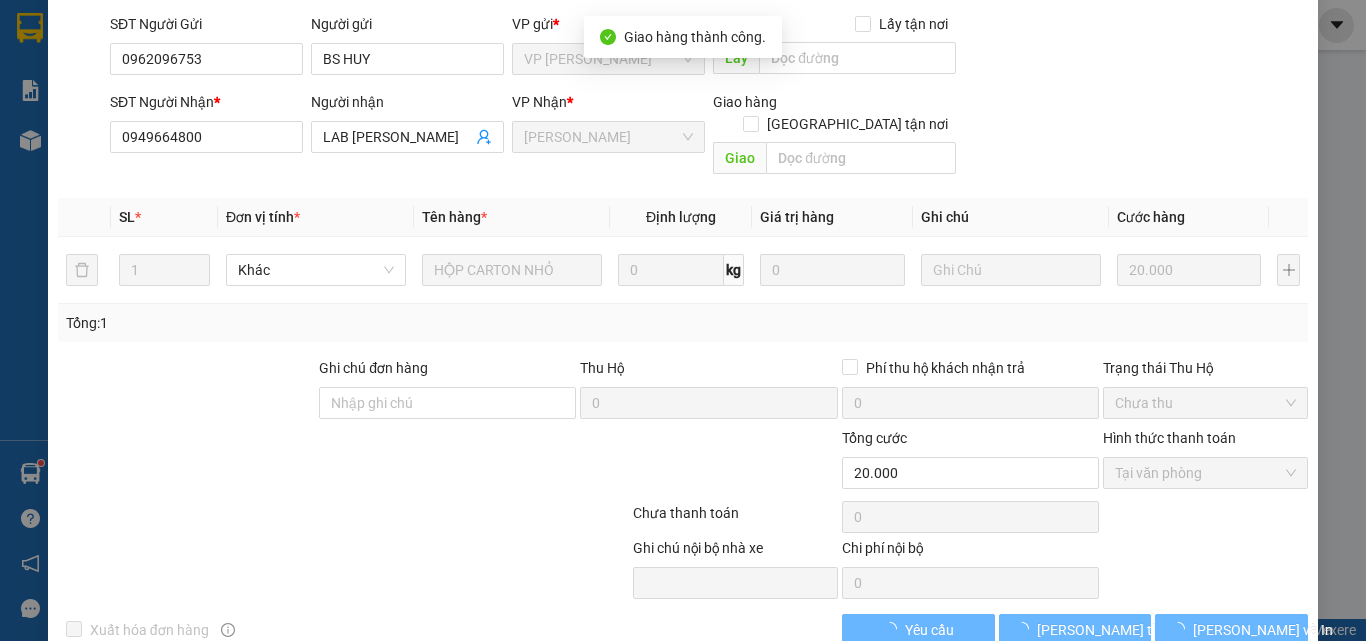 scroll, scrollTop: 187, scrollLeft: 0, axis: vertical 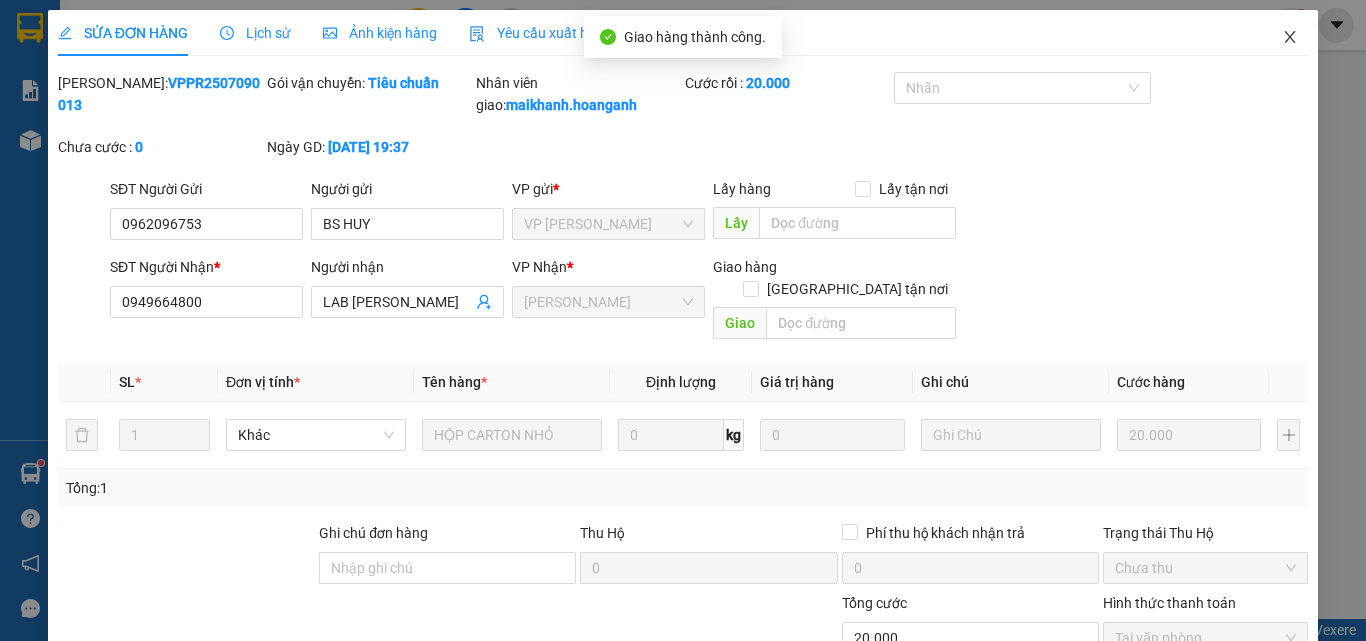 click 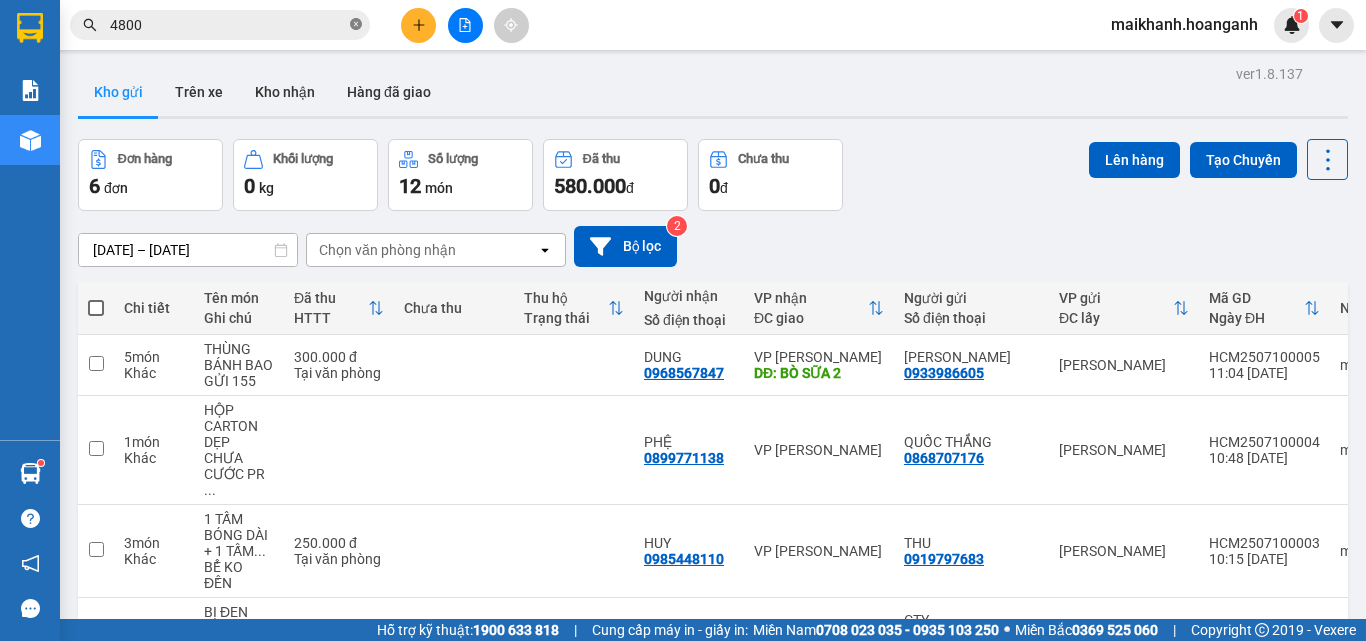 click 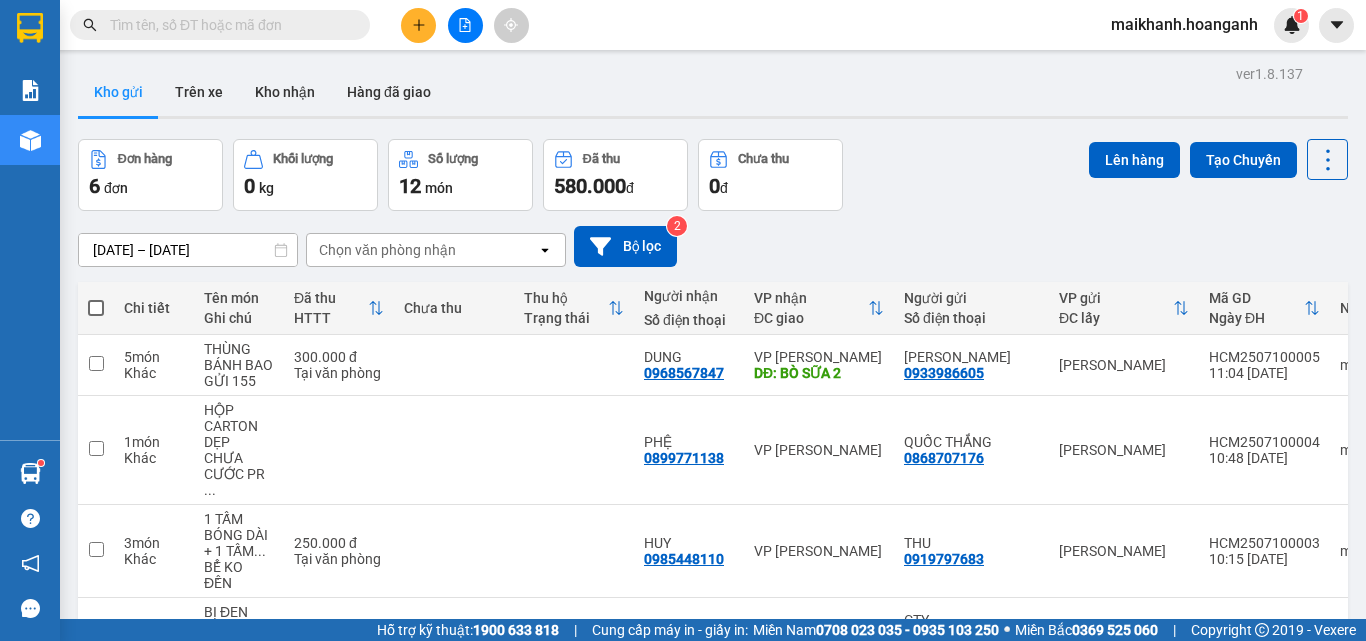 click at bounding box center [228, 25] 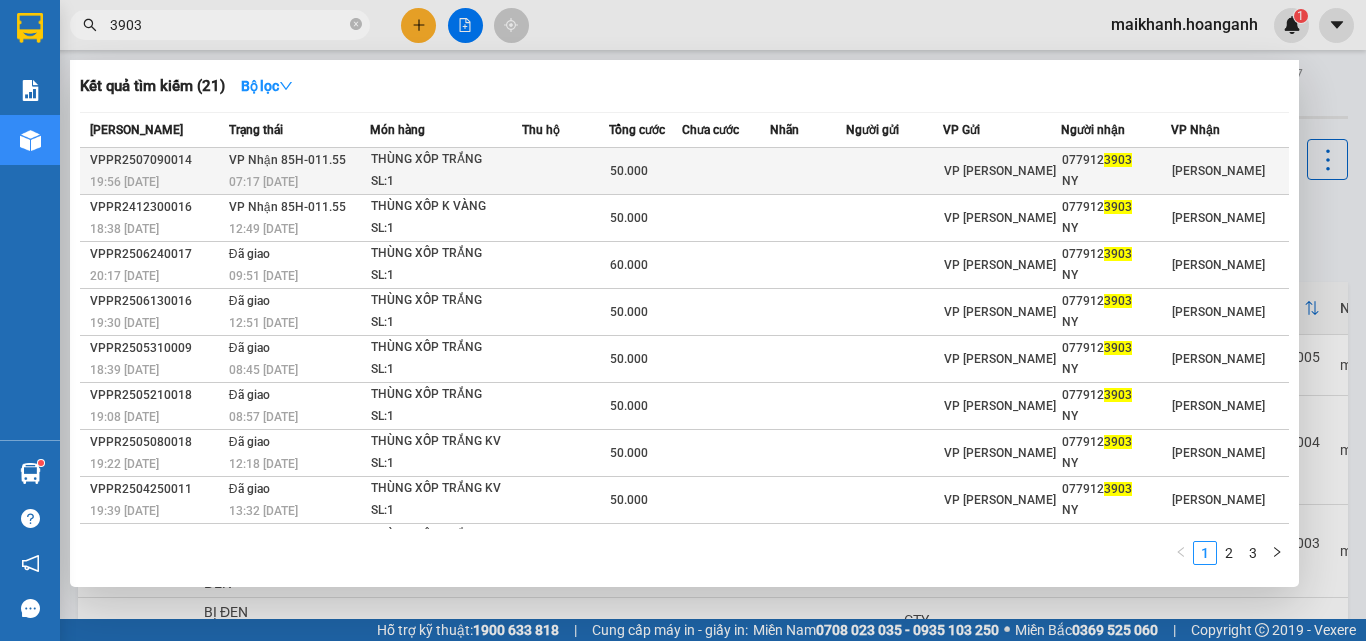 type on "3903" 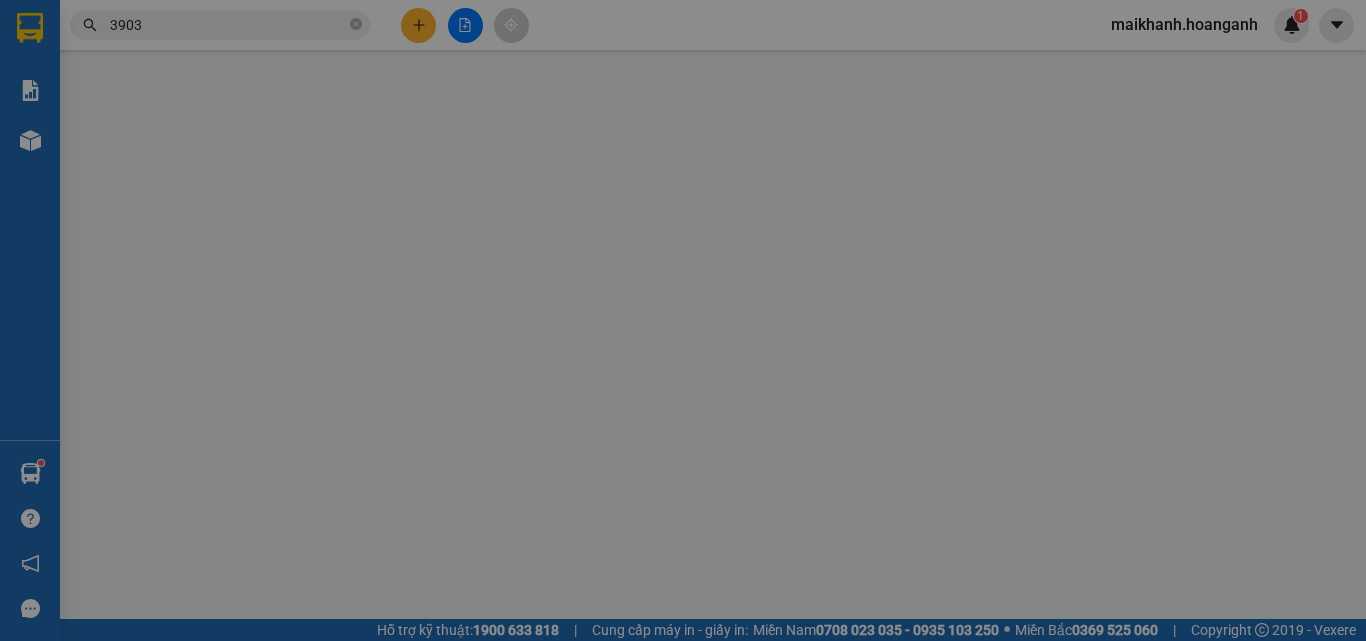type on "0779123903" 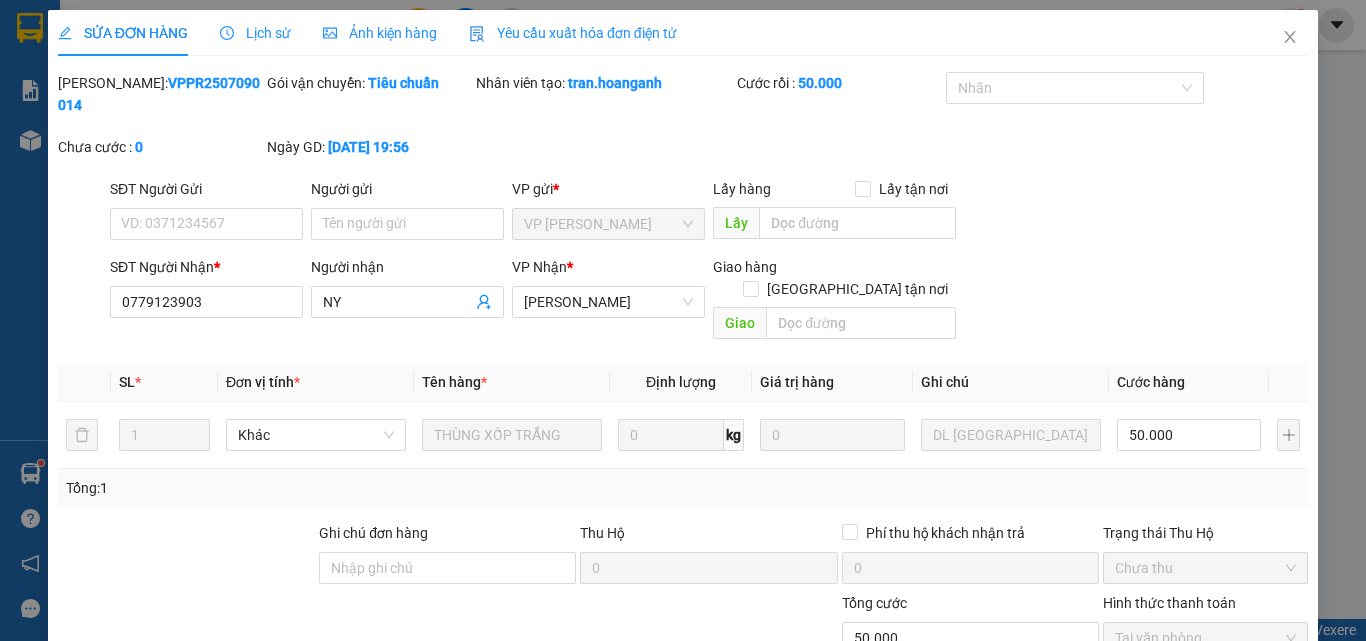 scroll, scrollTop: 165, scrollLeft: 0, axis: vertical 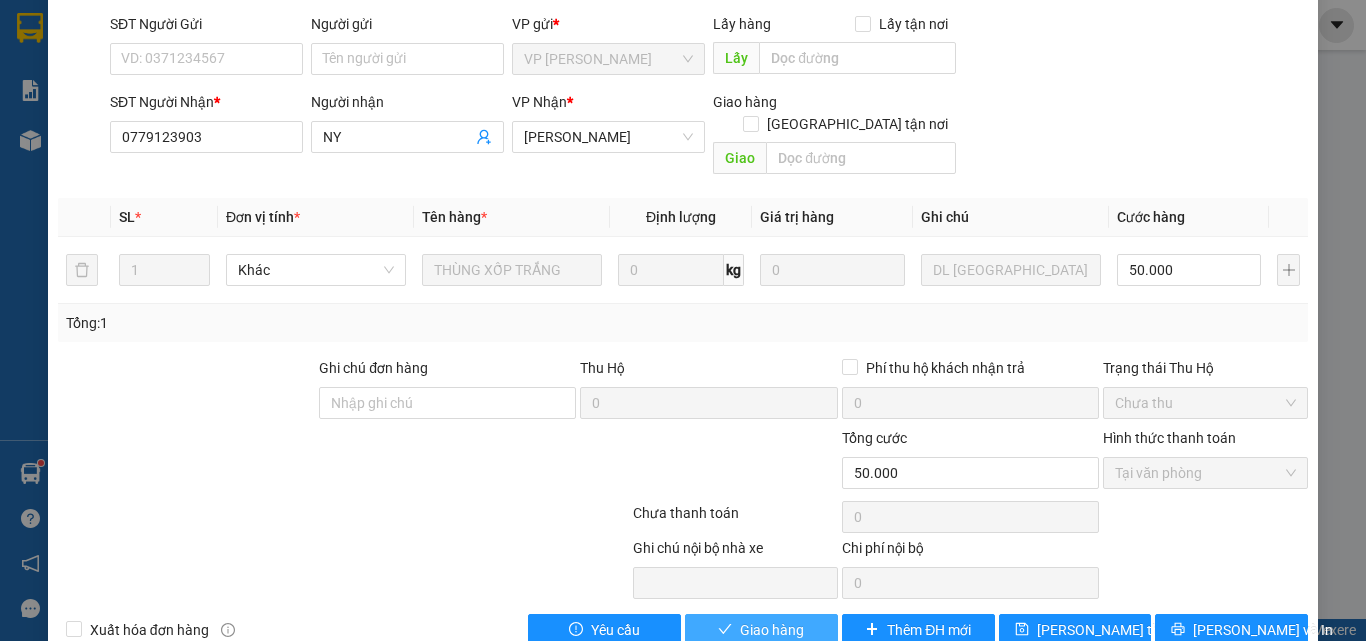 click on "Giao hàng" at bounding box center [761, 630] 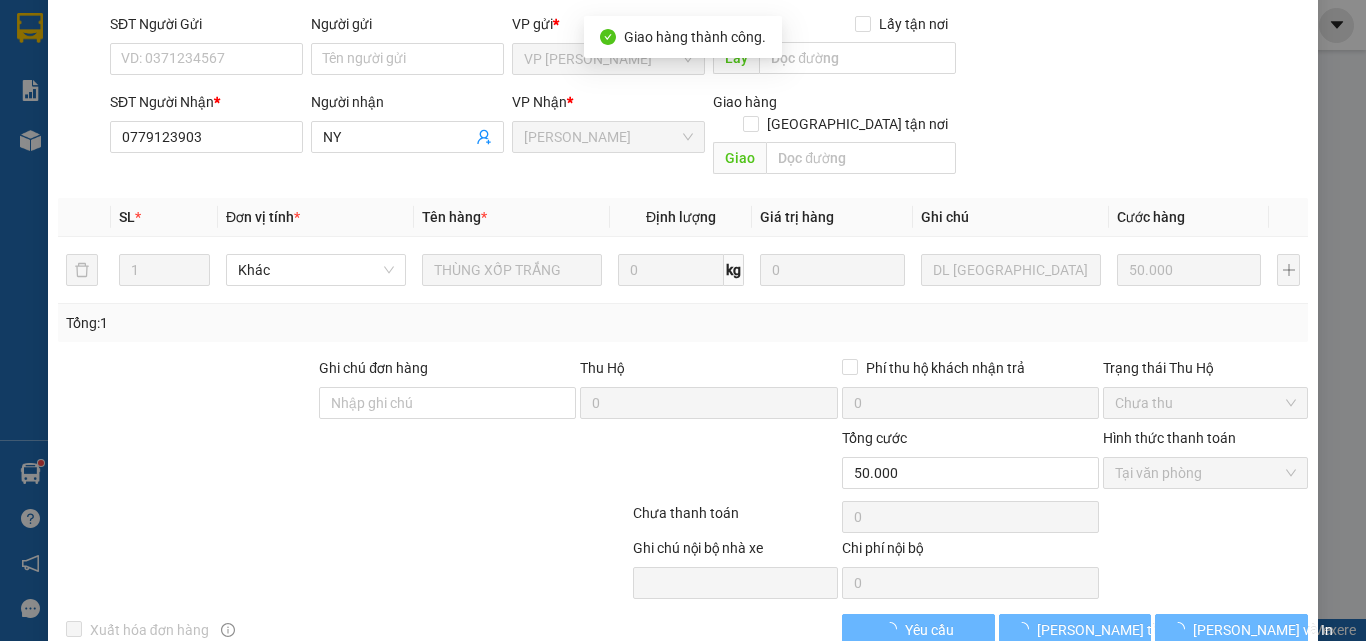 scroll, scrollTop: 187, scrollLeft: 0, axis: vertical 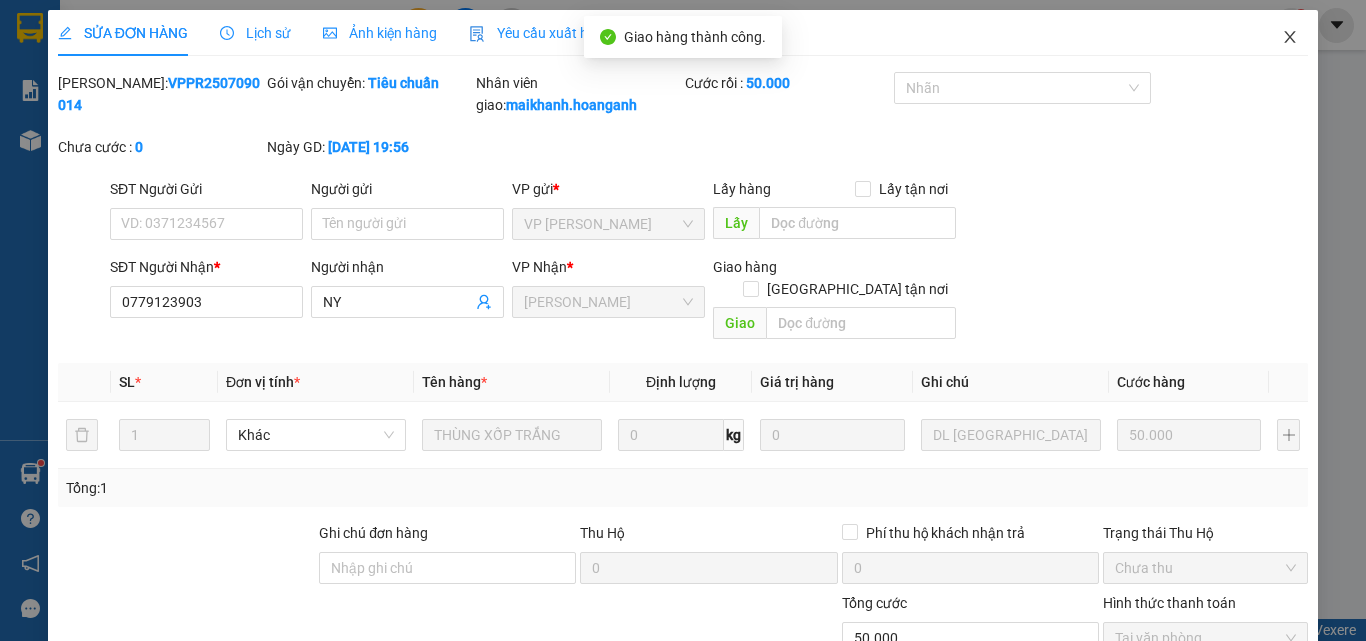 click 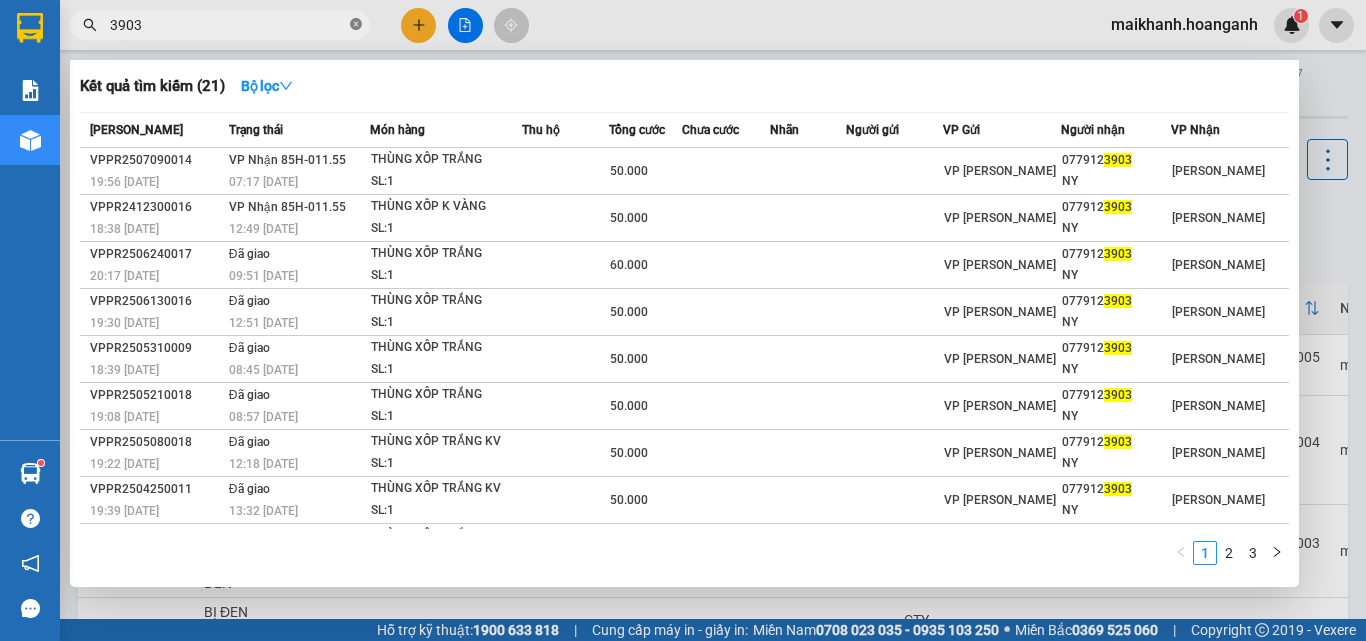 click 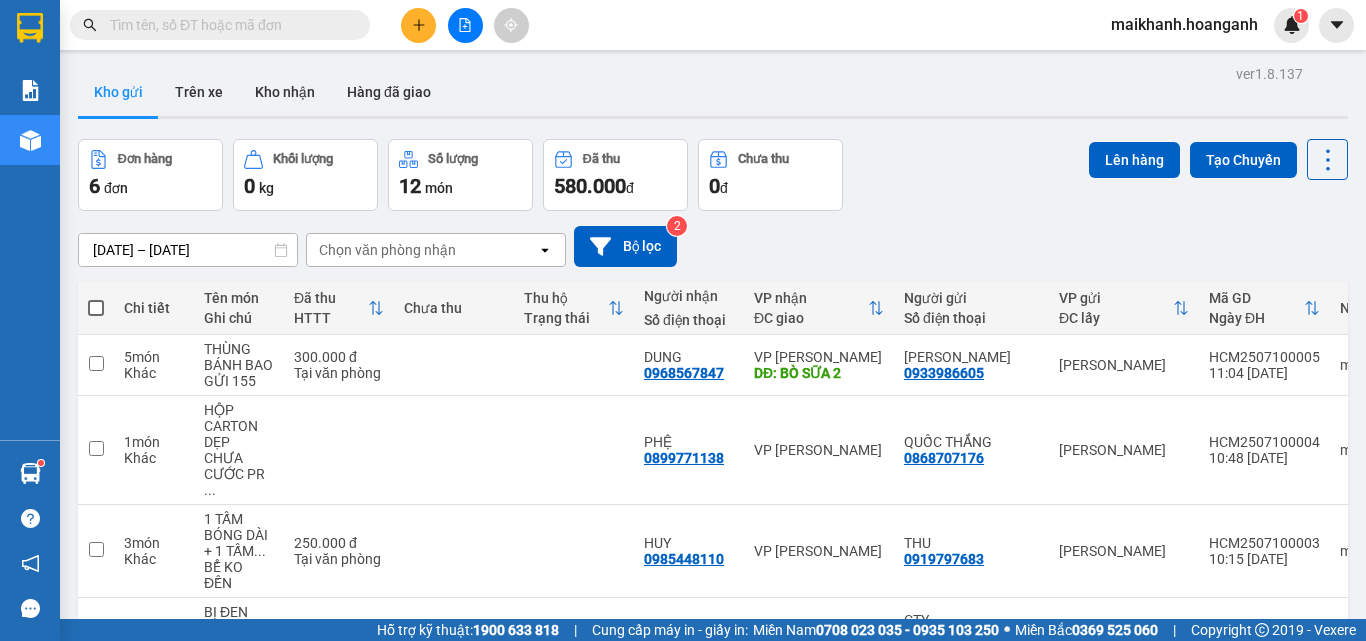 click at bounding box center [228, 25] 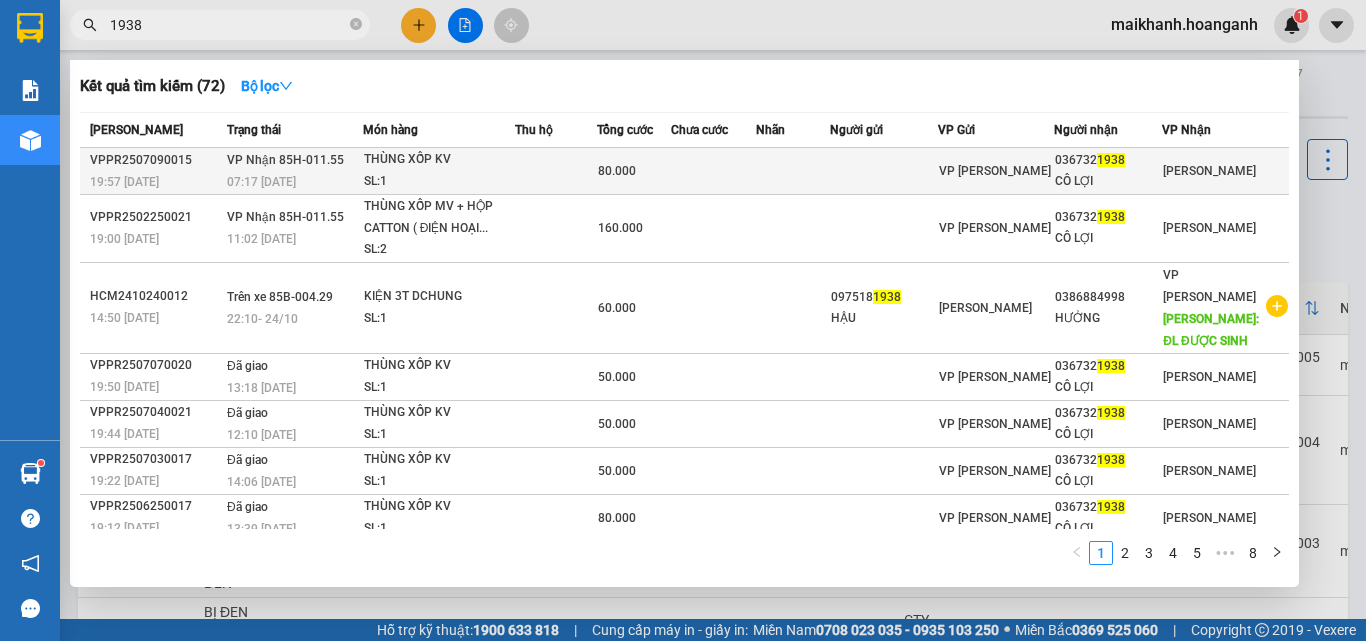 type on "1938" 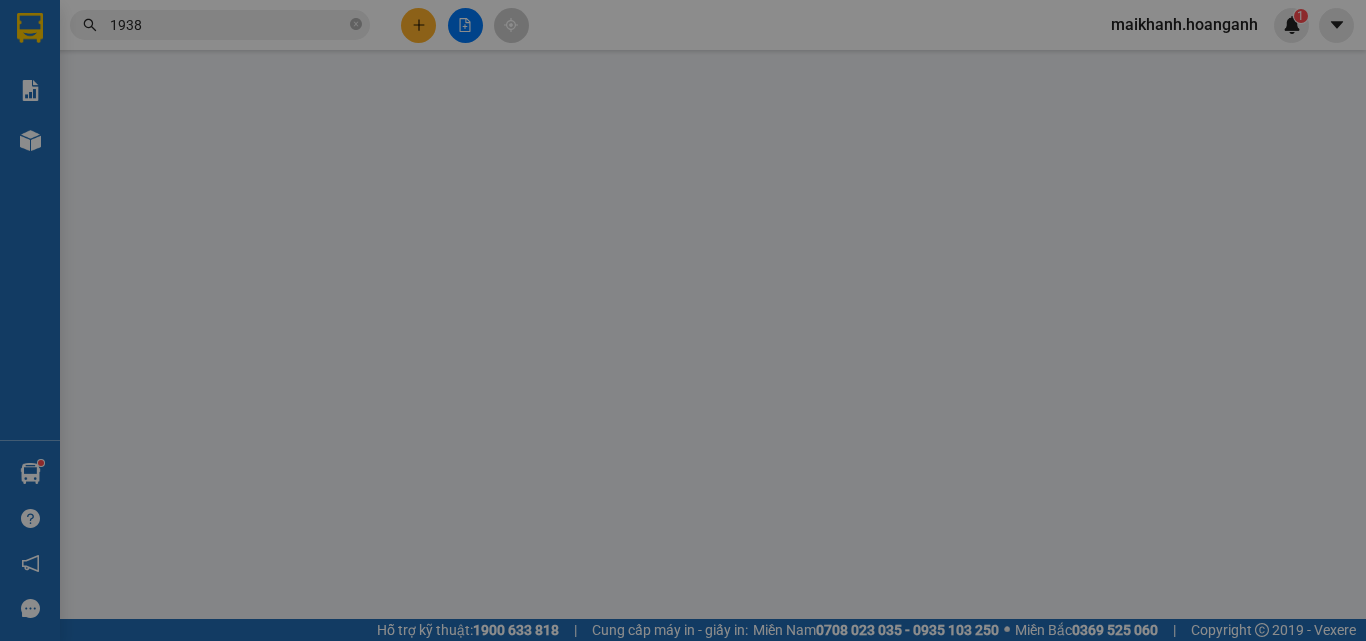 type on "0367321938" 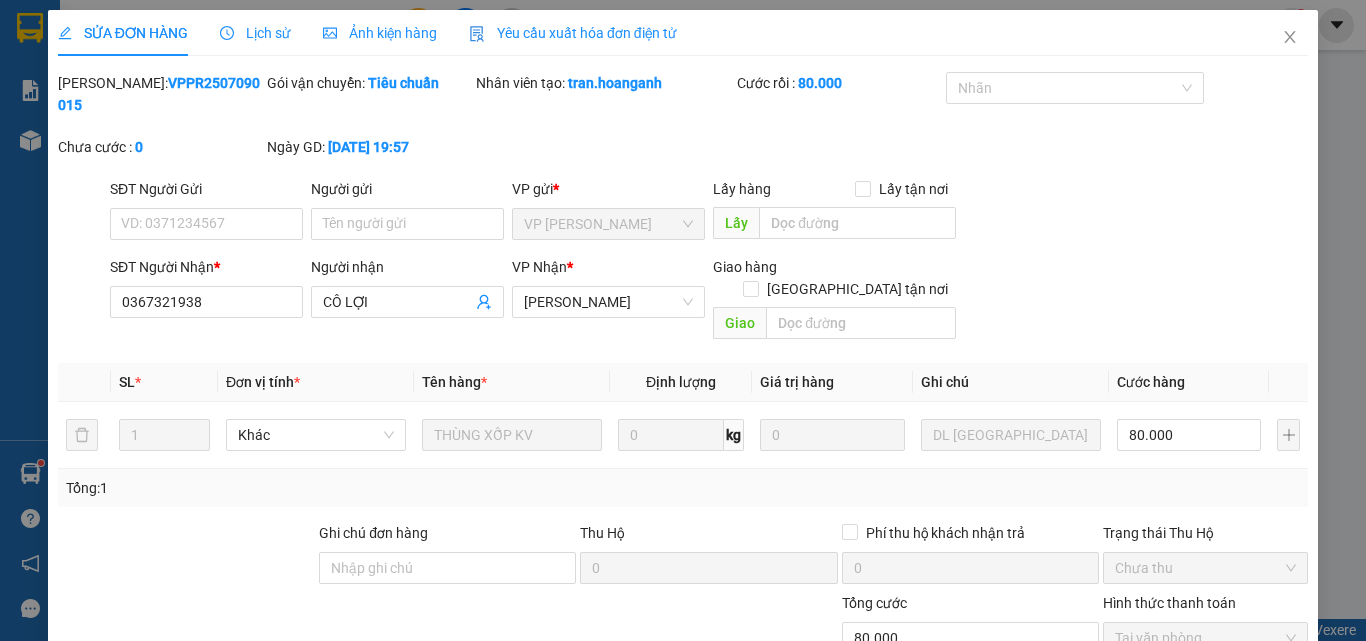 scroll, scrollTop: 165, scrollLeft: 0, axis: vertical 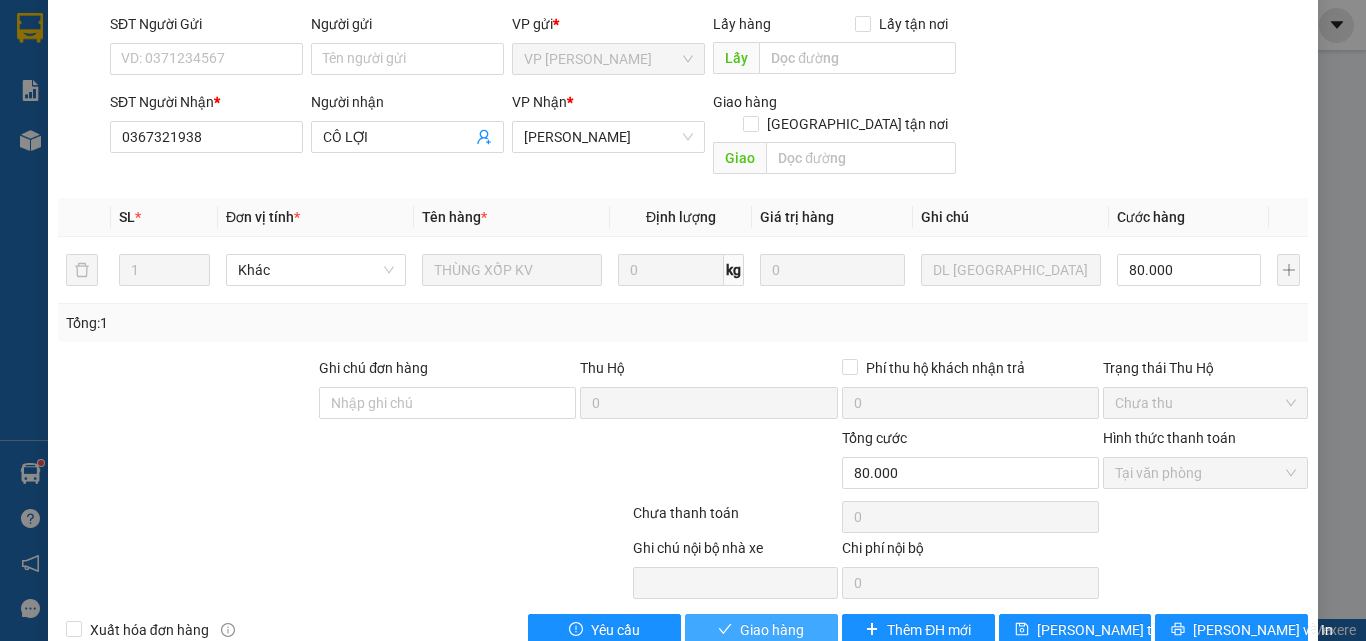 click on "Giao hàng" at bounding box center [772, 630] 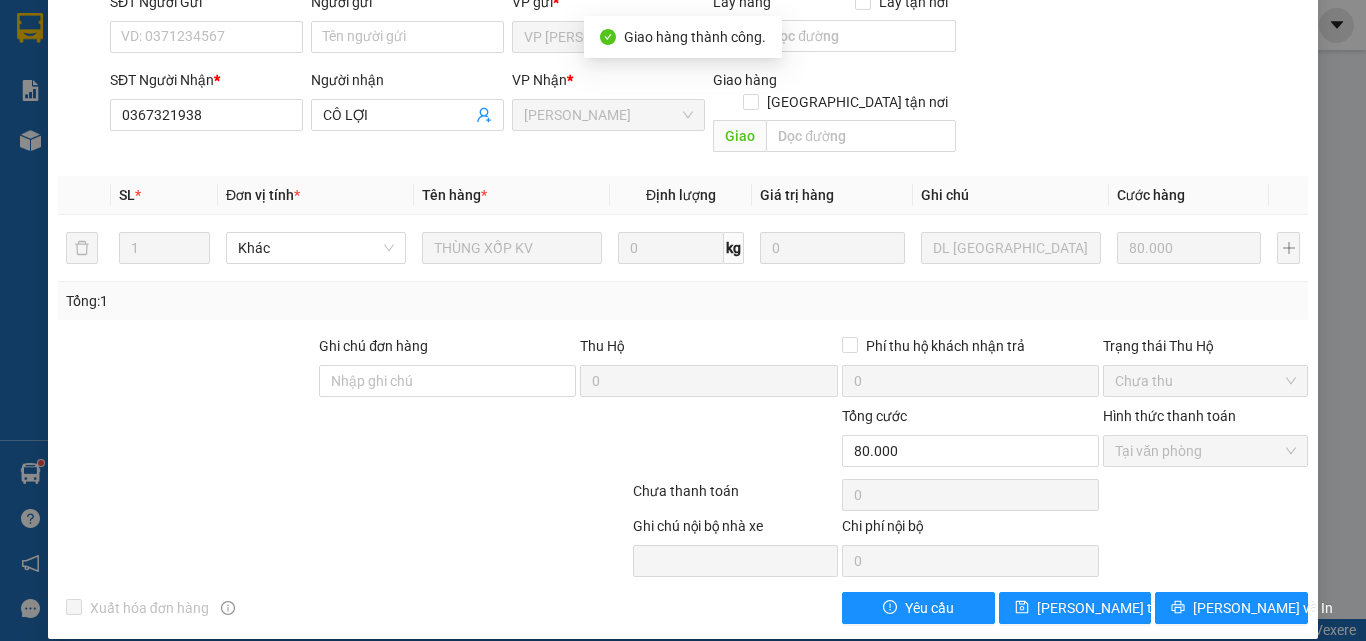 scroll, scrollTop: 0, scrollLeft: 0, axis: both 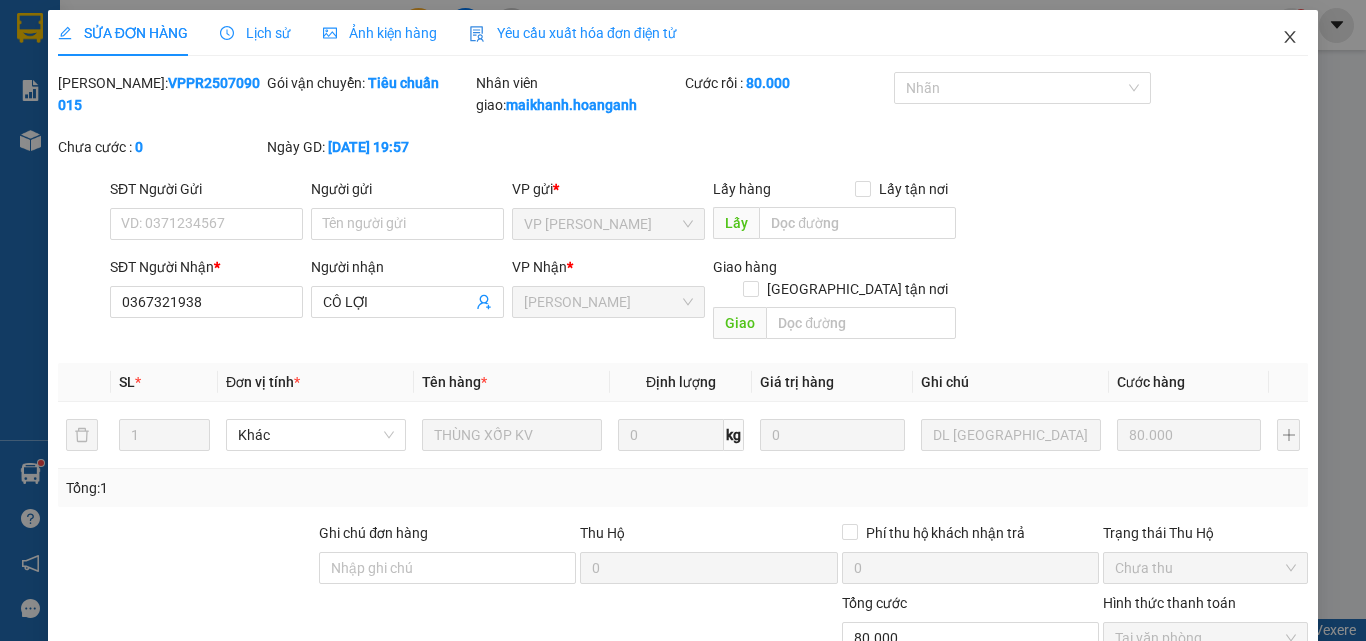 click 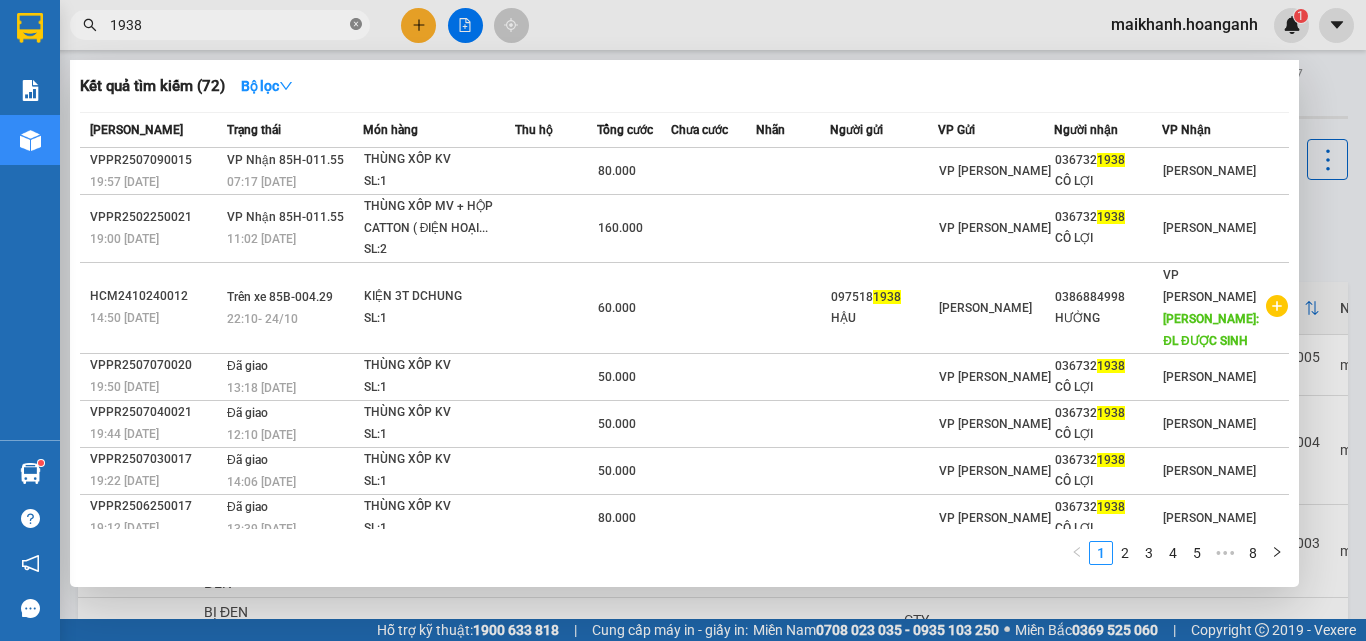 click 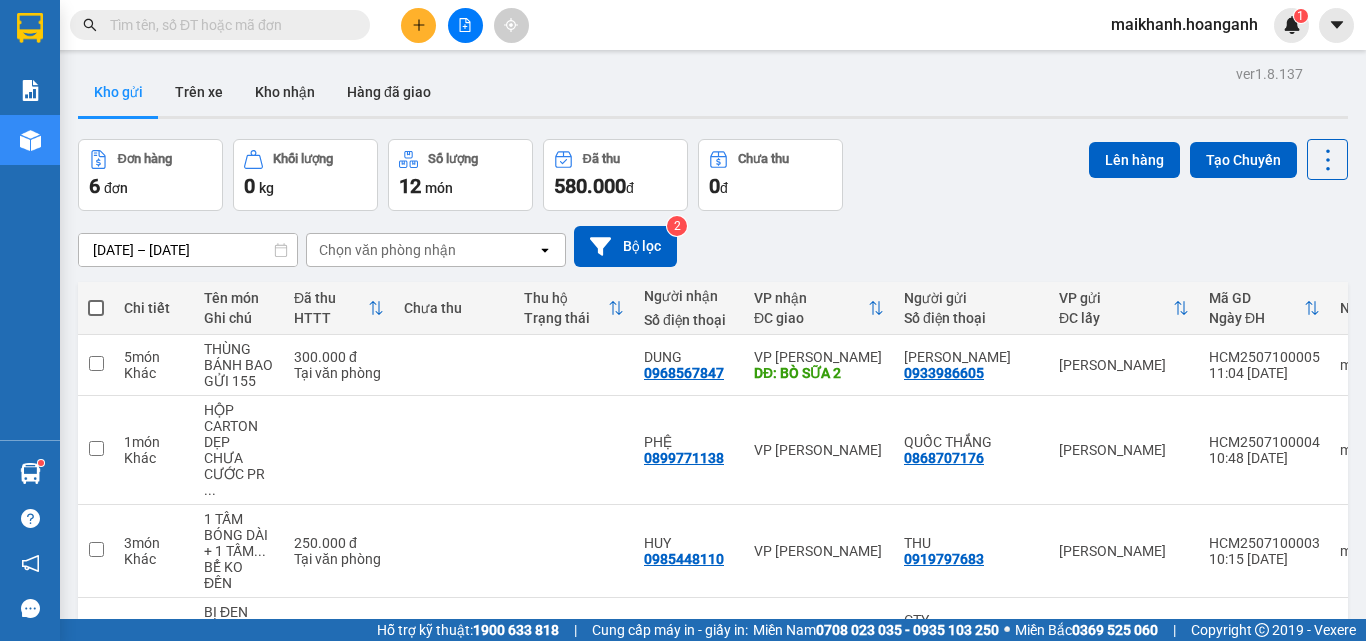 click at bounding box center (228, 25) 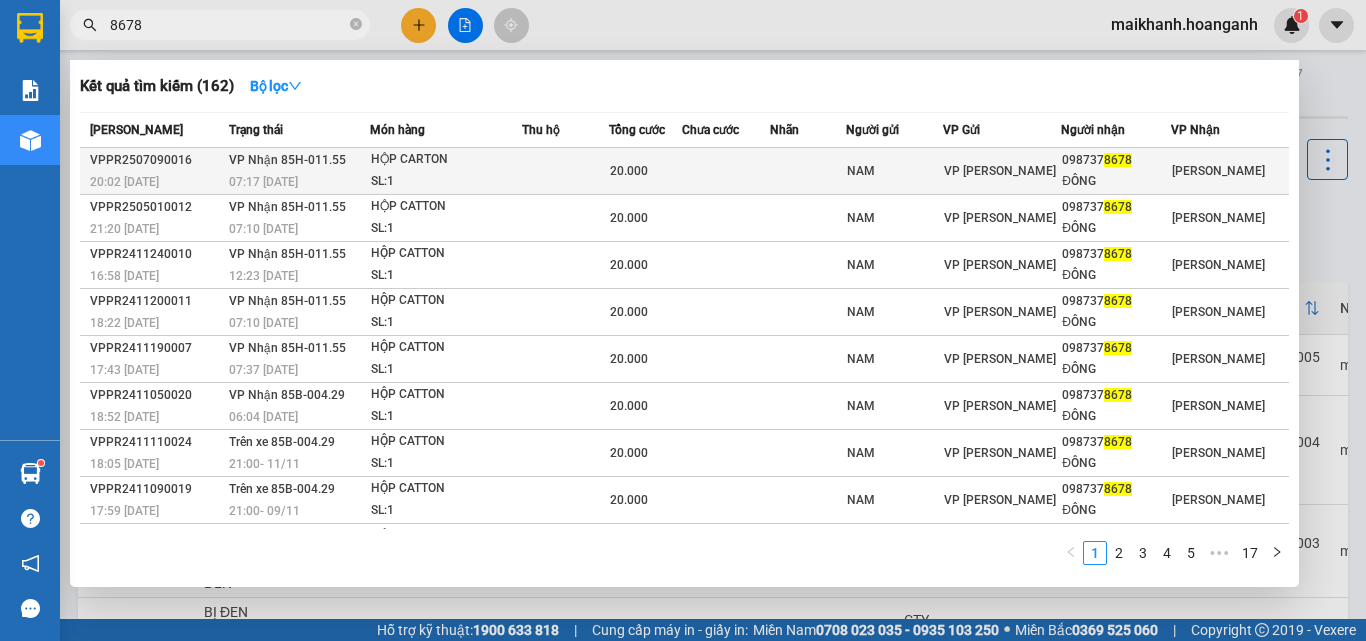 type on "8678" 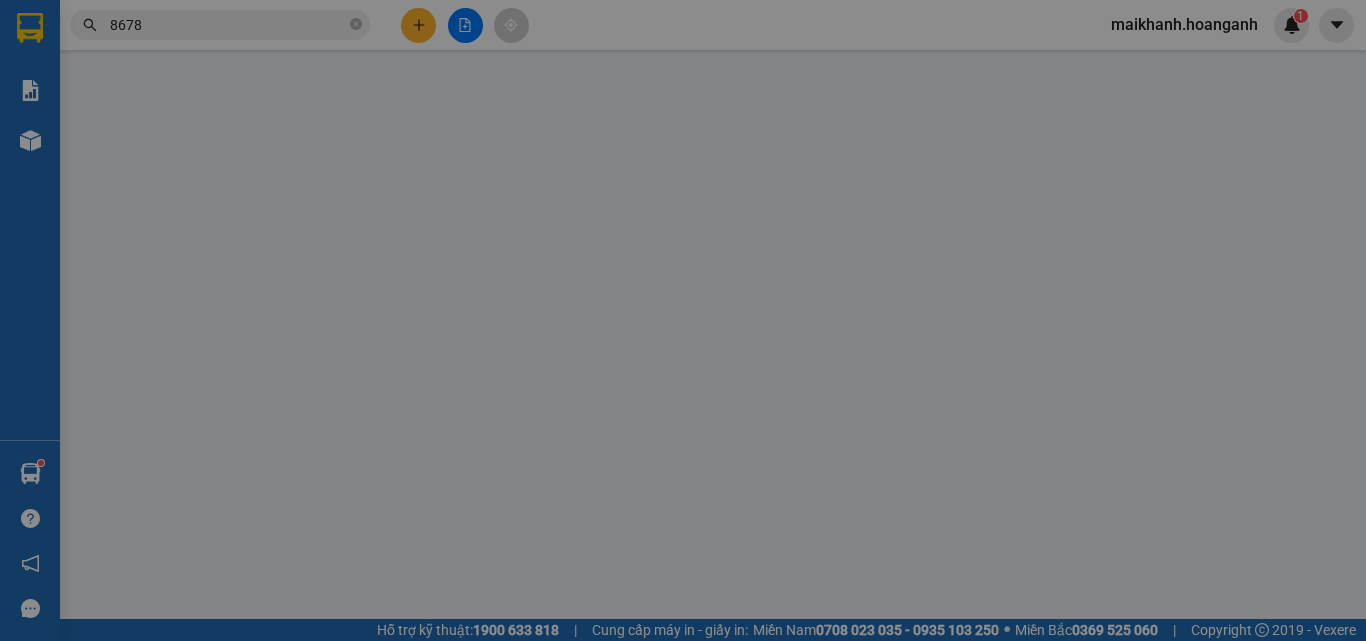type on "NAM" 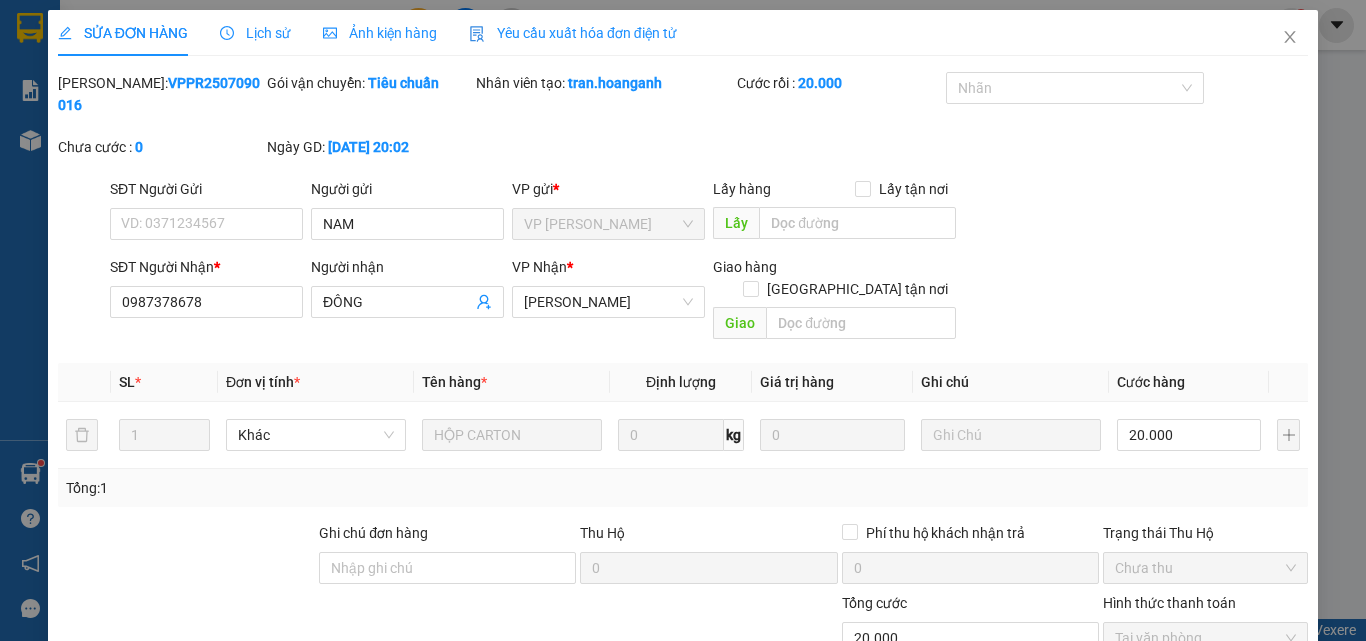 scroll, scrollTop: 165, scrollLeft: 0, axis: vertical 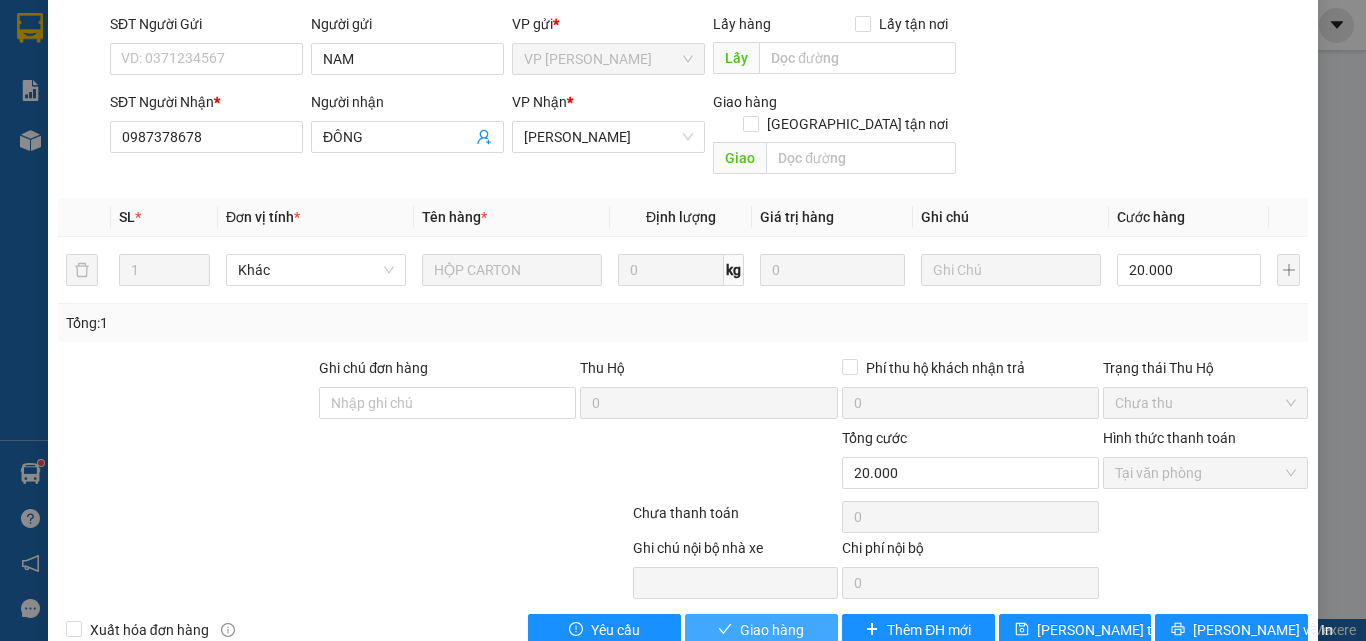 click on "Giao hàng" at bounding box center [772, 630] 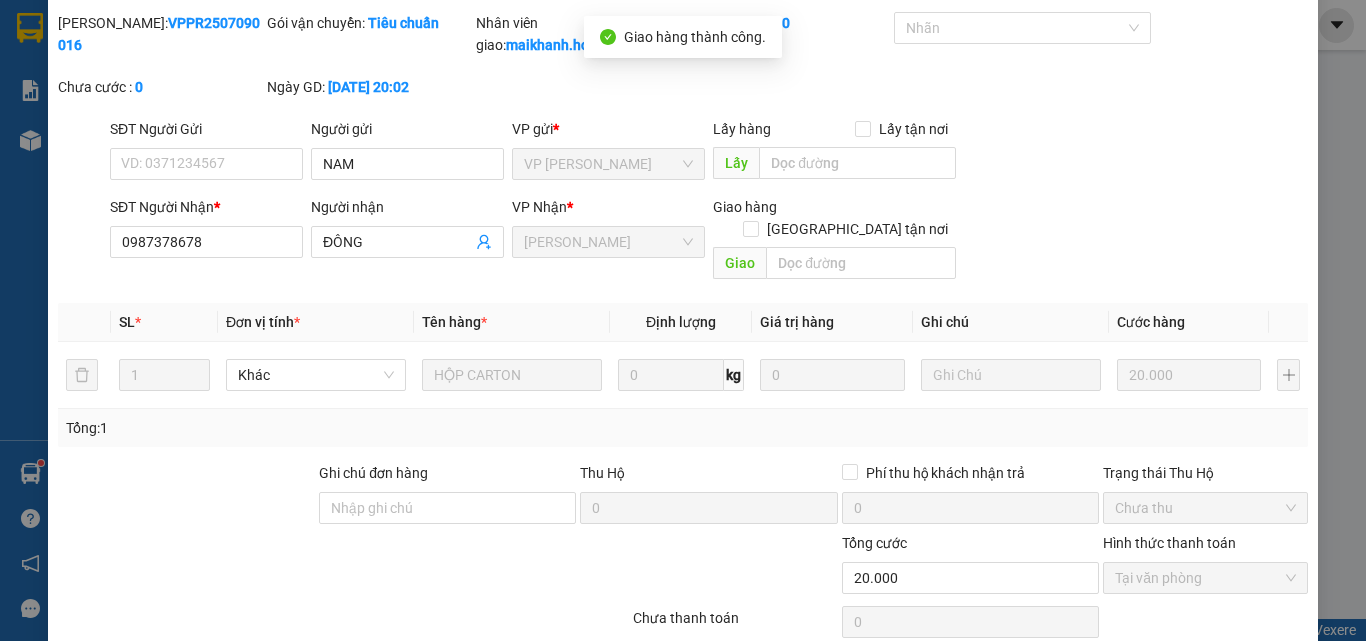 scroll, scrollTop: 0, scrollLeft: 0, axis: both 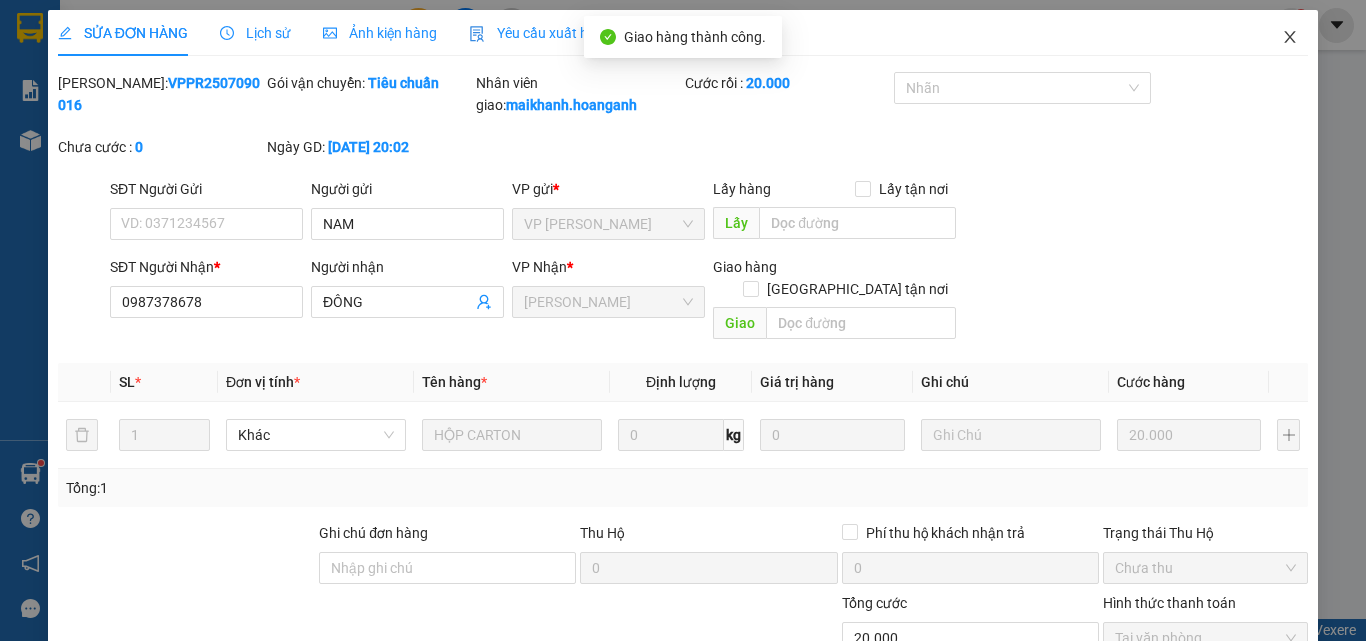 click 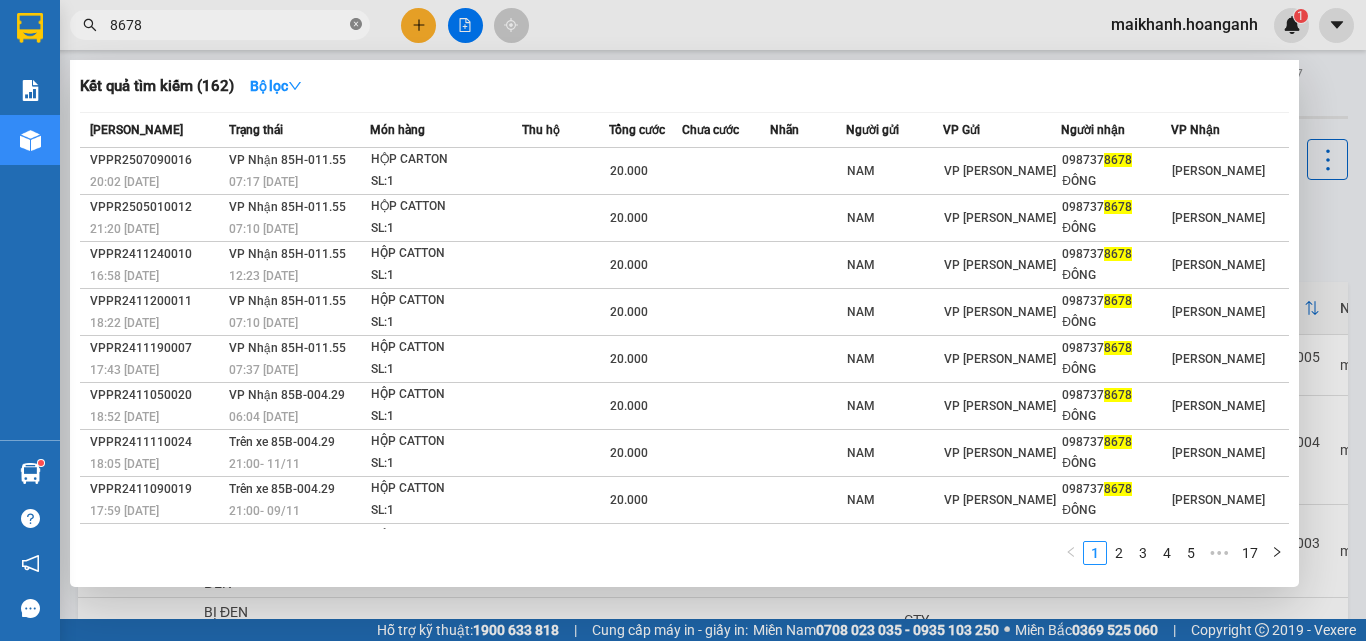 click 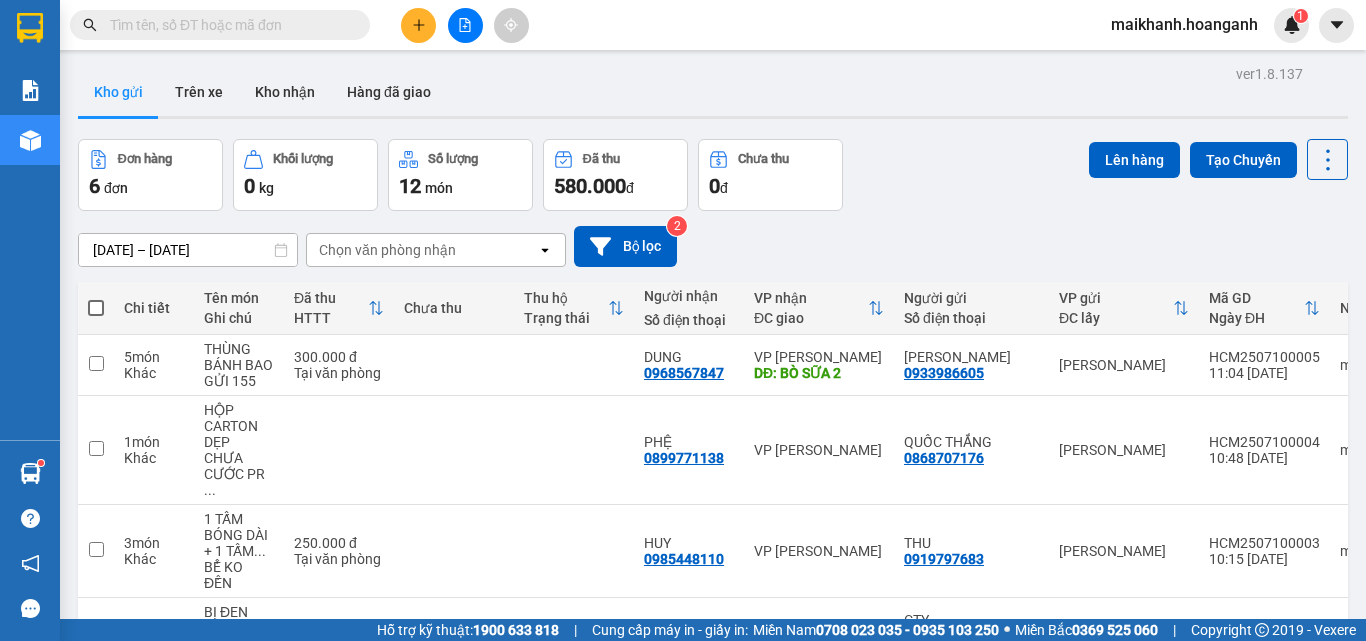 click at bounding box center (228, 25) 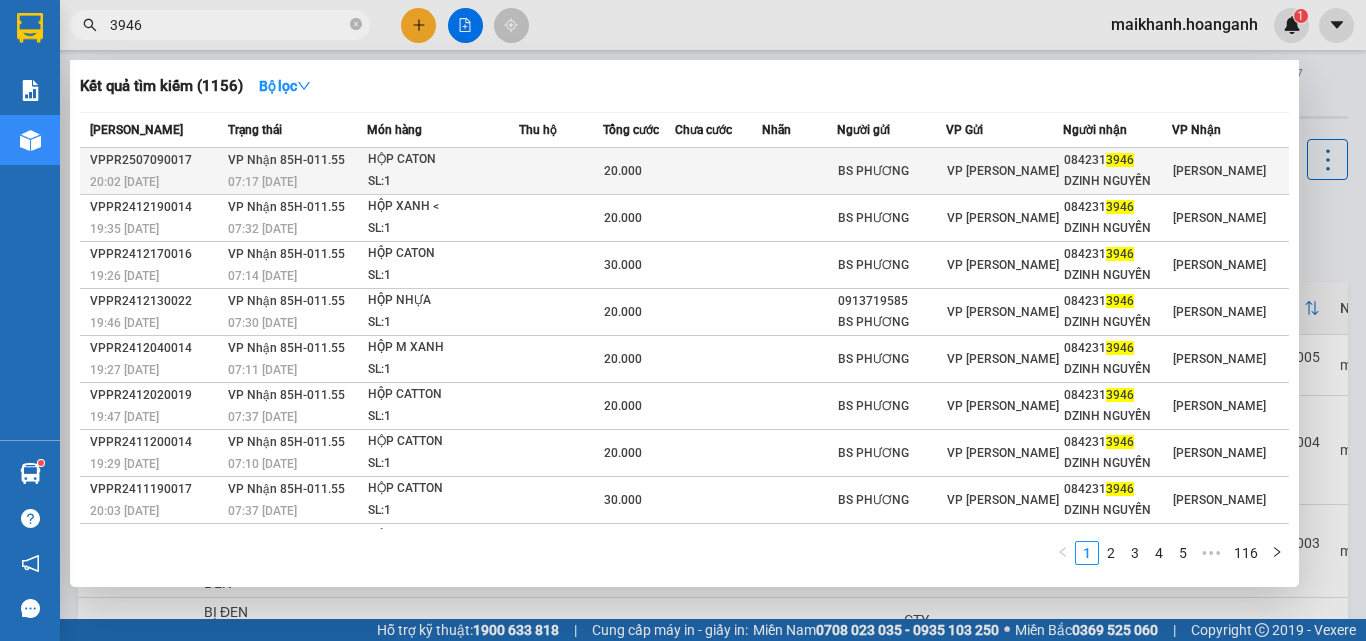 type on "3946" 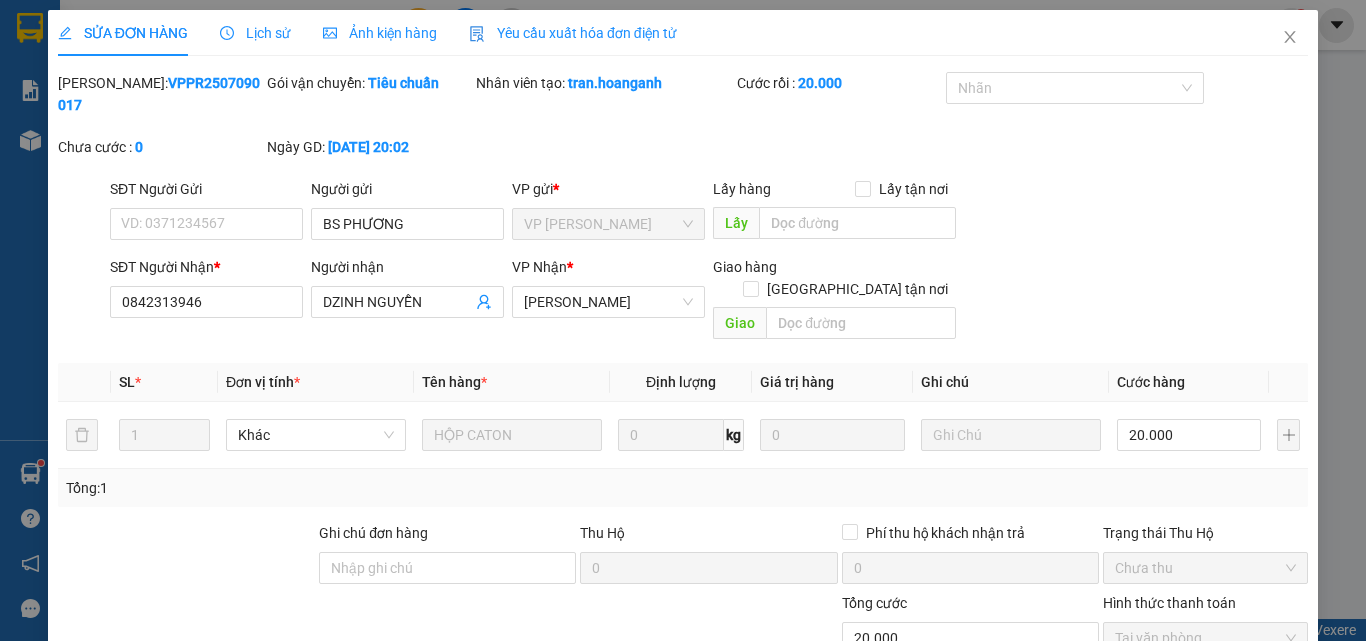 scroll, scrollTop: 165, scrollLeft: 0, axis: vertical 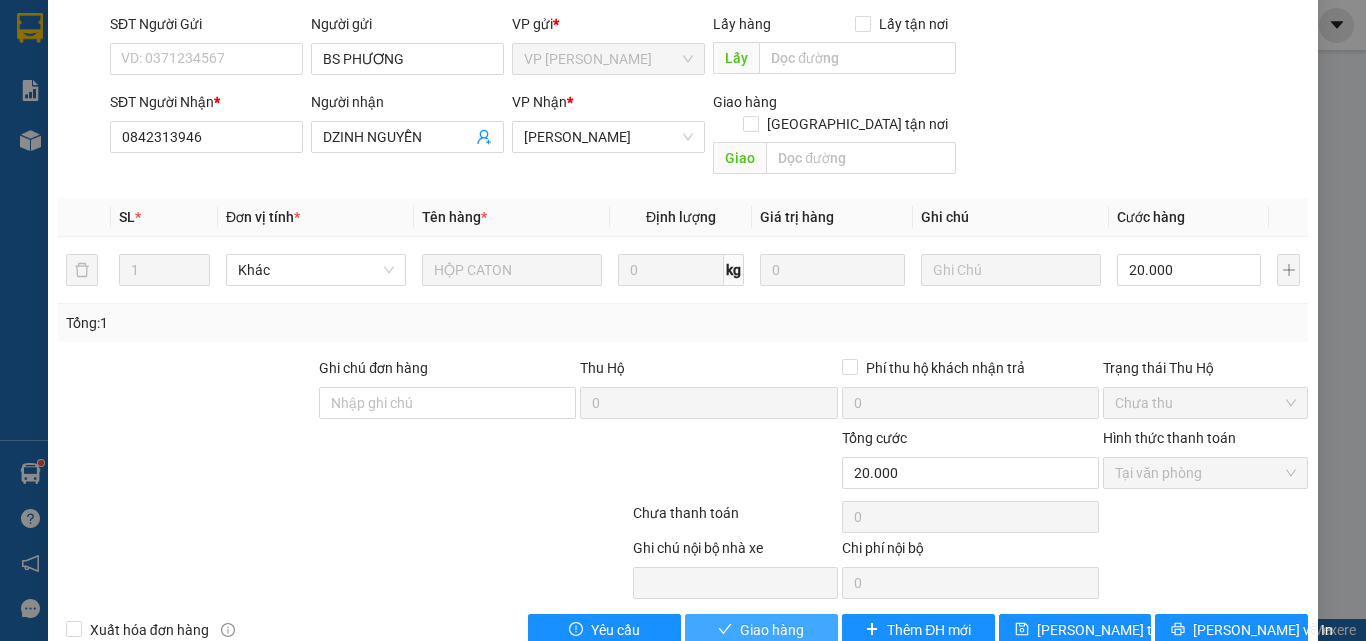click on "Giao hàng" at bounding box center [772, 630] 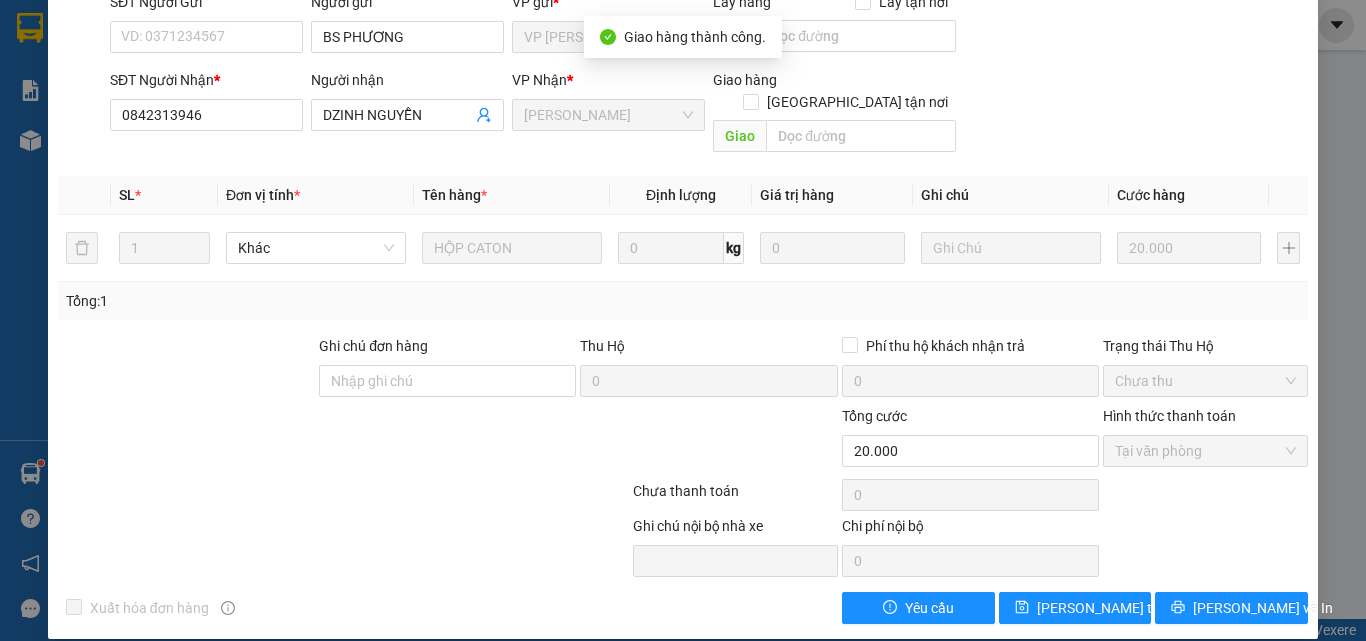 scroll, scrollTop: 0, scrollLeft: 0, axis: both 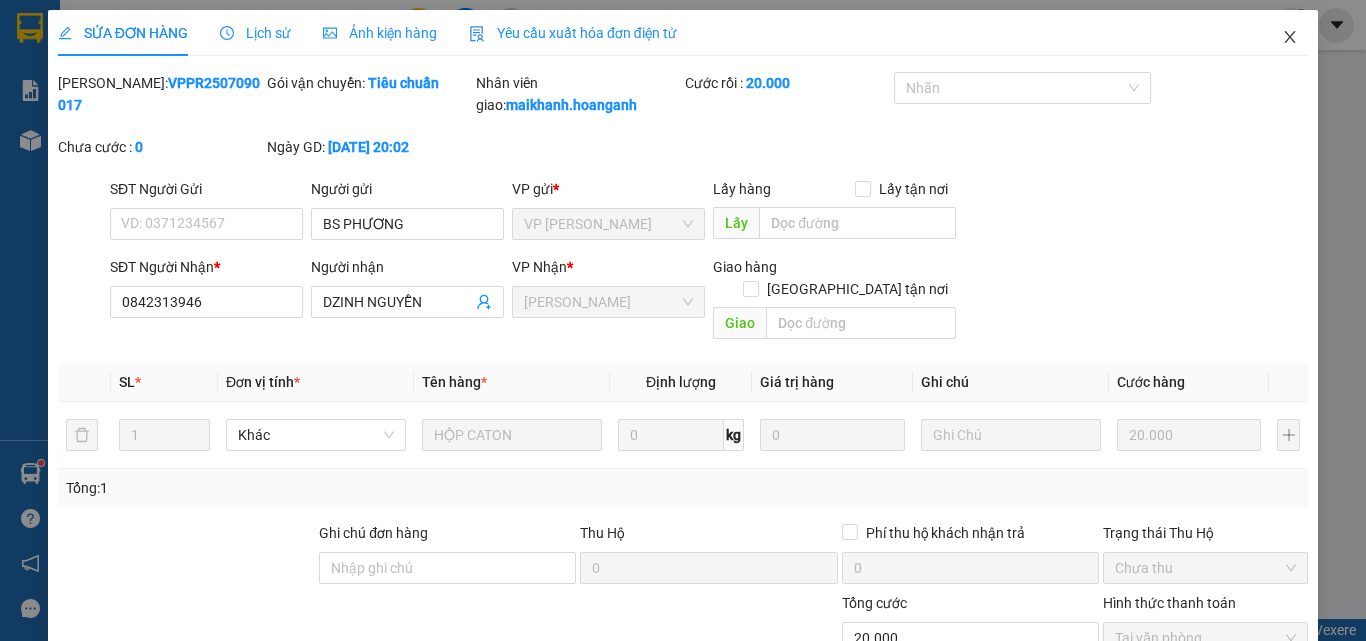 click 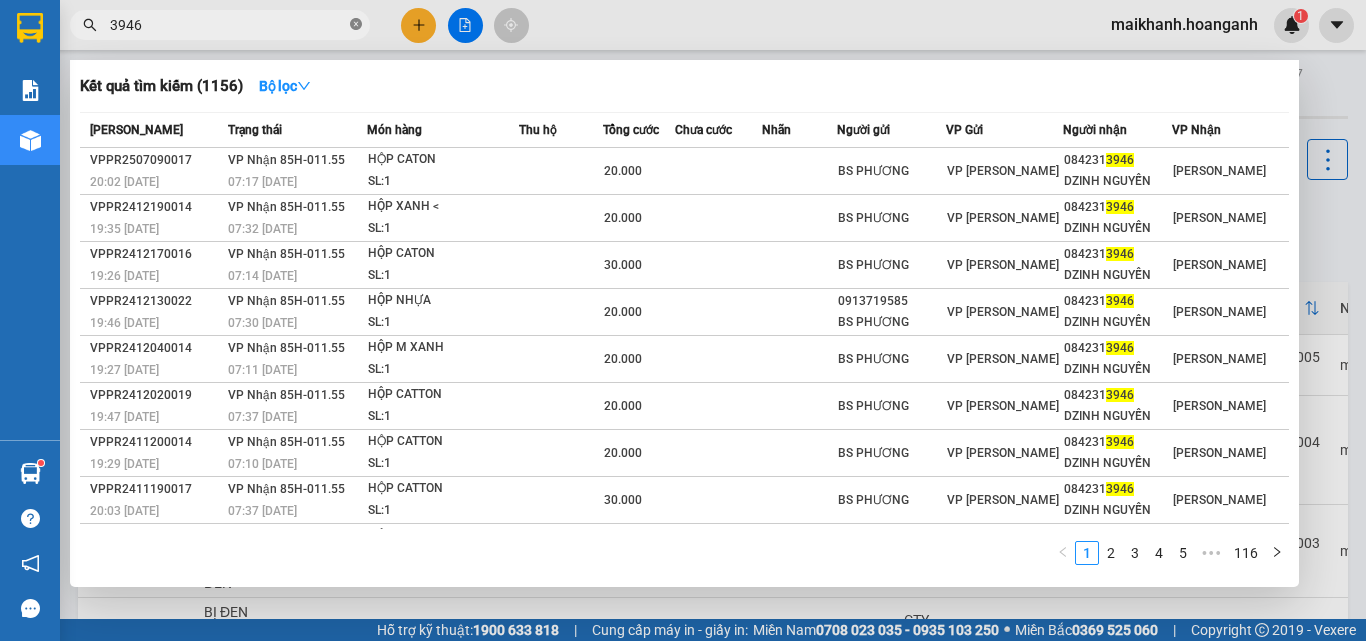 click 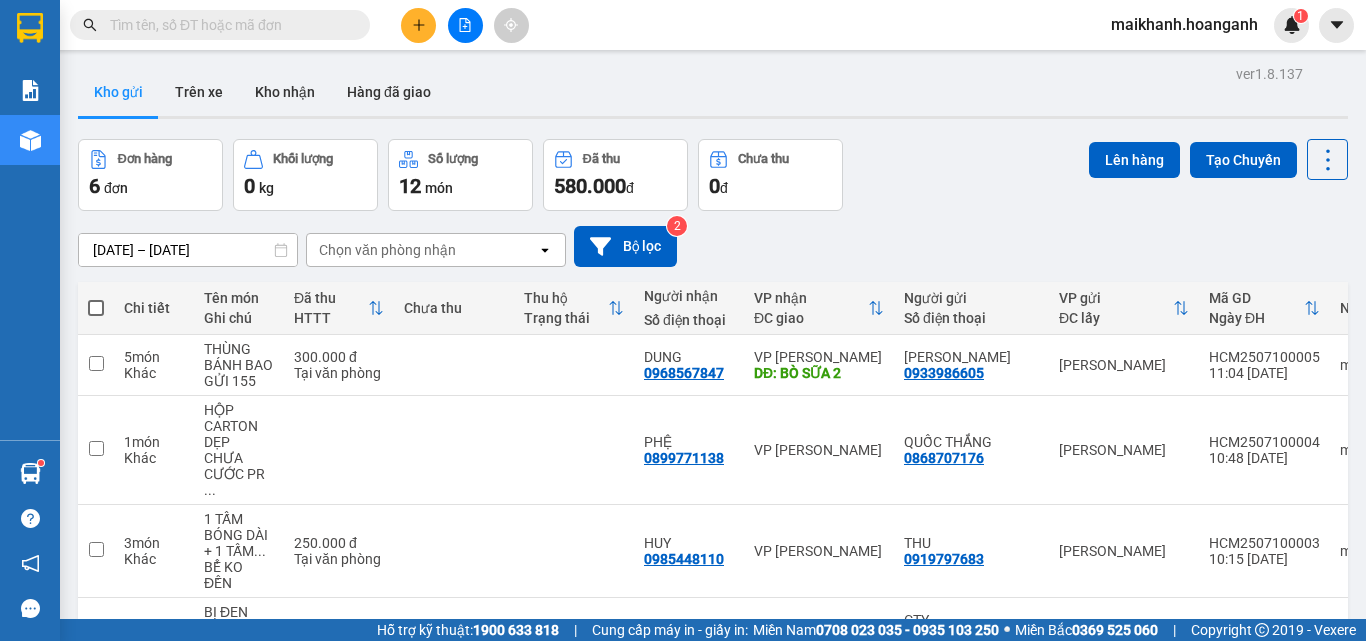 click at bounding box center [228, 25] 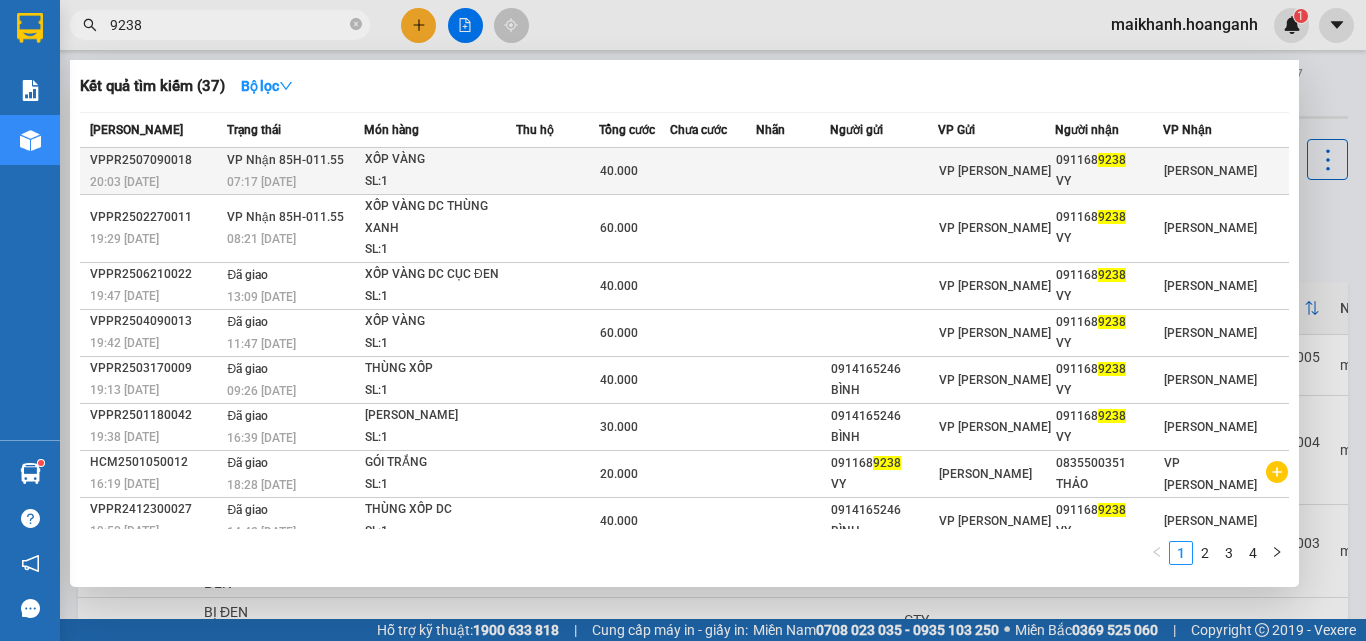 type on "9238" 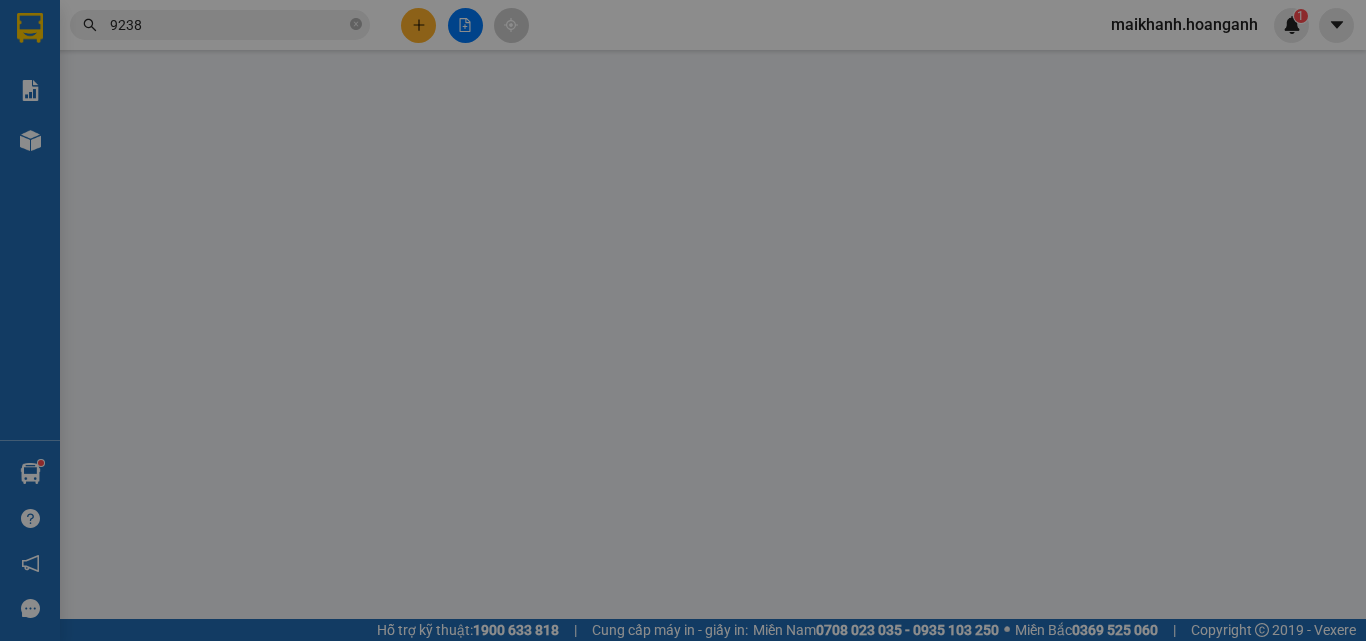 type on "0911689238" 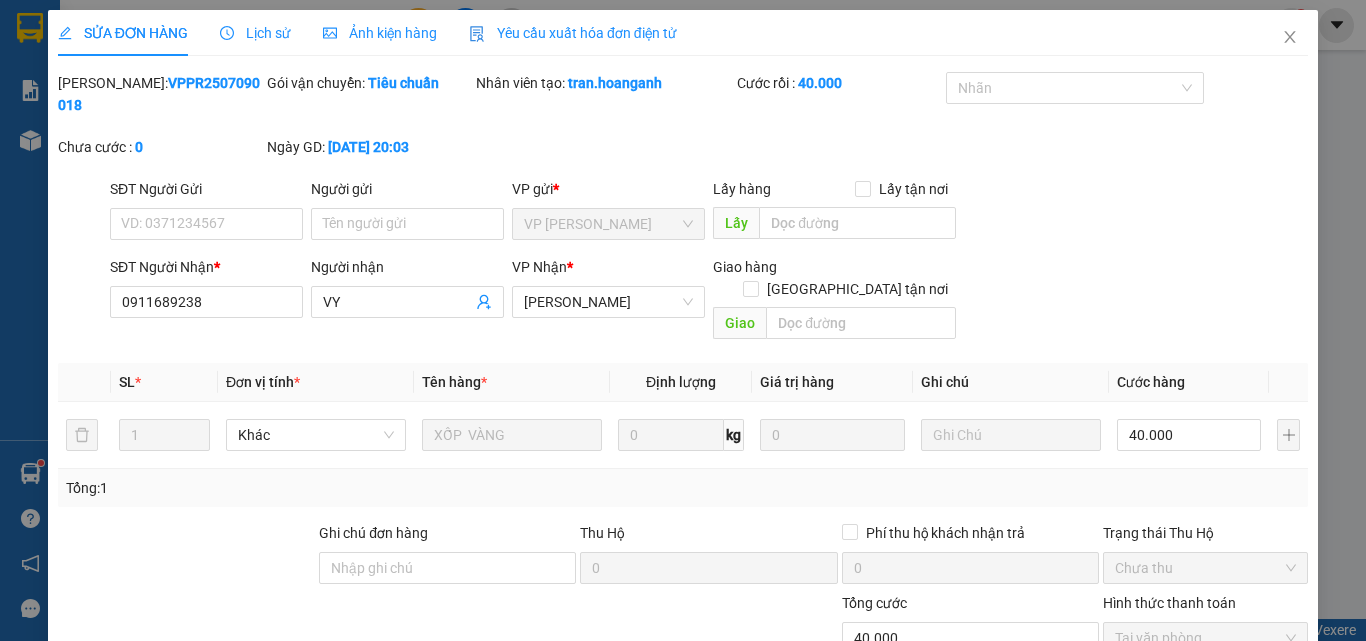 scroll, scrollTop: 165, scrollLeft: 0, axis: vertical 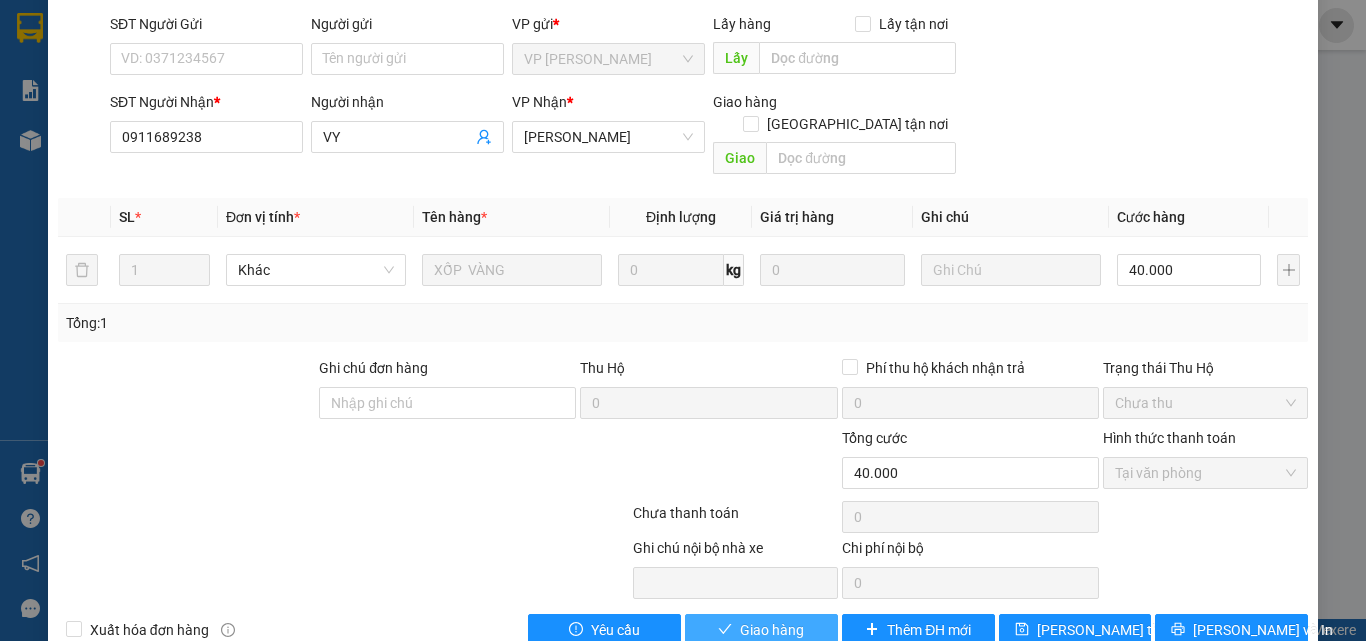 click on "Giao hàng" at bounding box center (772, 630) 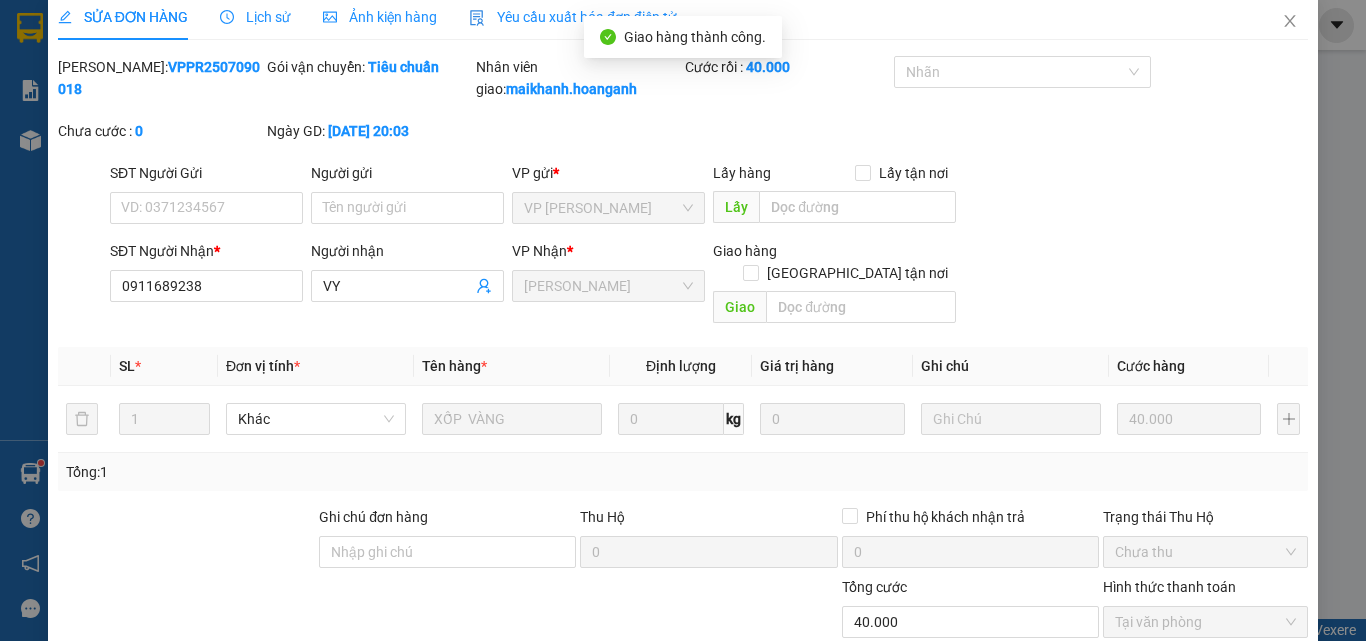scroll, scrollTop: 0, scrollLeft: 0, axis: both 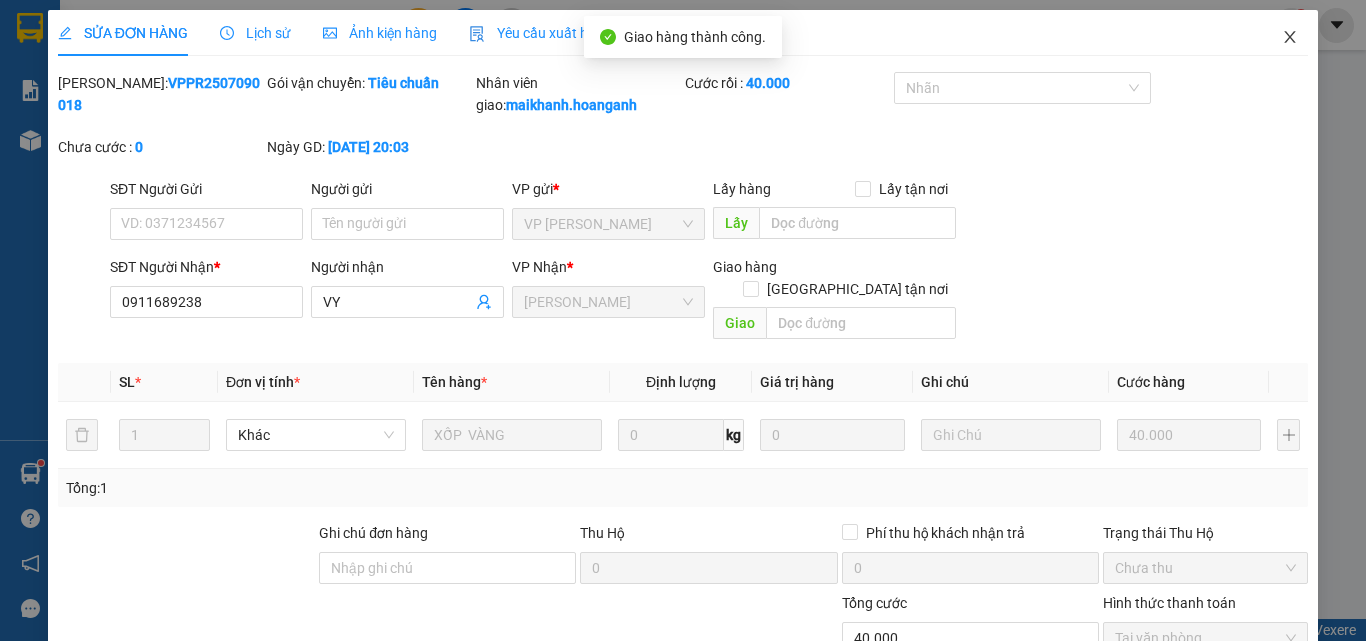 click 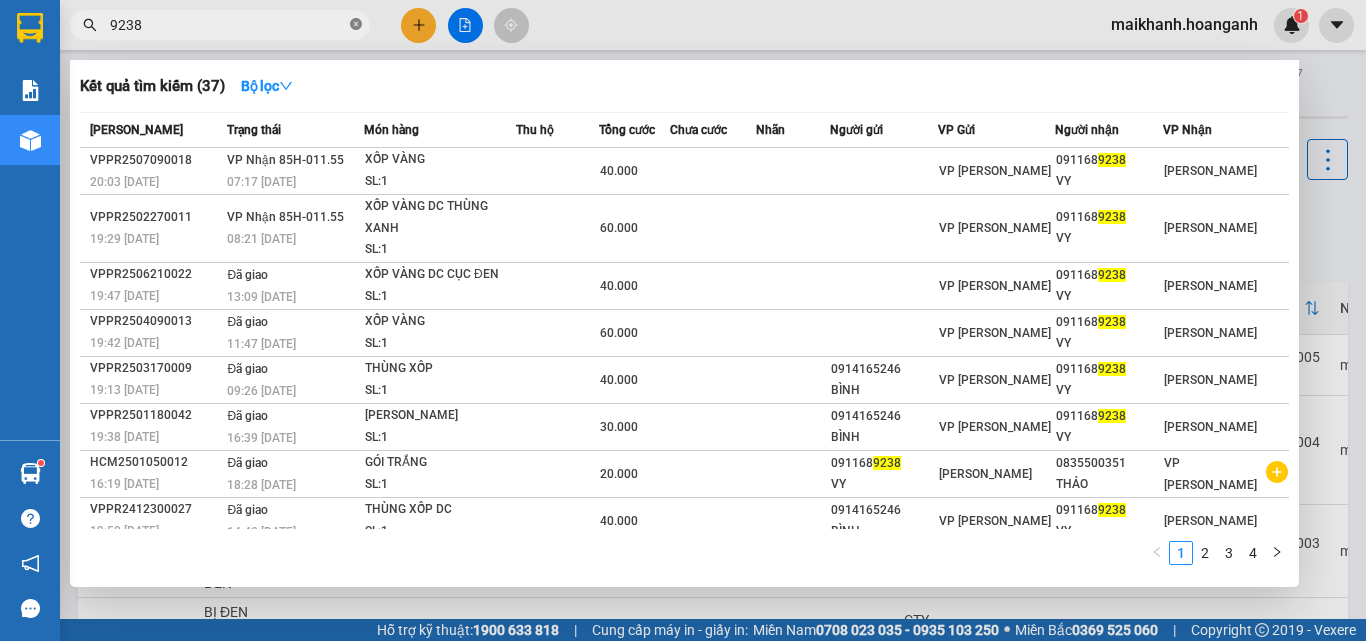 click 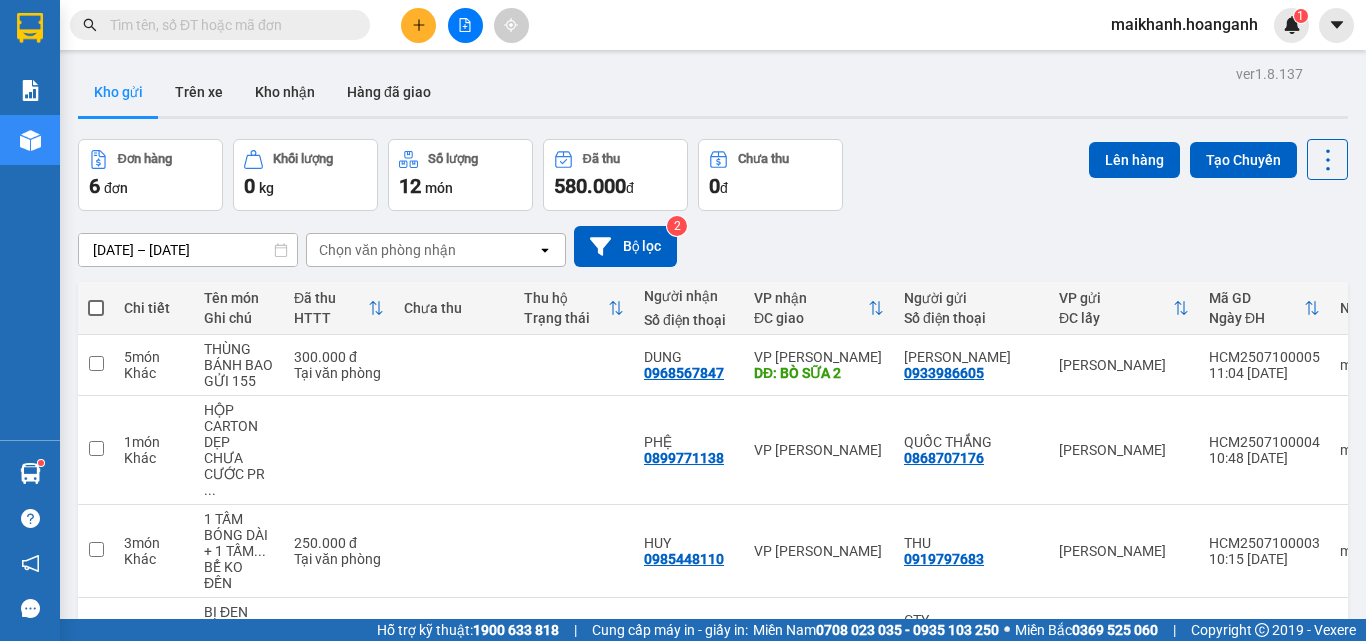 click at bounding box center [228, 25] 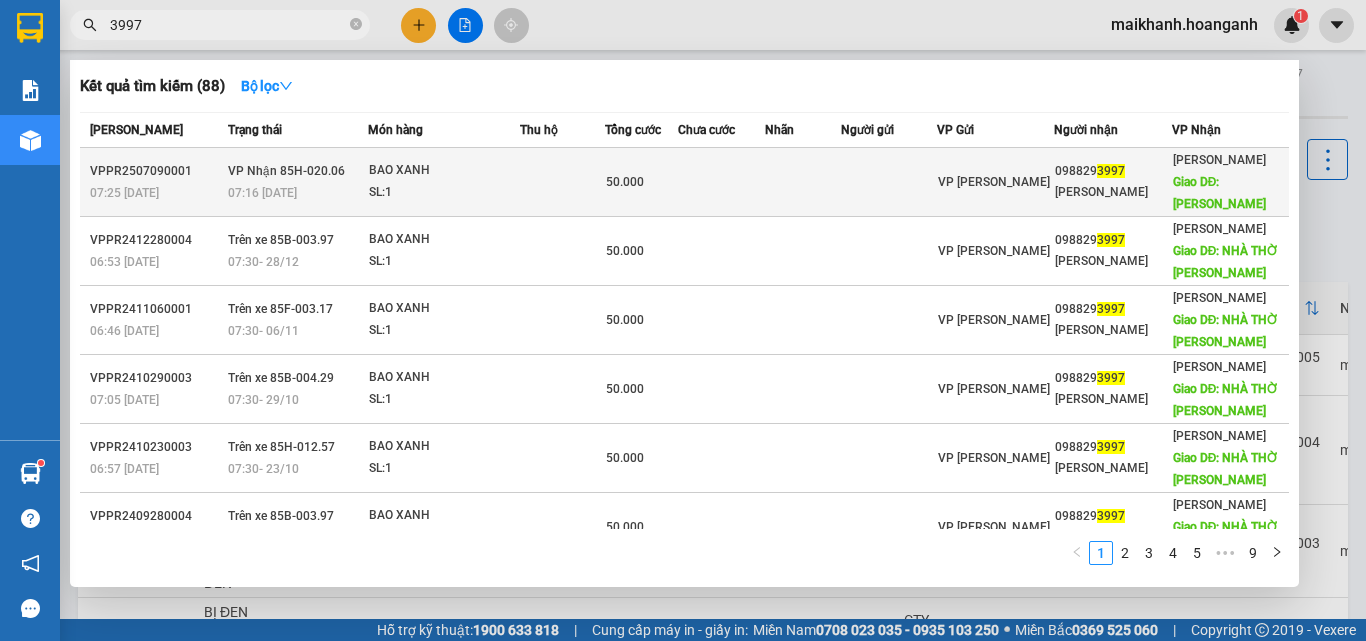type on "3997" 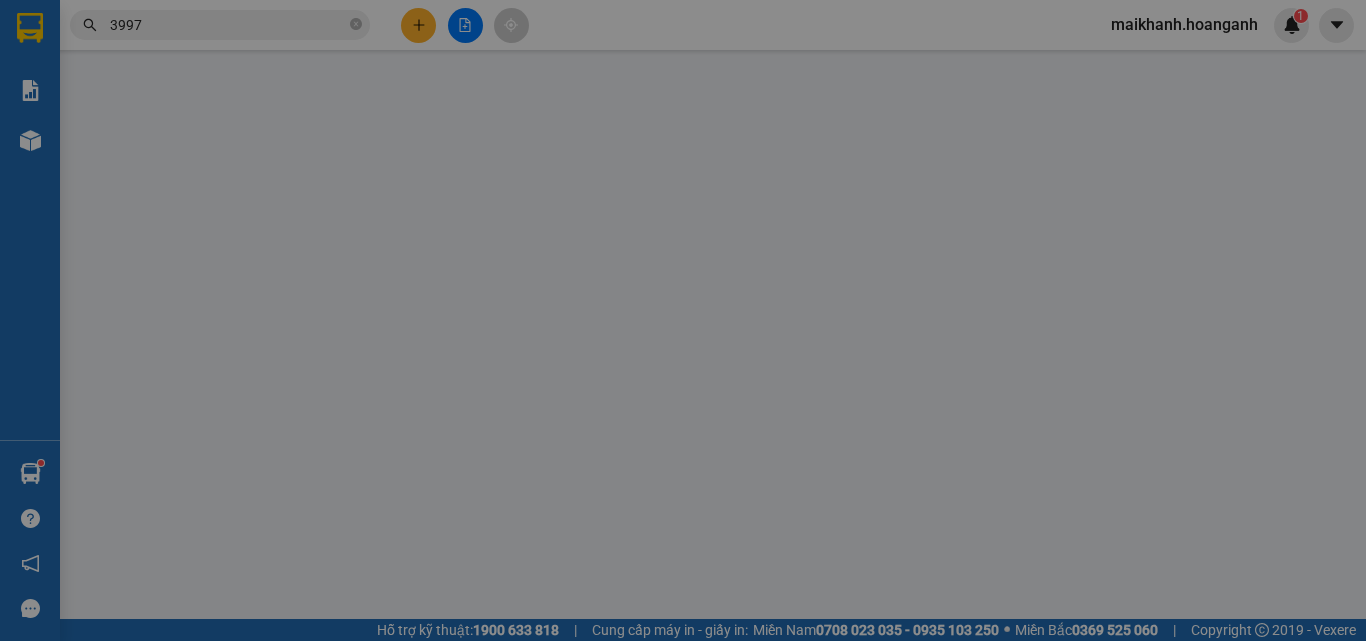type on "0988293997" 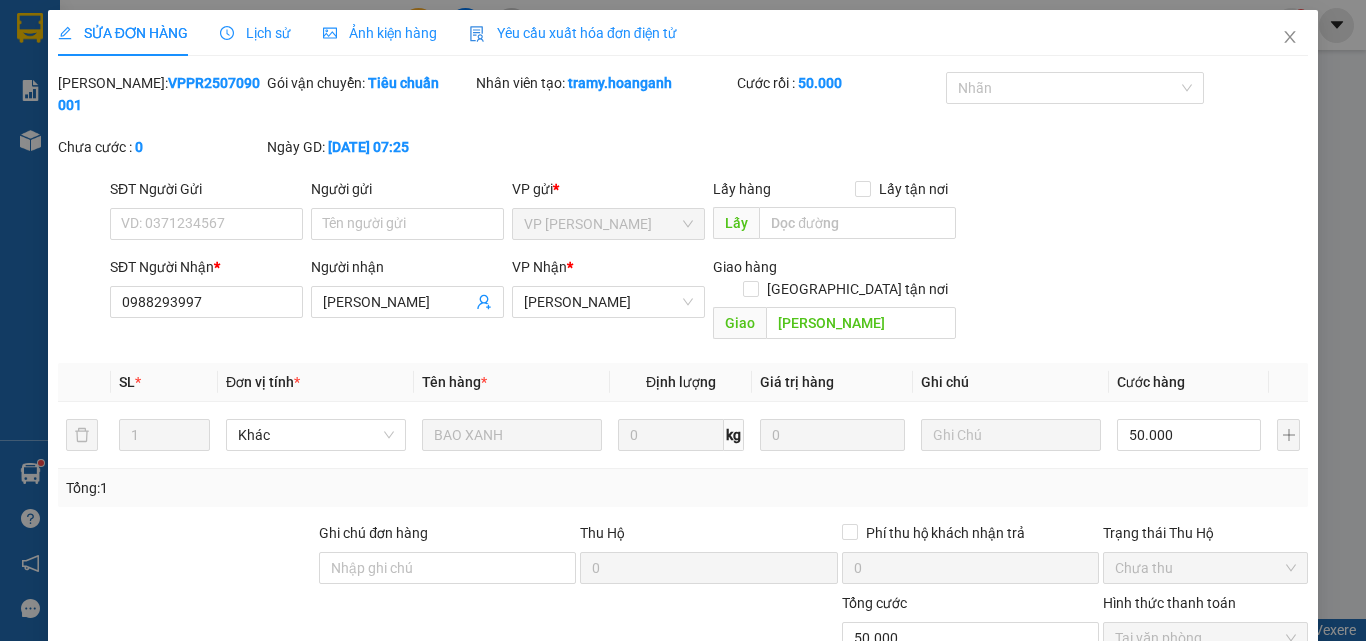 scroll, scrollTop: 165, scrollLeft: 0, axis: vertical 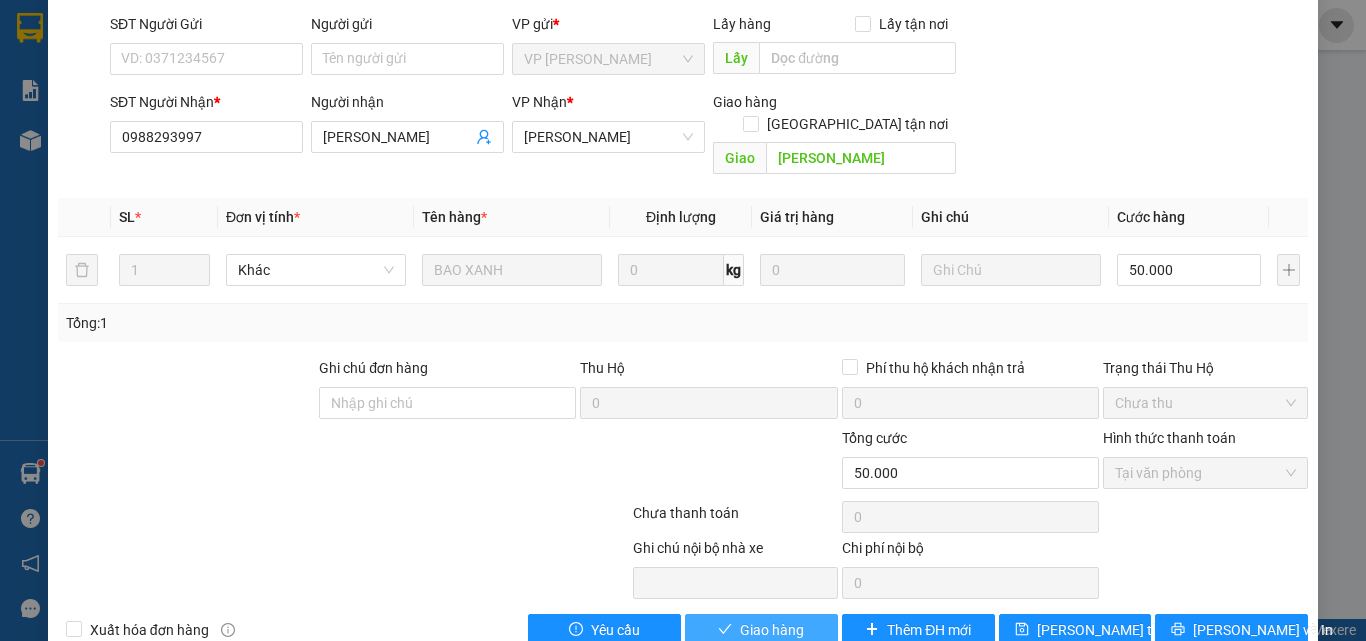 click on "Giao hàng" at bounding box center [772, 630] 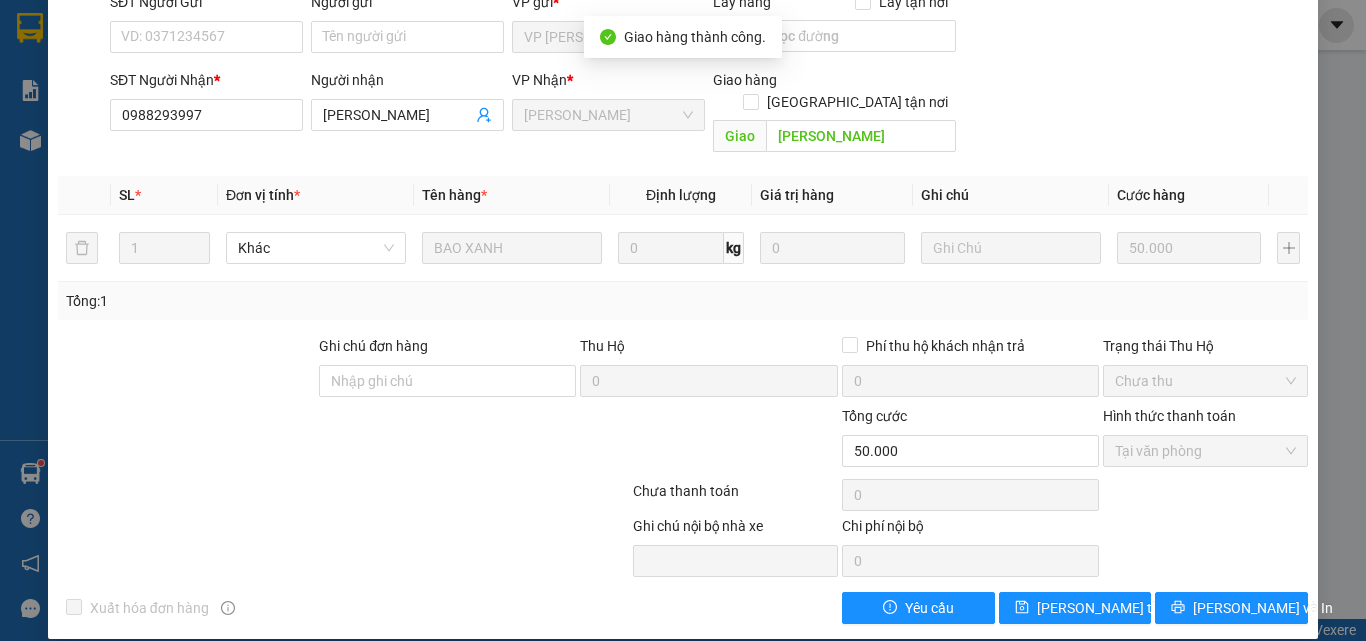 scroll, scrollTop: 0, scrollLeft: 0, axis: both 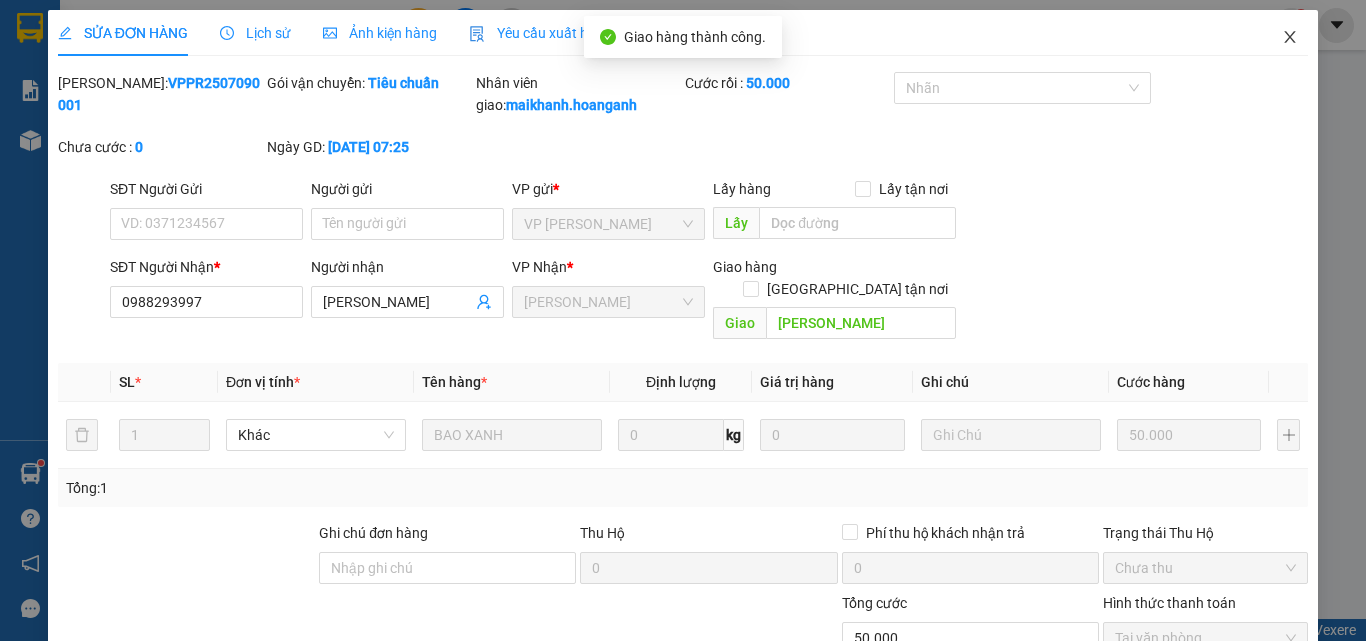 click 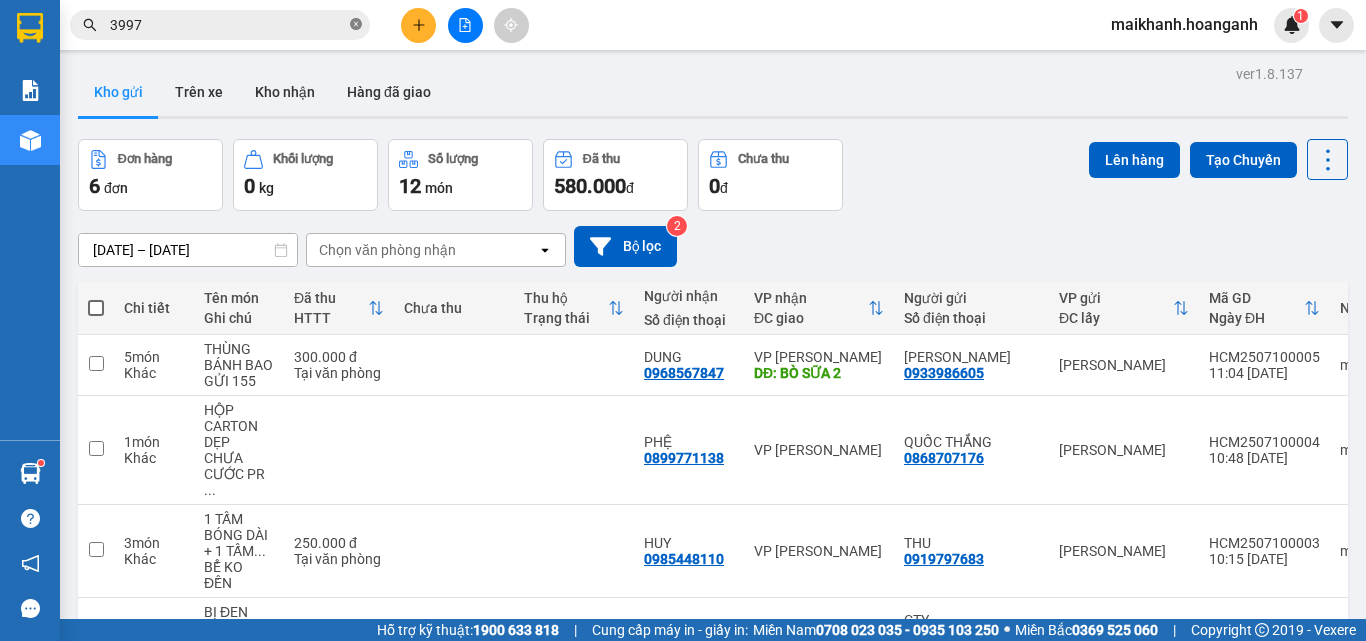 click 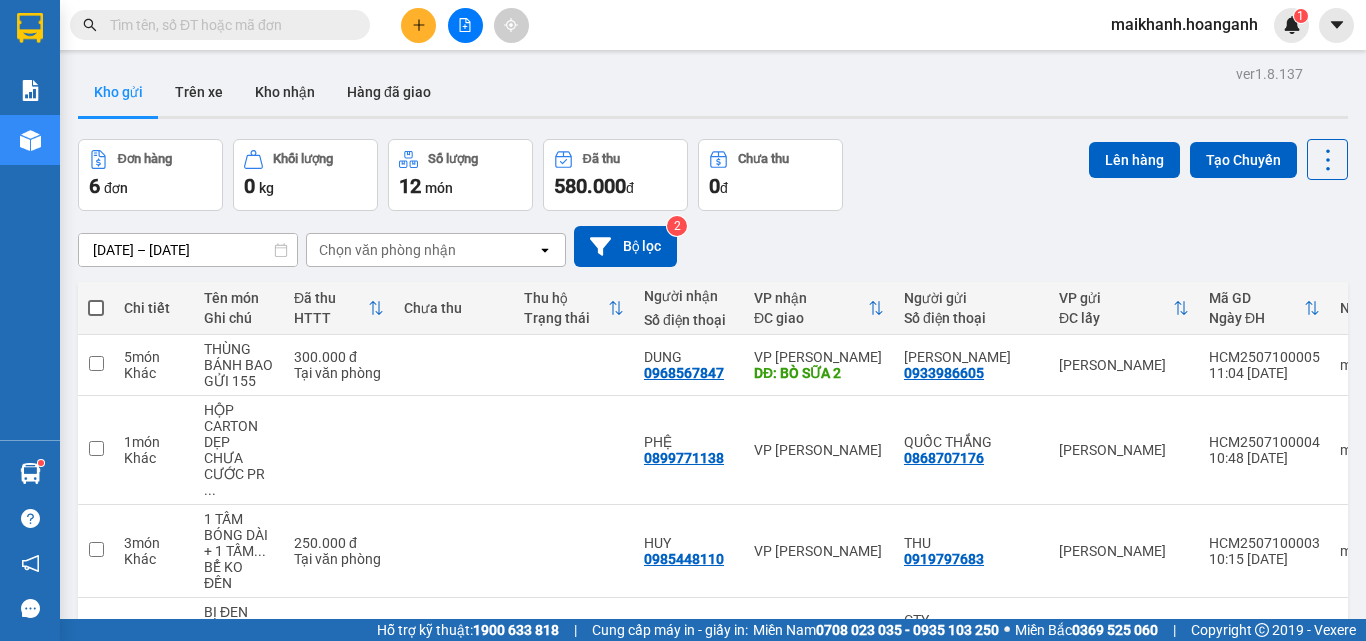 click at bounding box center [228, 25] 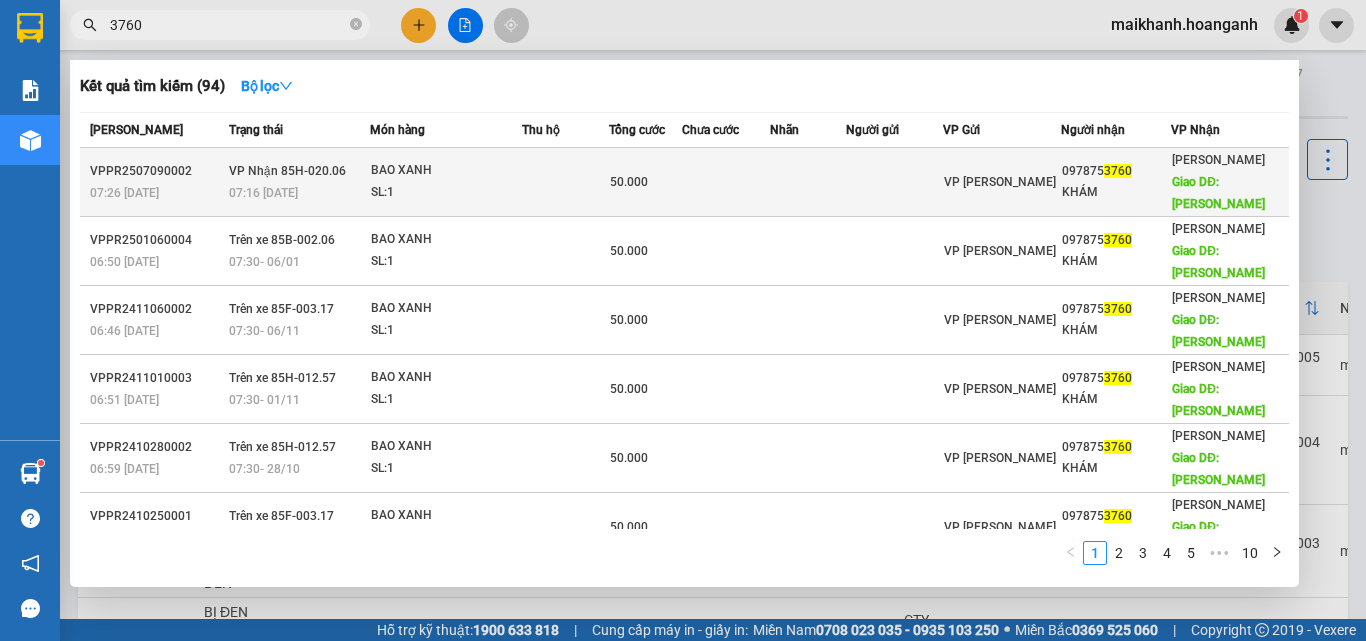type on "3760" 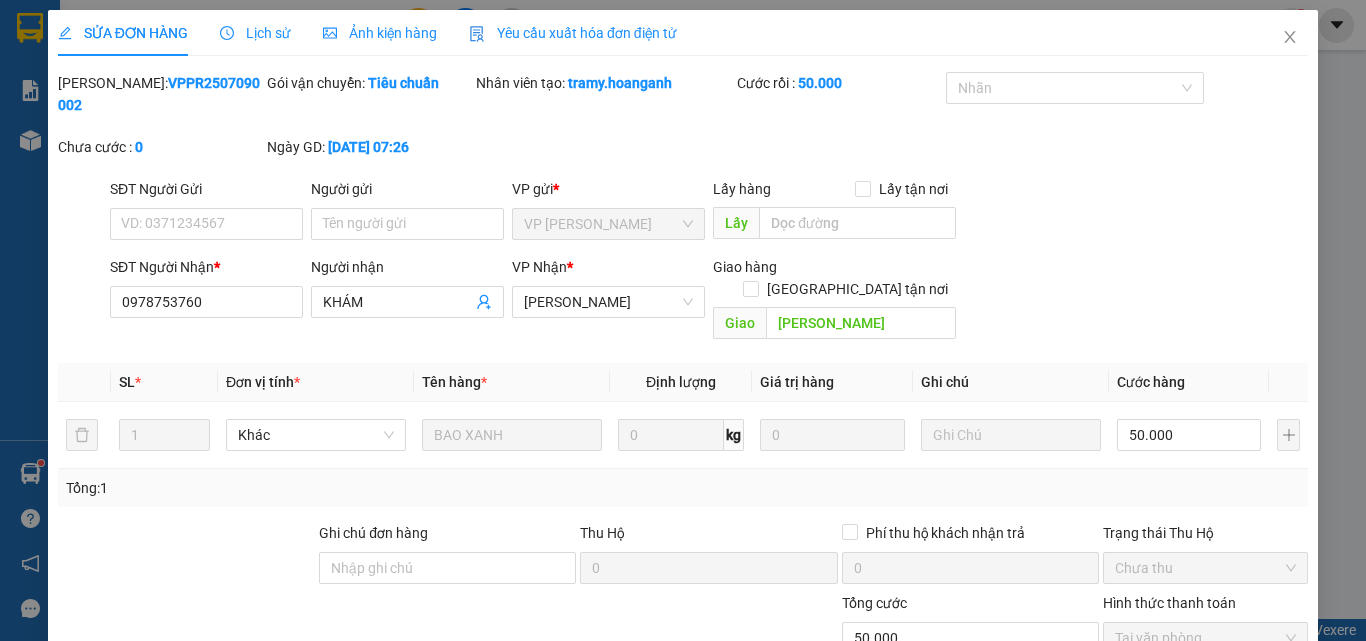 scroll, scrollTop: 165, scrollLeft: 0, axis: vertical 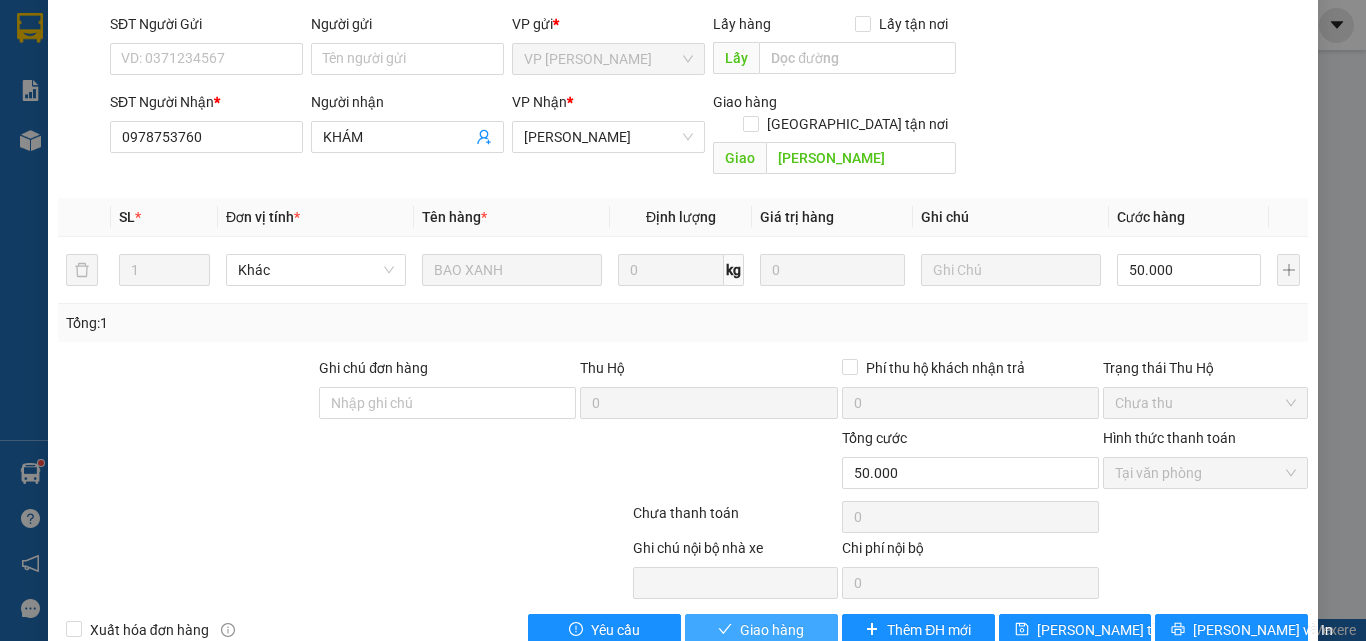 click on "Giao hàng" at bounding box center [772, 630] 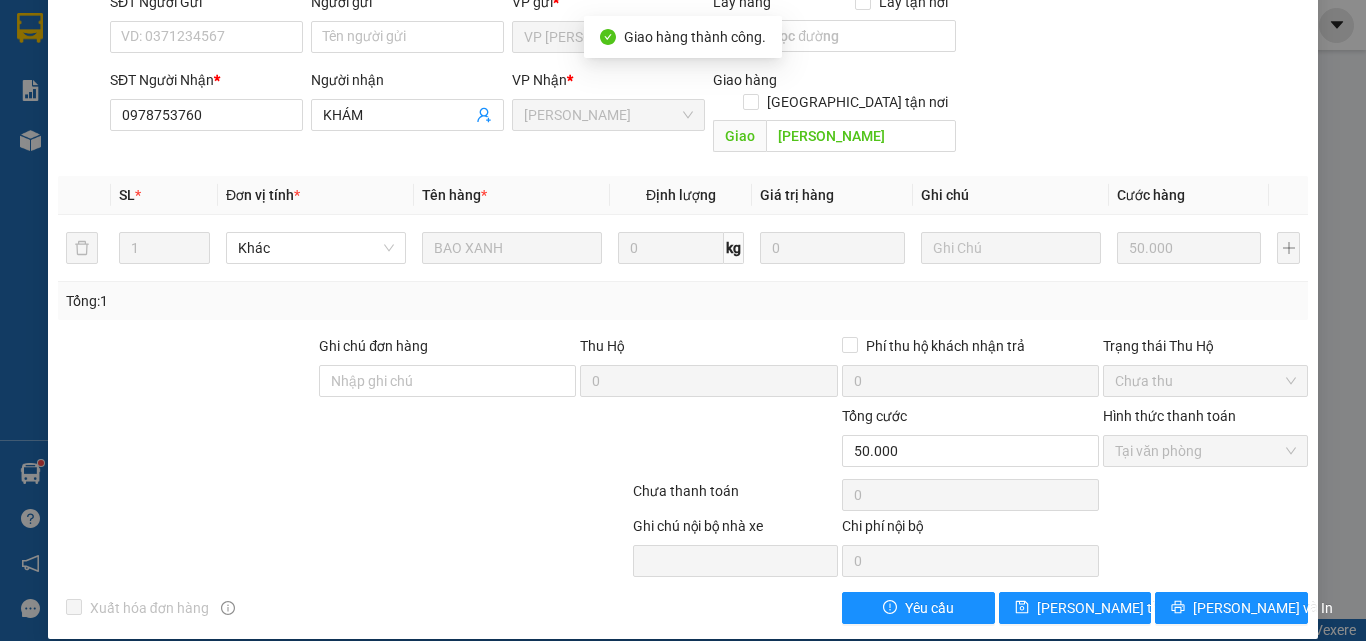 scroll, scrollTop: 0, scrollLeft: 0, axis: both 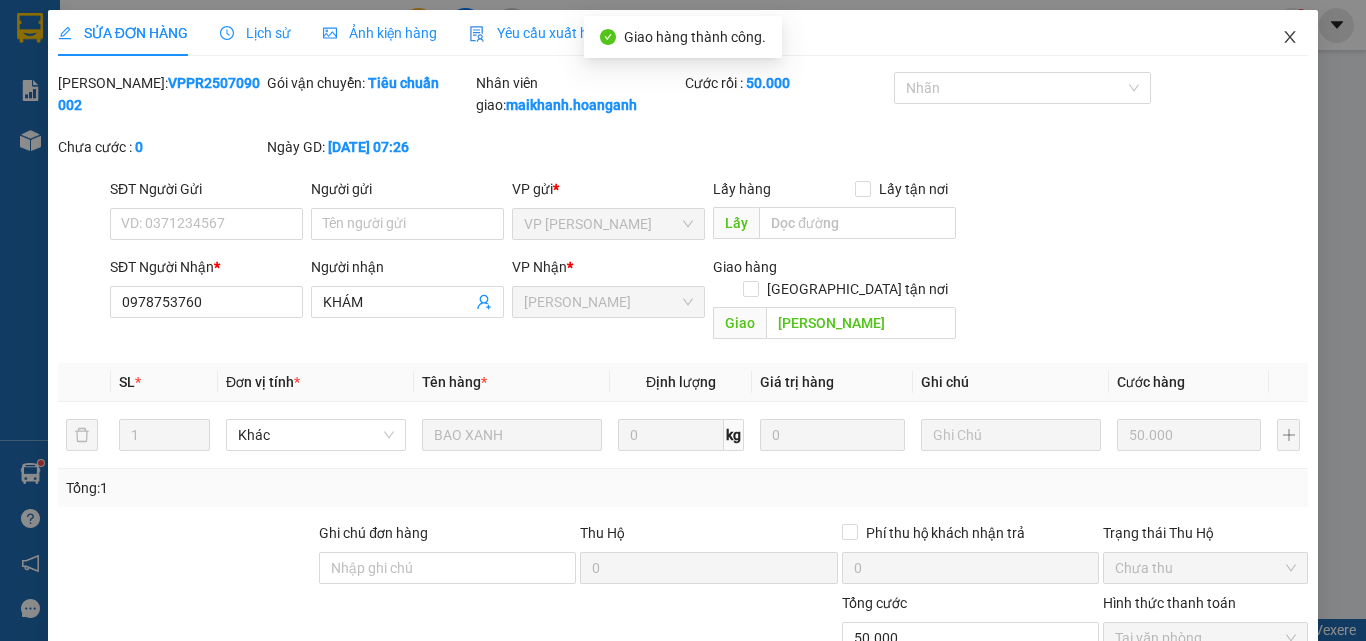 click 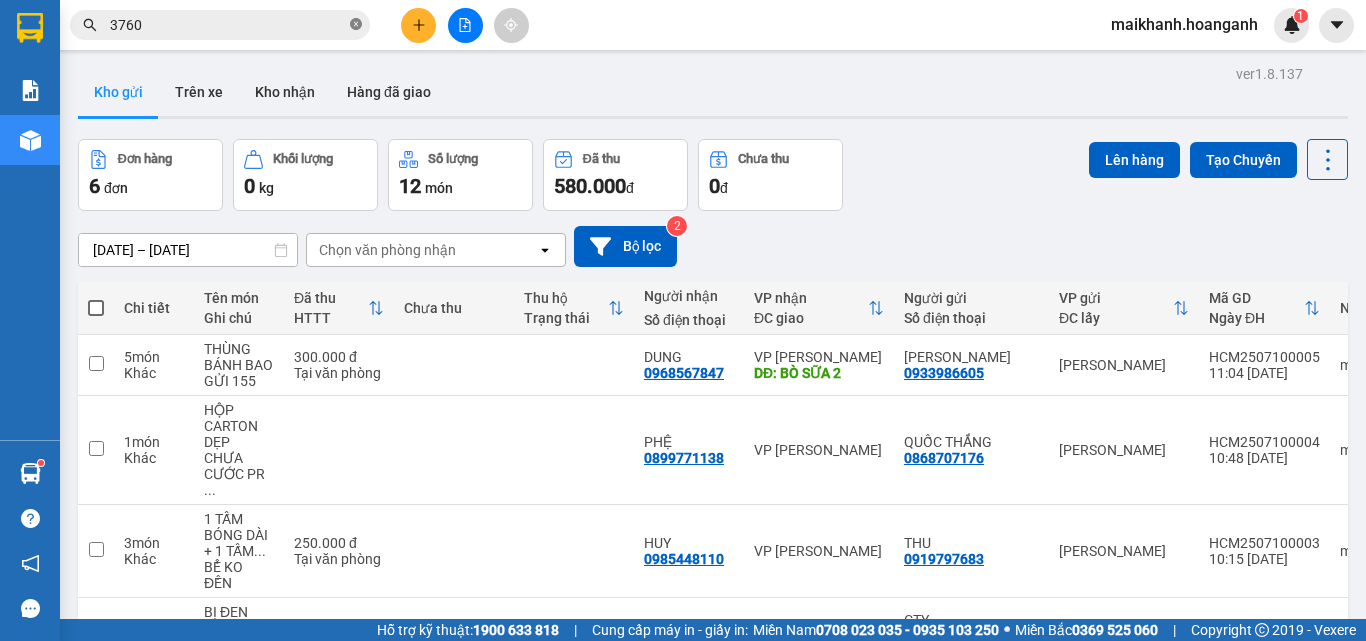 click 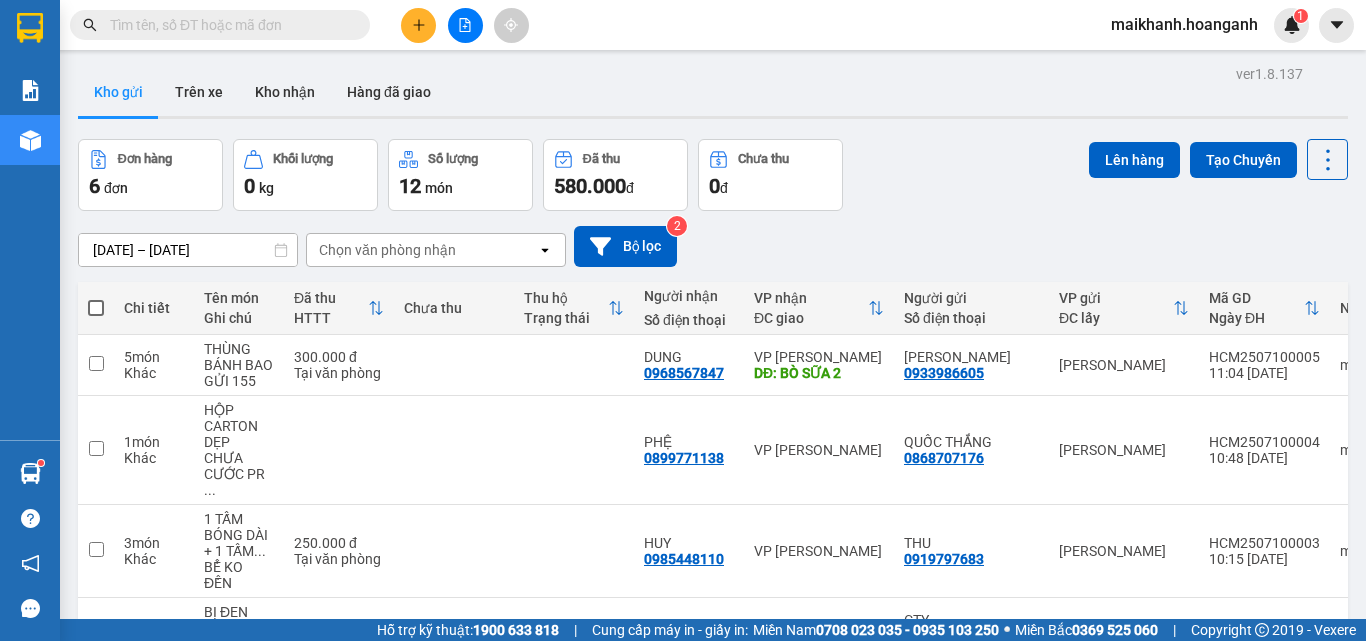 click at bounding box center (228, 25) 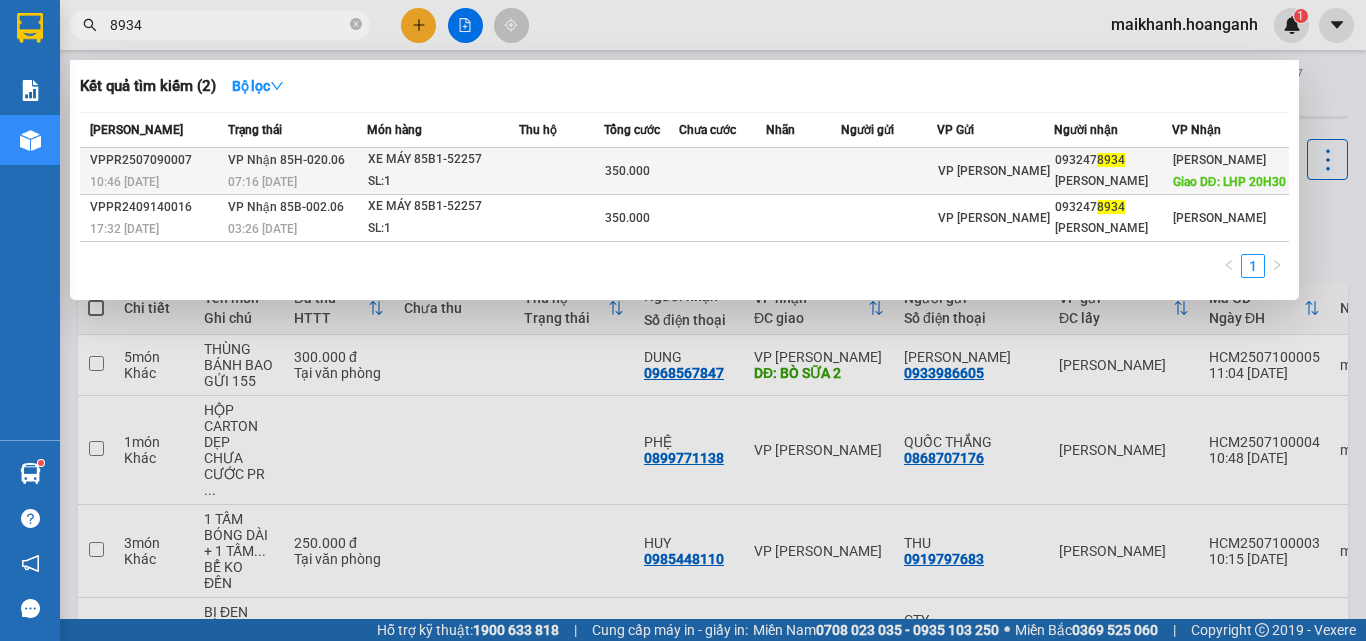 type on "8934" 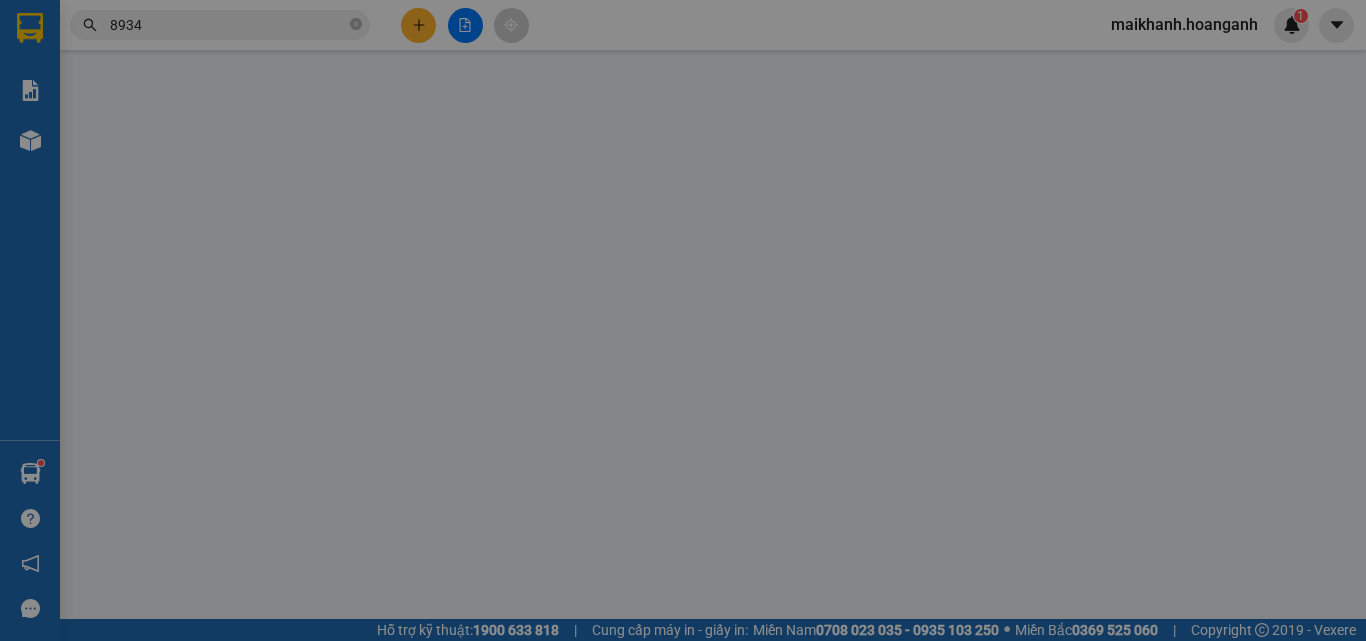 type on "0932478934" 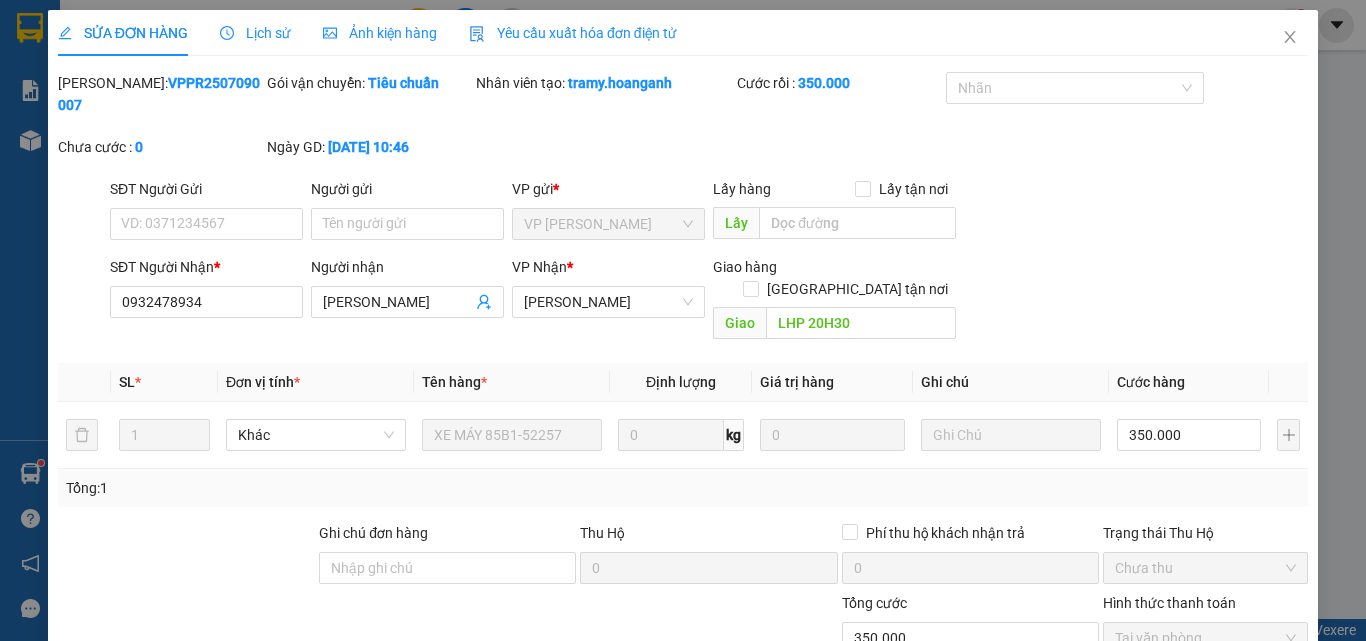 scroll, scrollTop: 165, scrollLeft: 0, axis: vertical 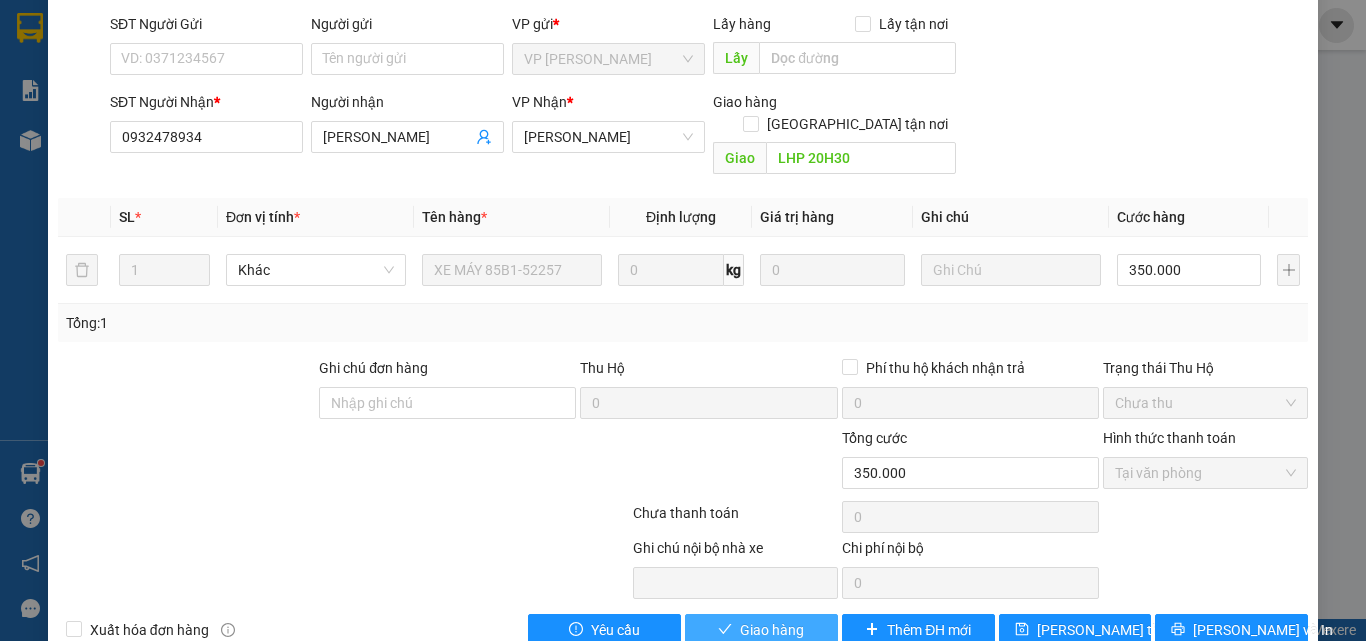 click 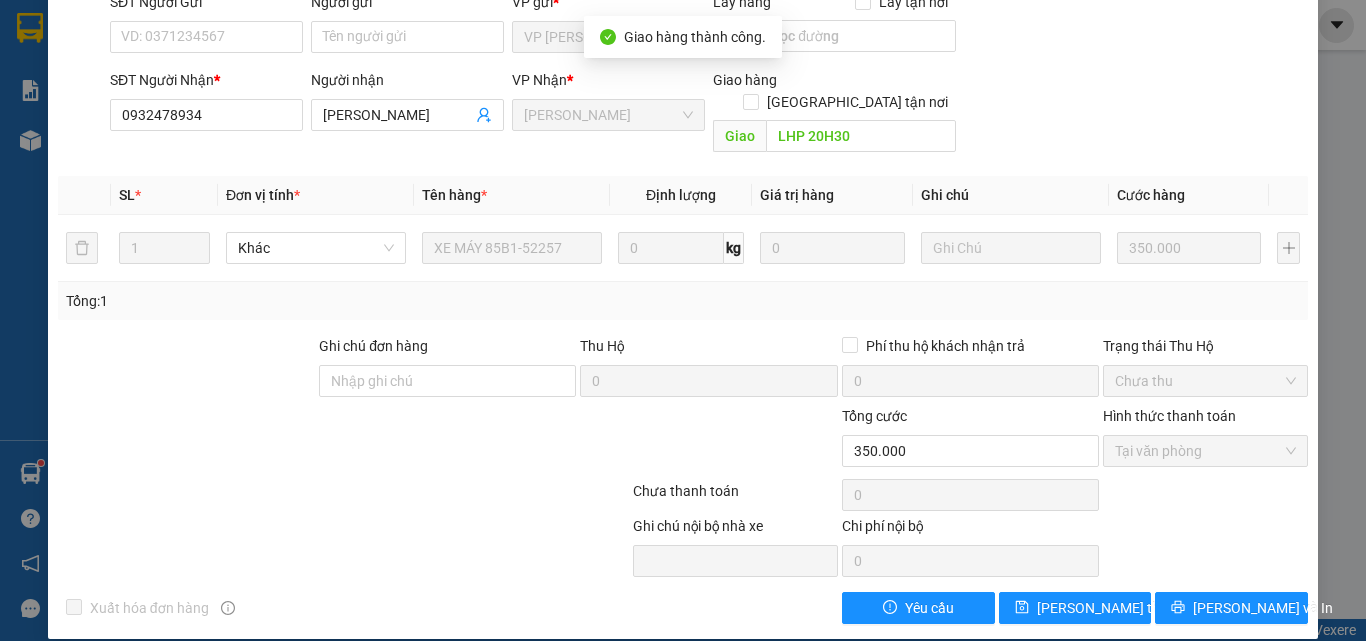 scroll, scrollTop: 0, scrollLeft: 0, axis: both 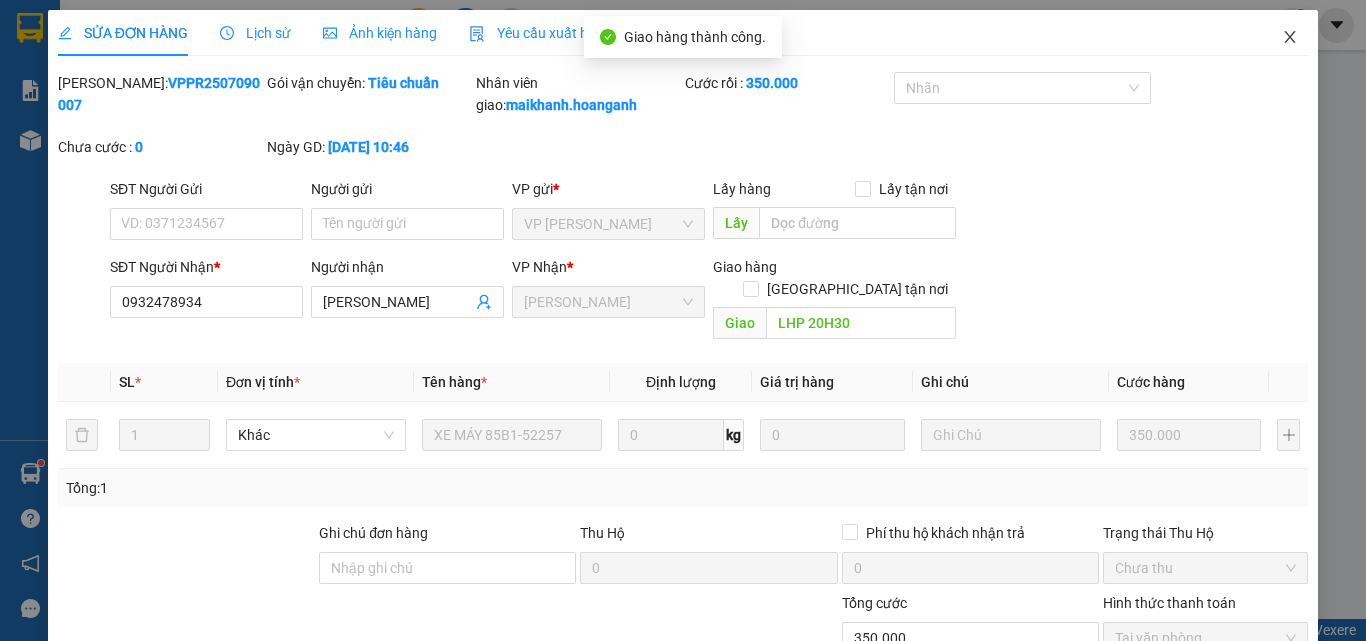 click 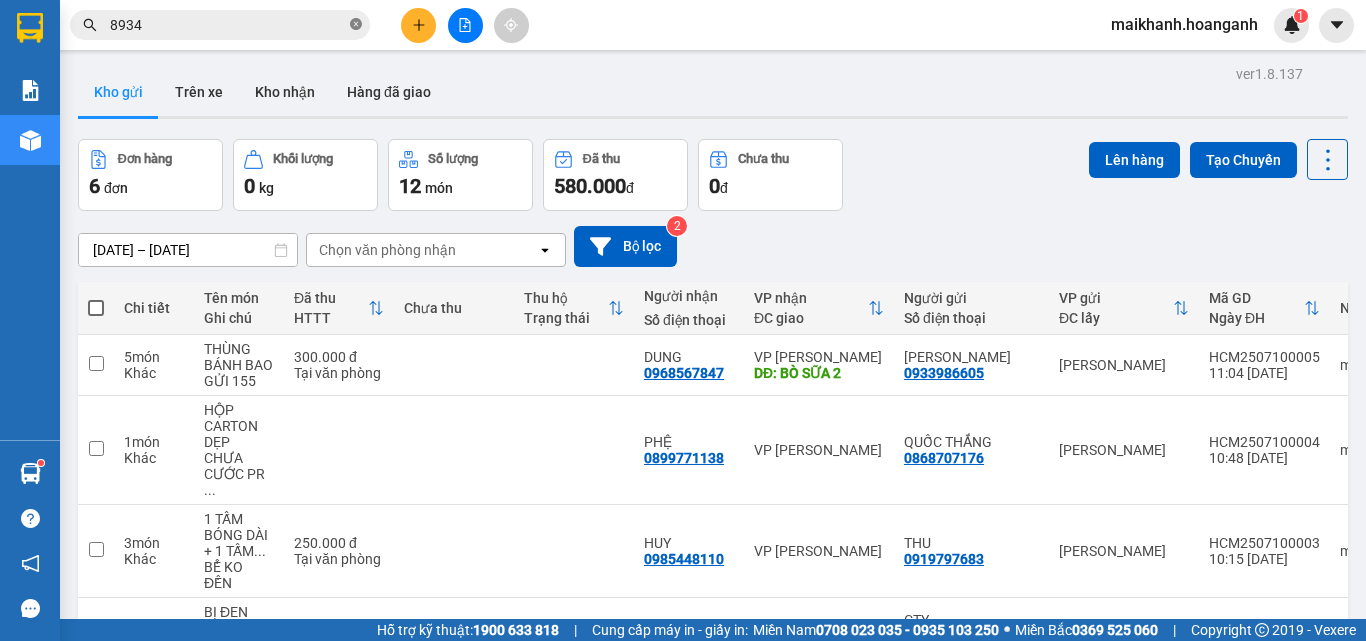 click 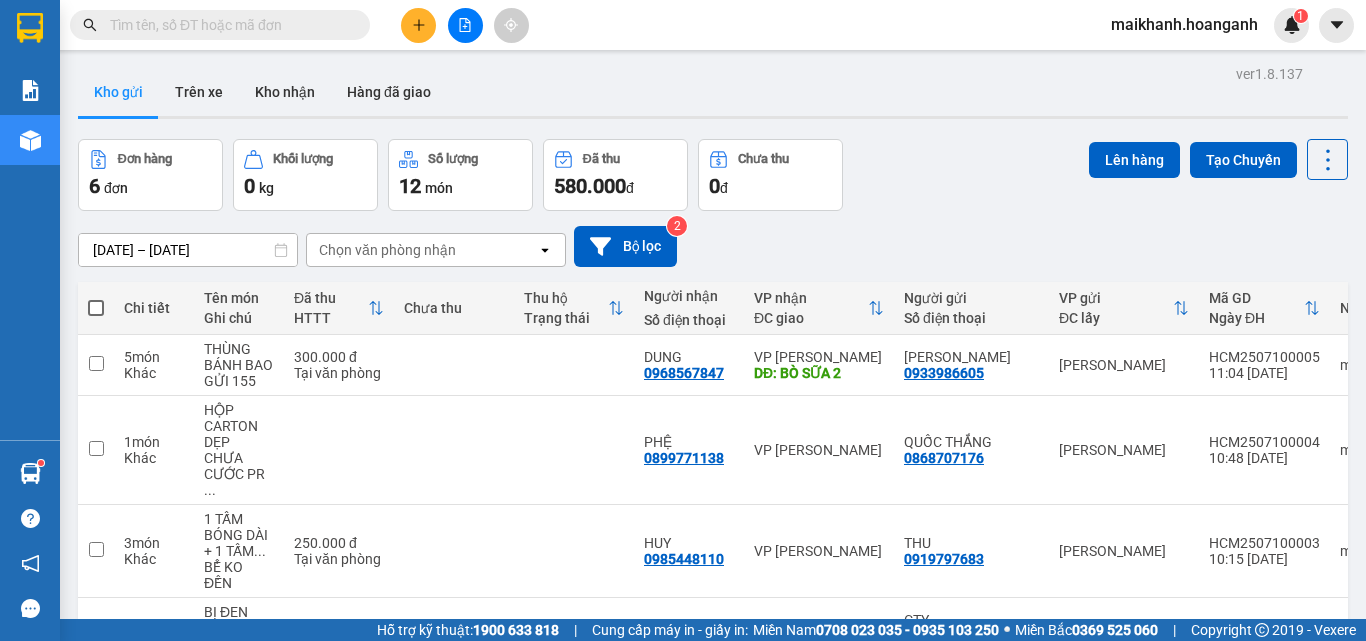 click at bounding box center [228, 25] 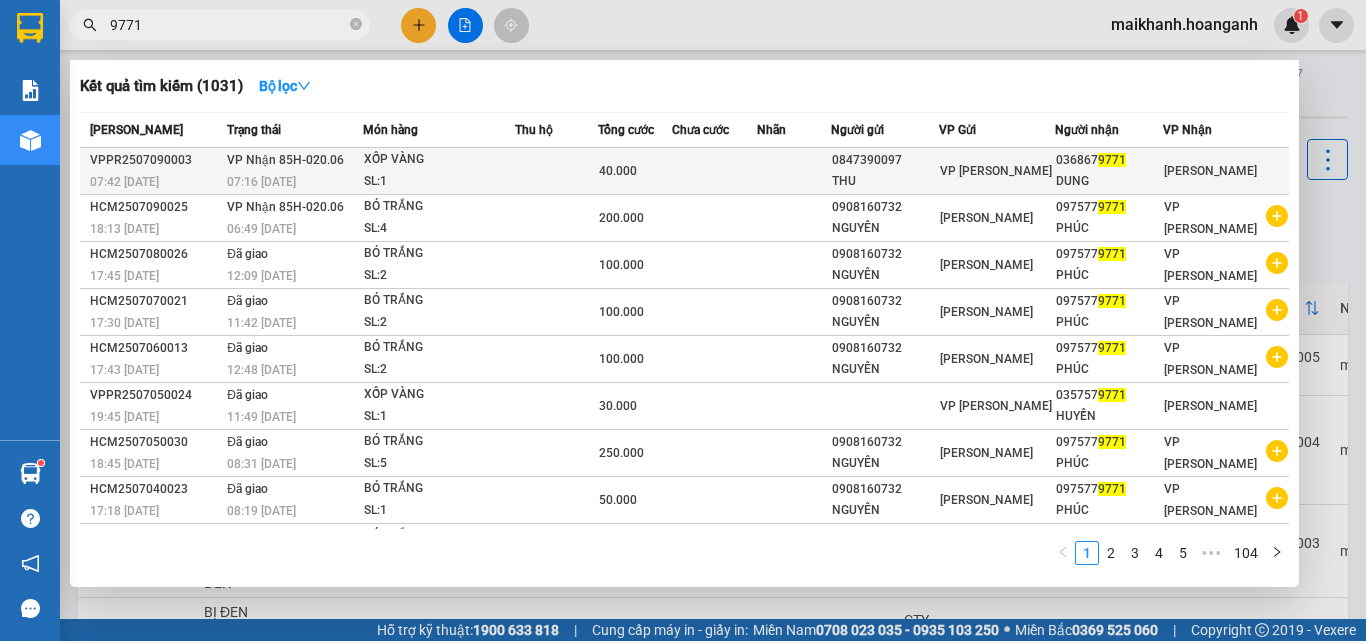 type on "9771" 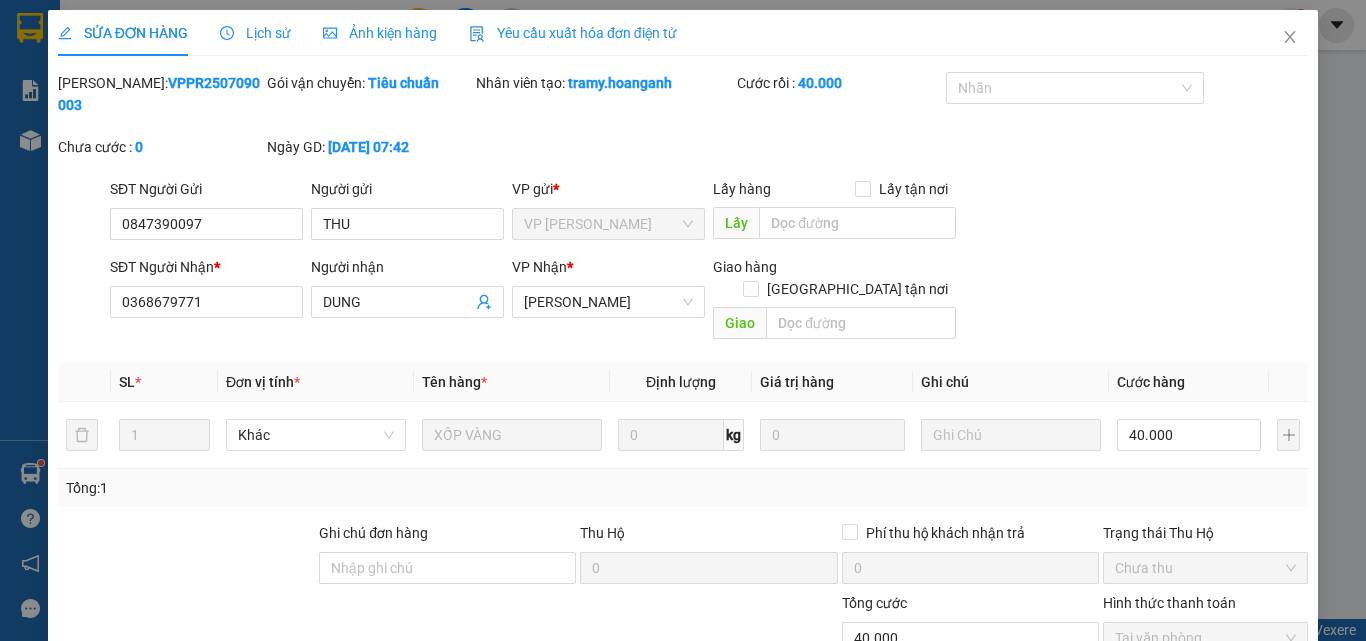 type on "0847390097" 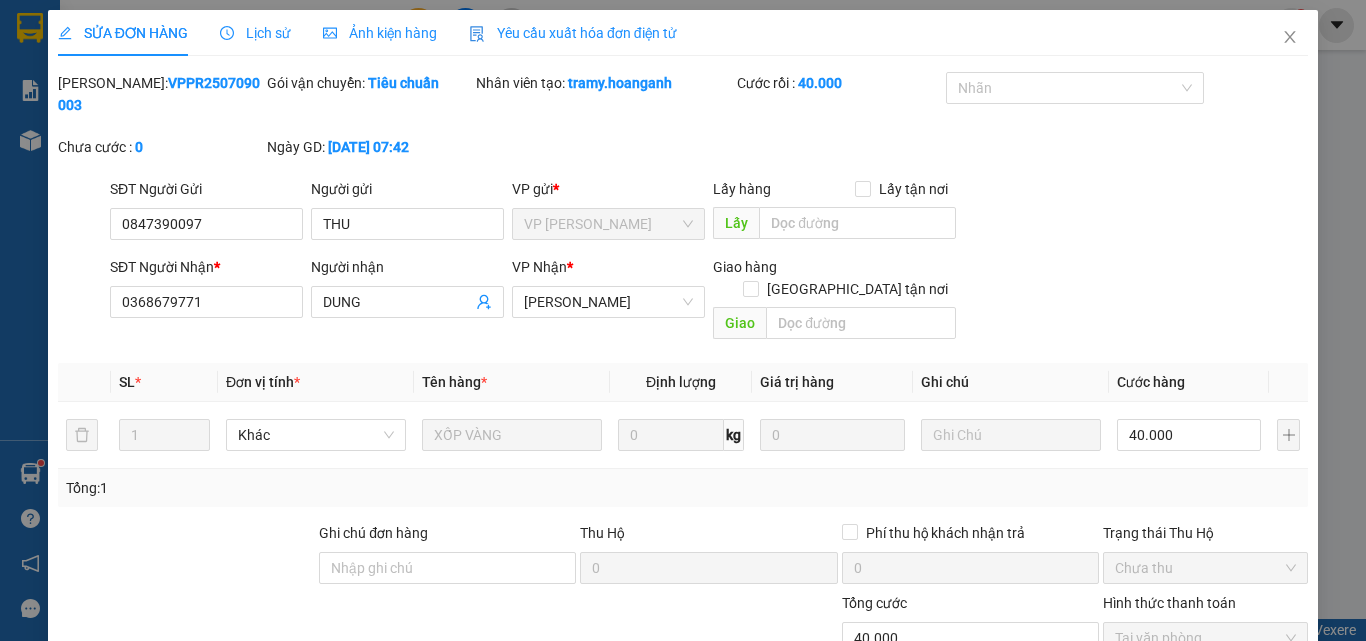 type on "THU" 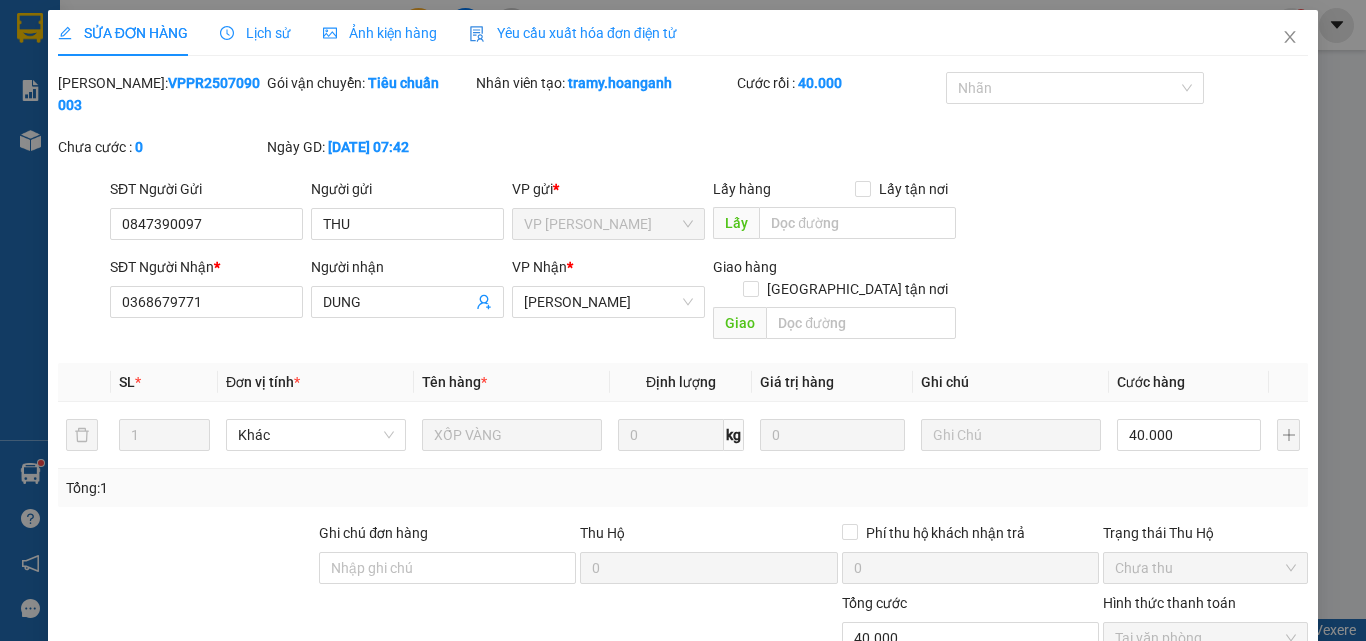 scroll, scrollTop: 165, scrollLeft: 0, axis: vertical 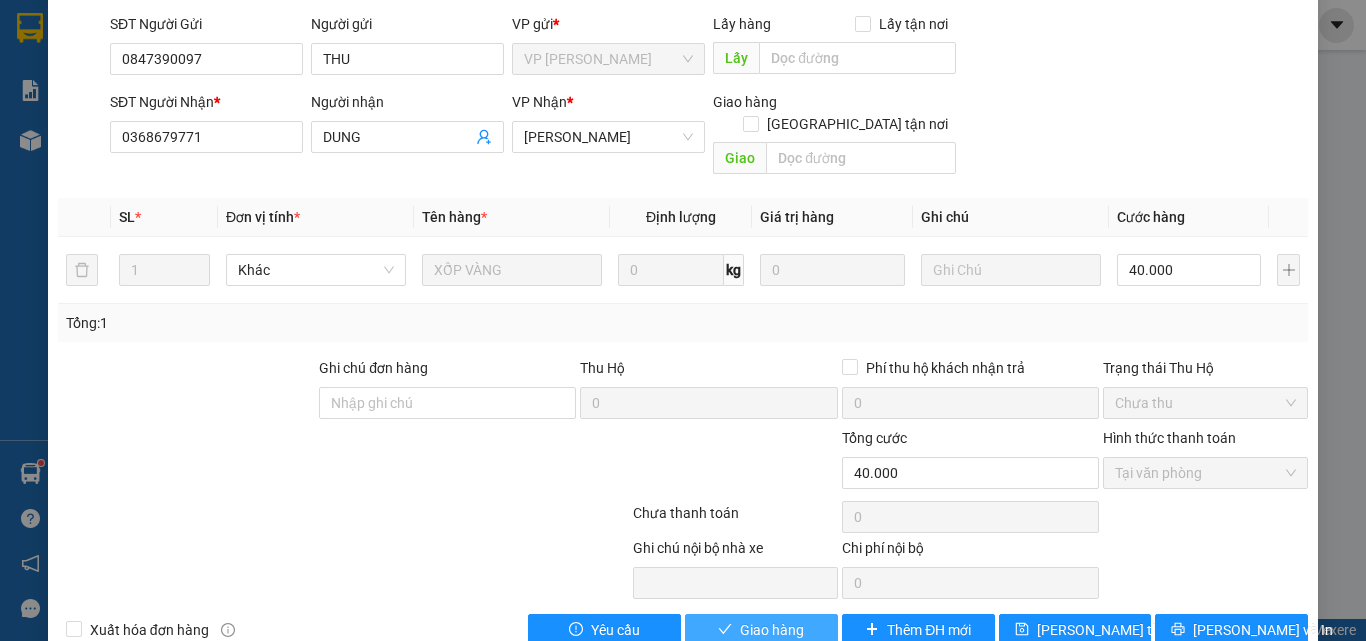 click on "Giao hàng" at bounding box center [772, 630] 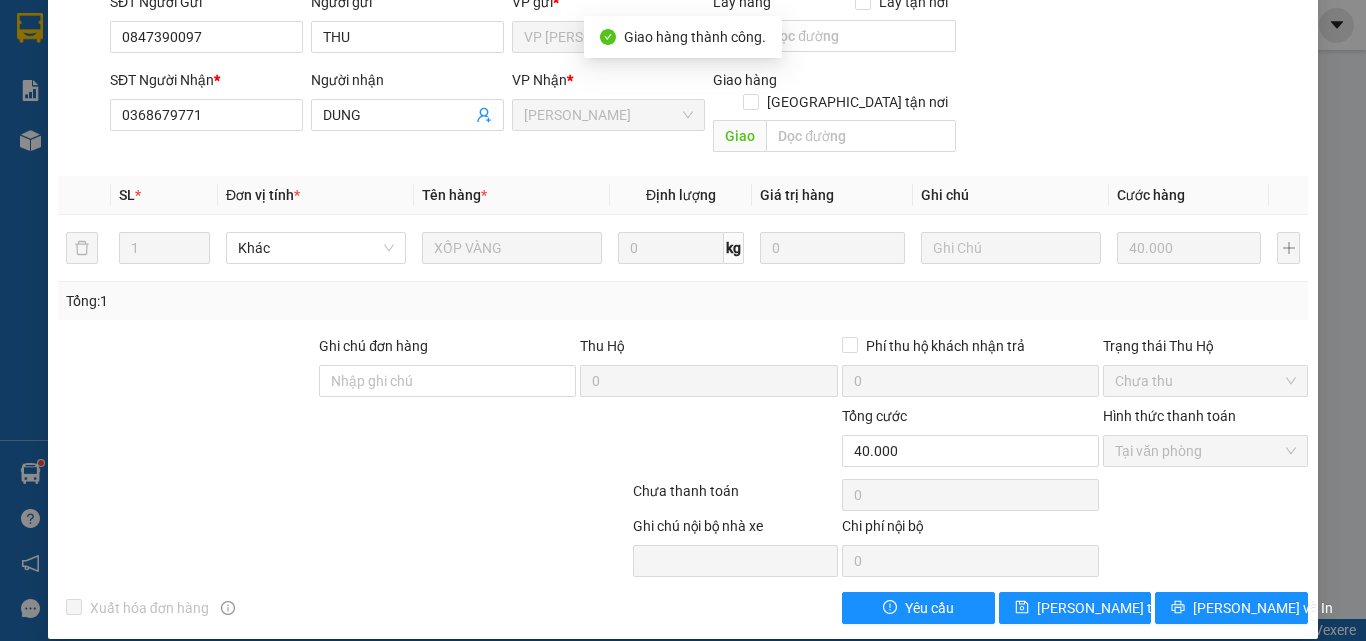 scroll, scrollTop: 0, scrollLeft: 0, axis: both 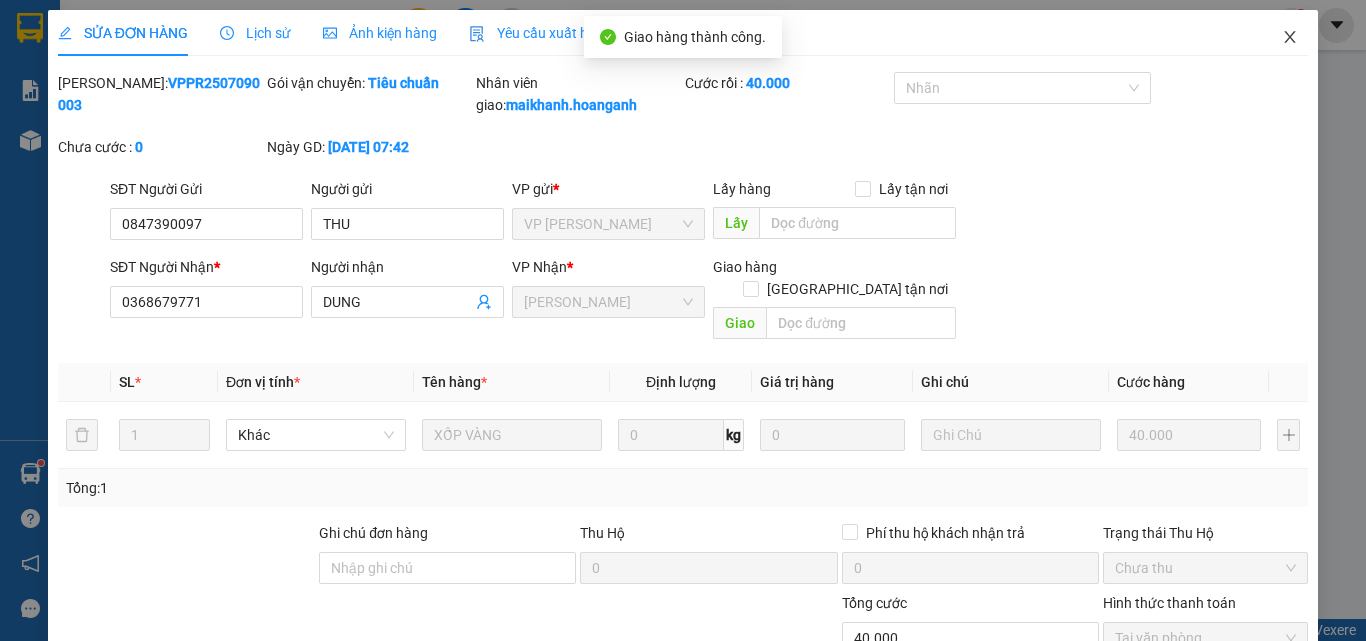 click 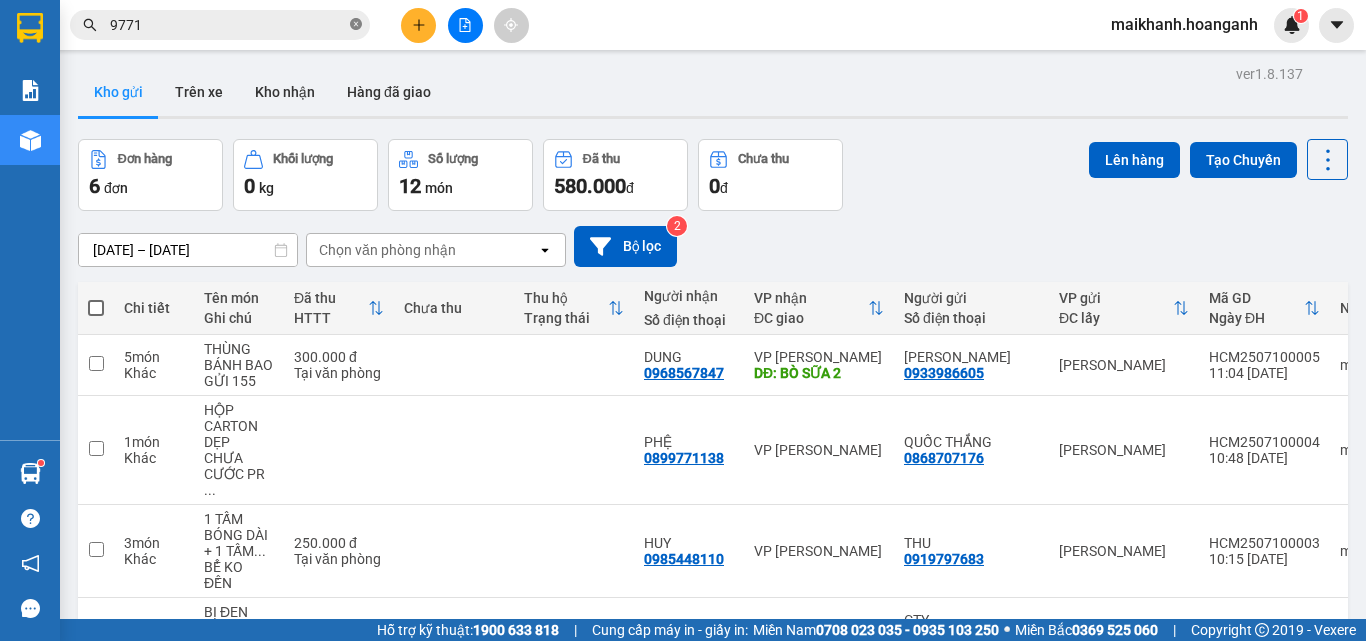 click 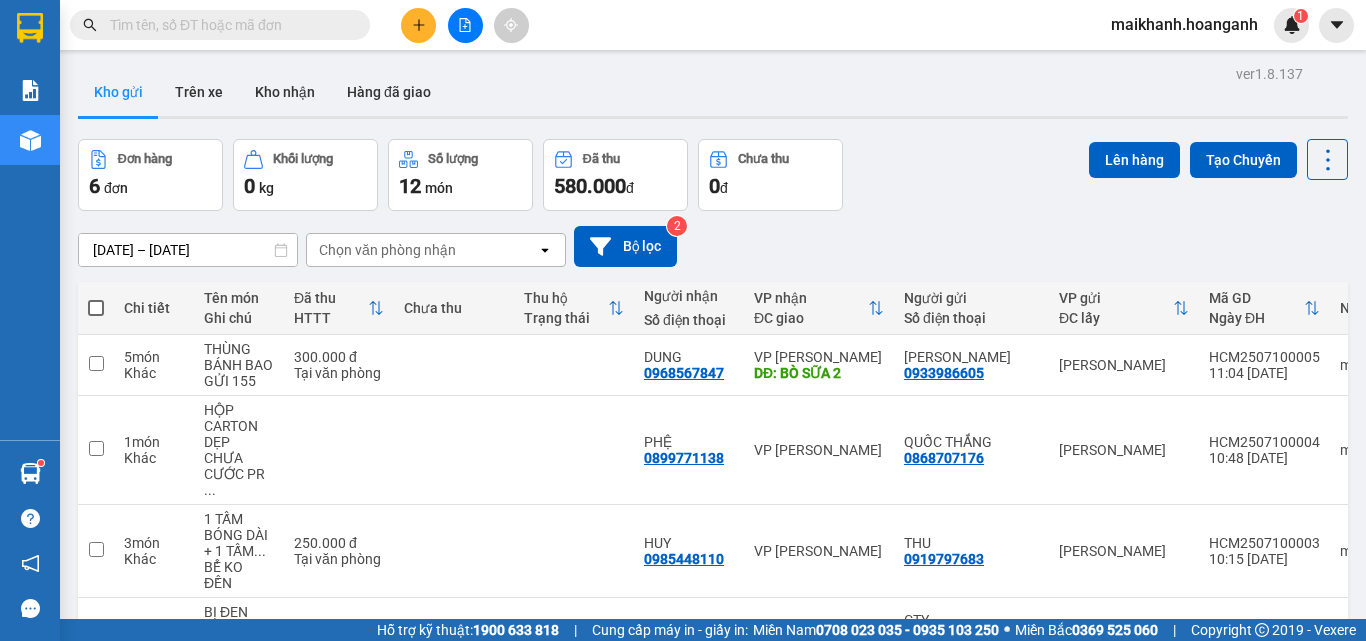 click at bounding box center (228, 25) 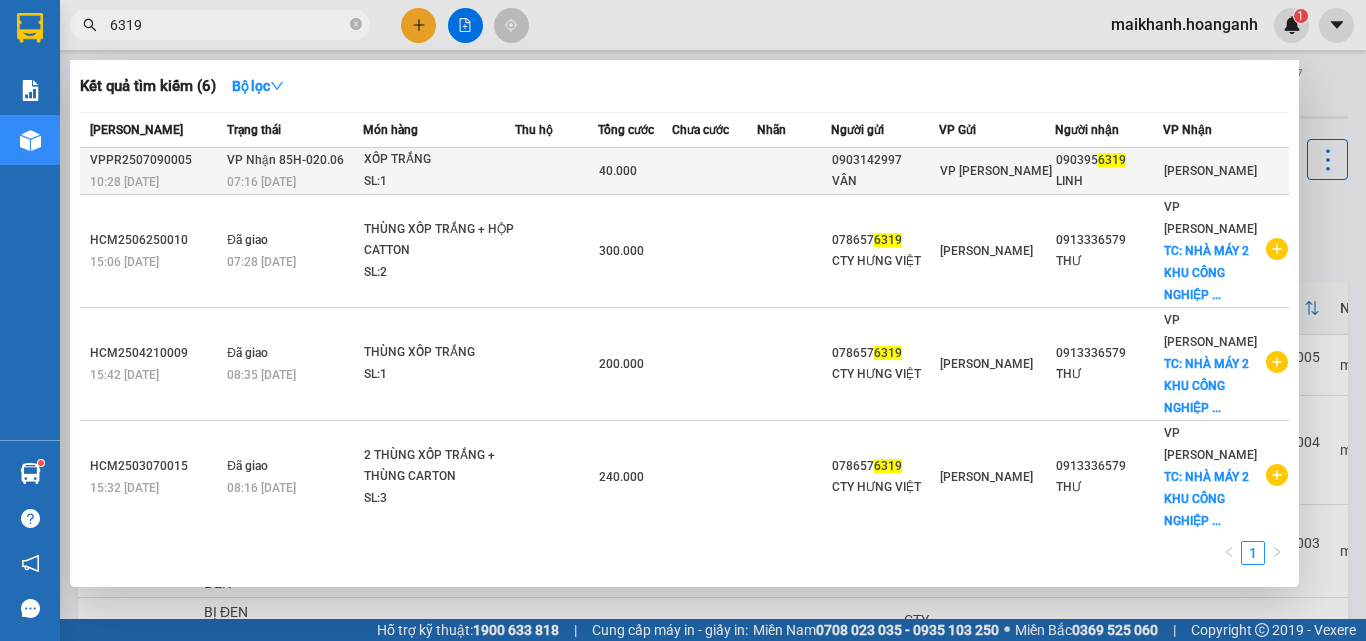 type on "6319" 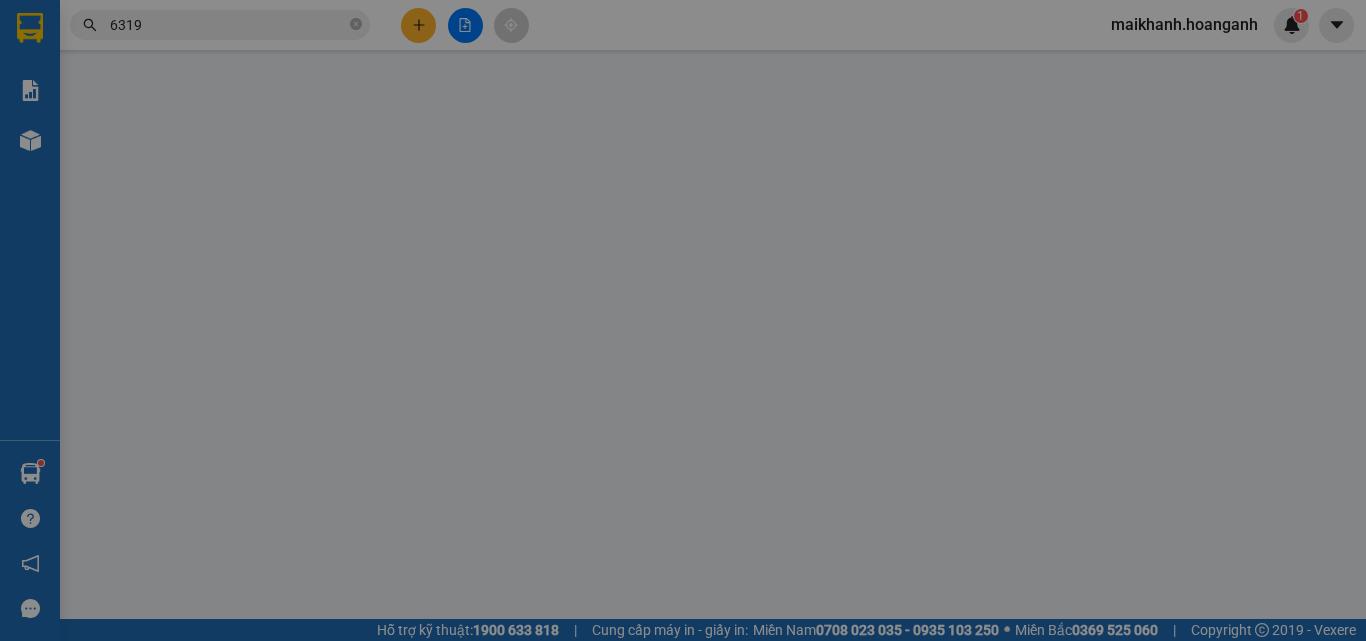 type on "0903142997" 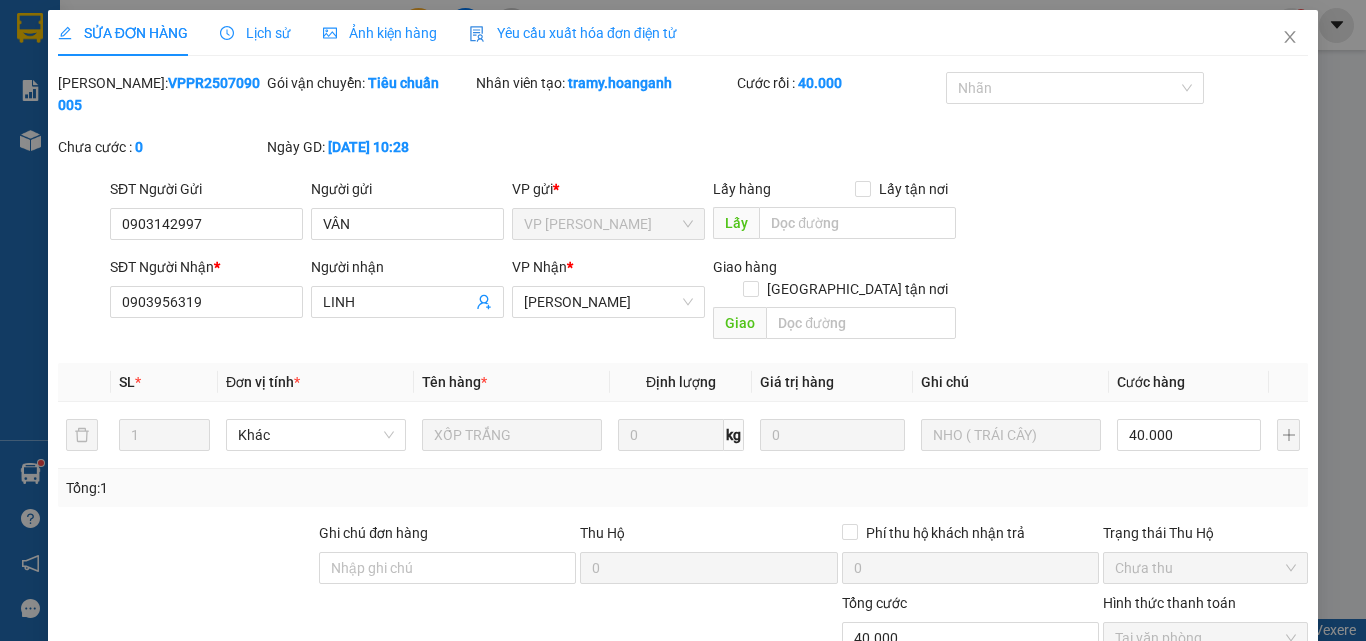 scroll, scrollTop: 165, scrollLeft: 0, axis: vertical 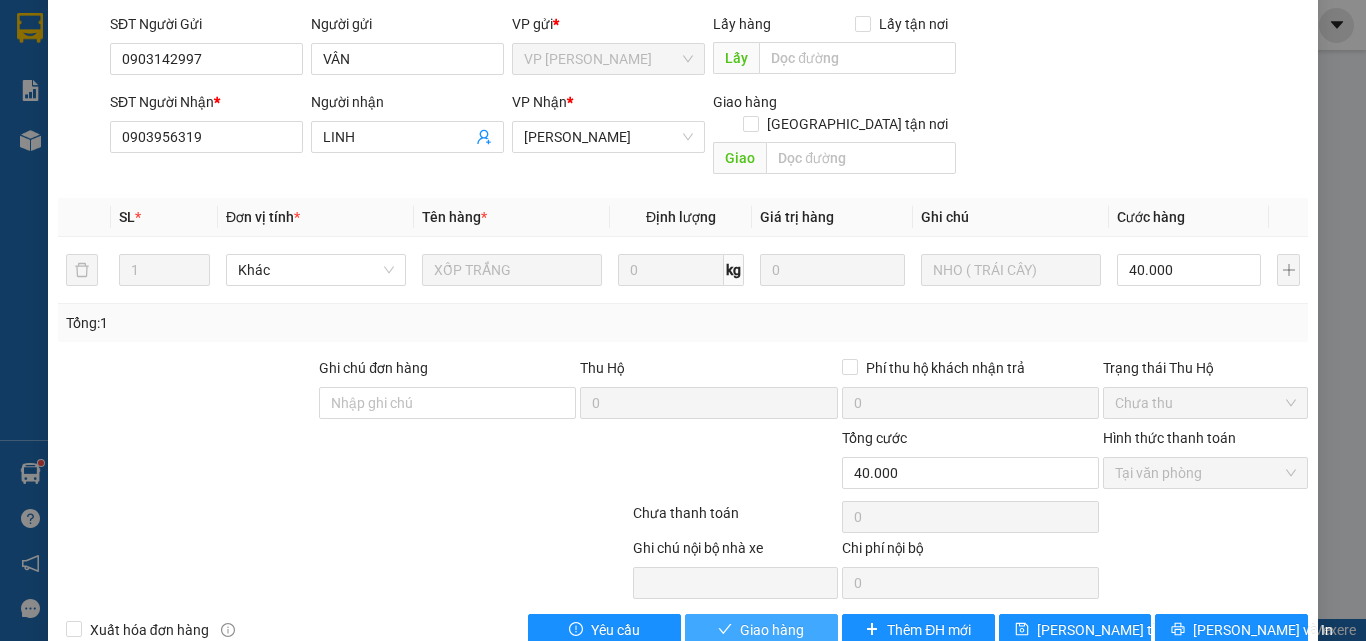 click on "Giao hàng" at bounding box center (772, 630) 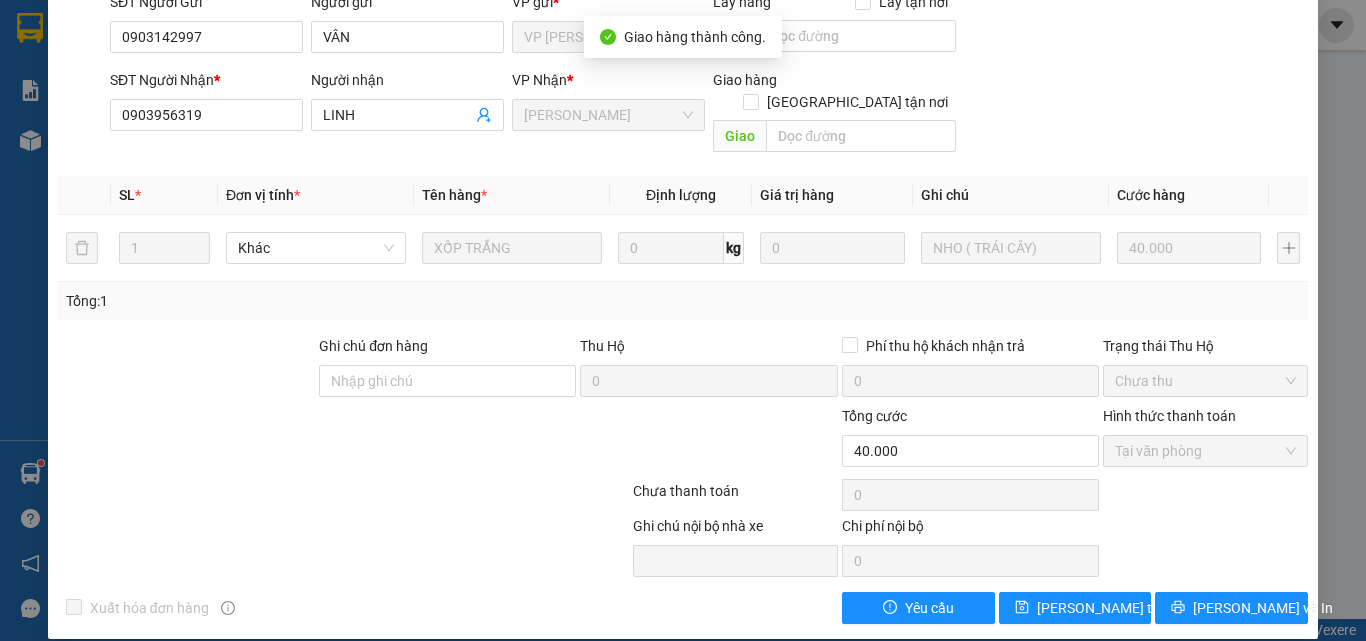 scroll, scrollTop: 0, scrollLeft: 0, axis: both 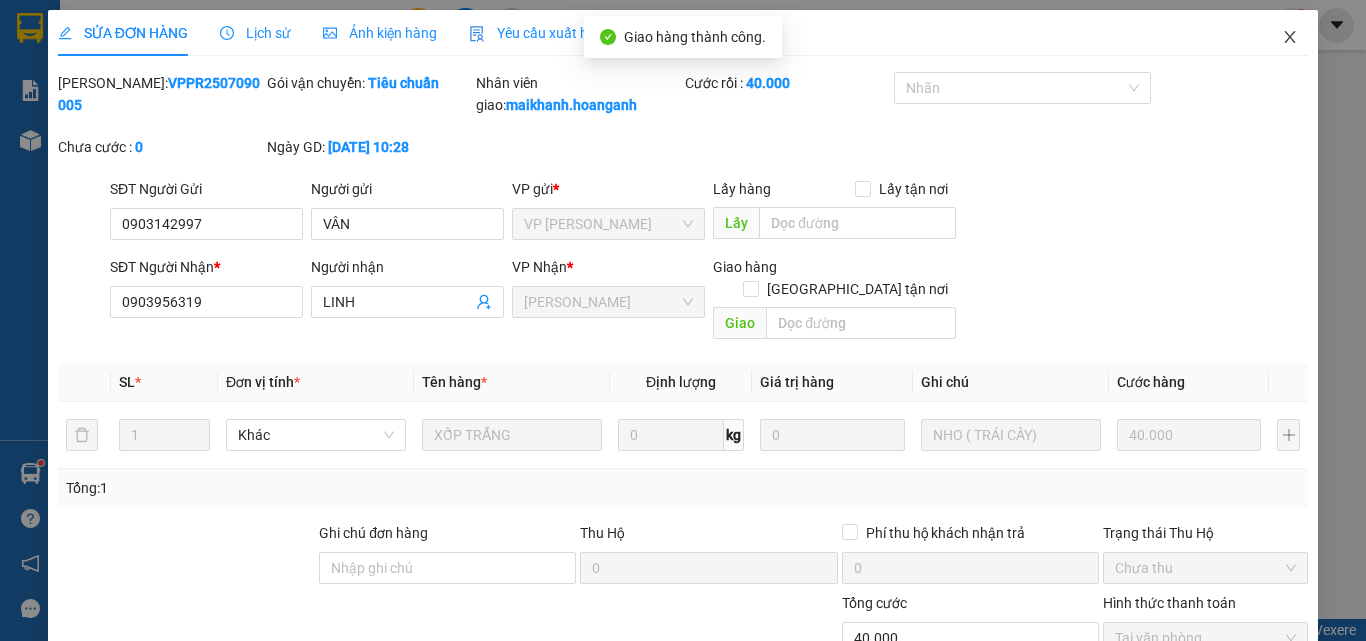 click 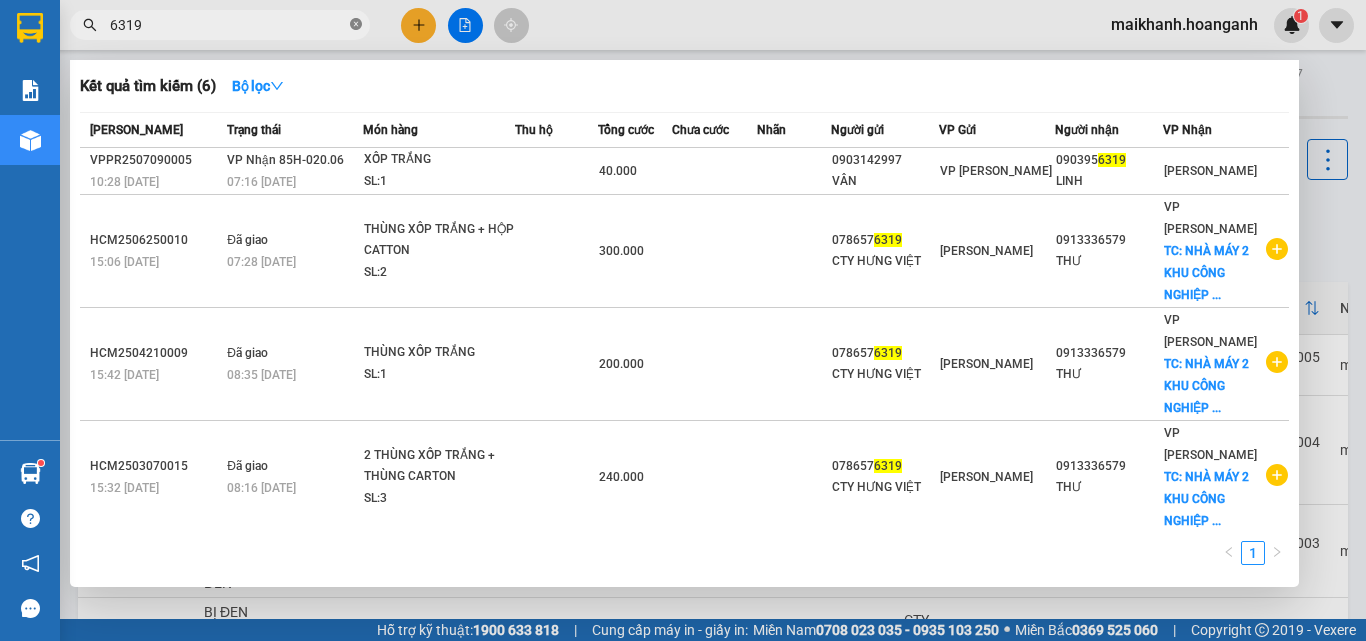click 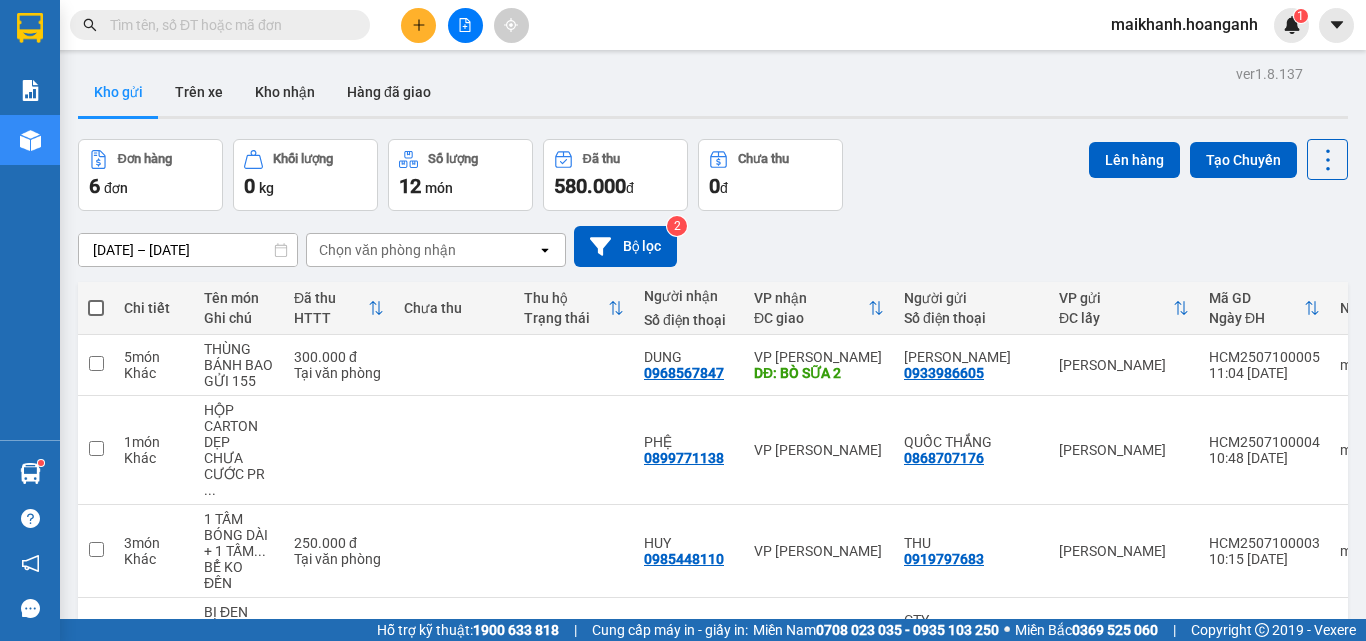 click at bounding box center (228, 25) 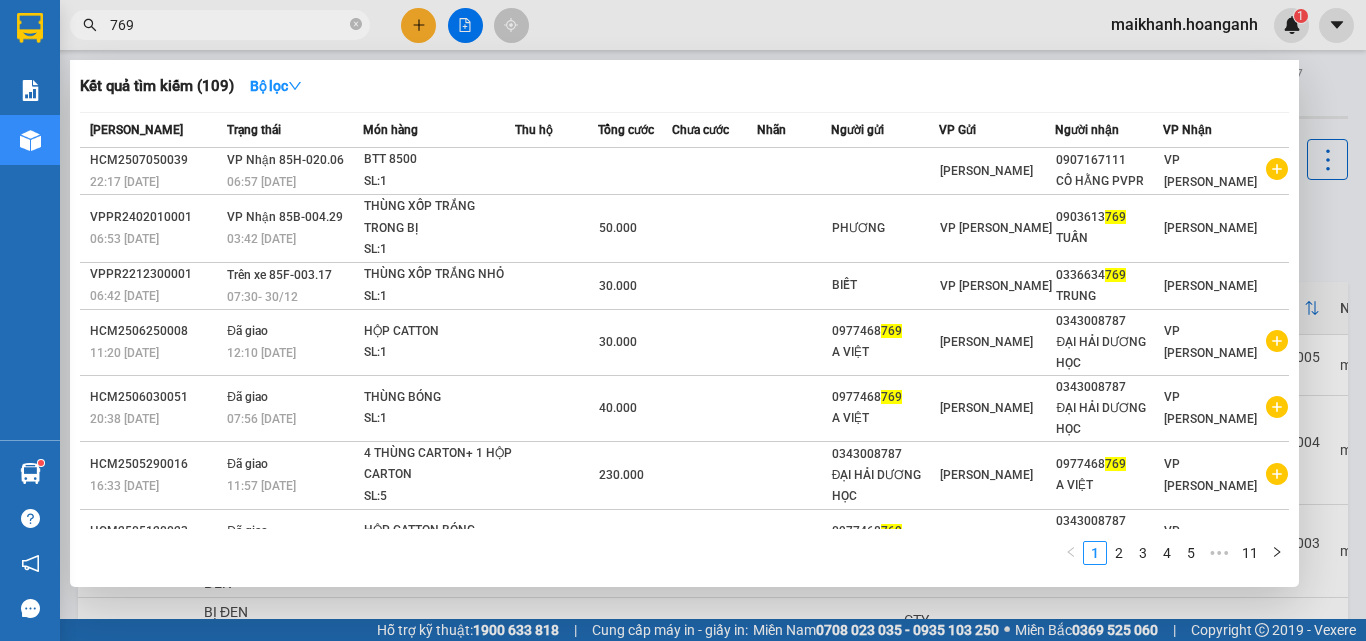 click on "769" at bounding box center [228, 25] 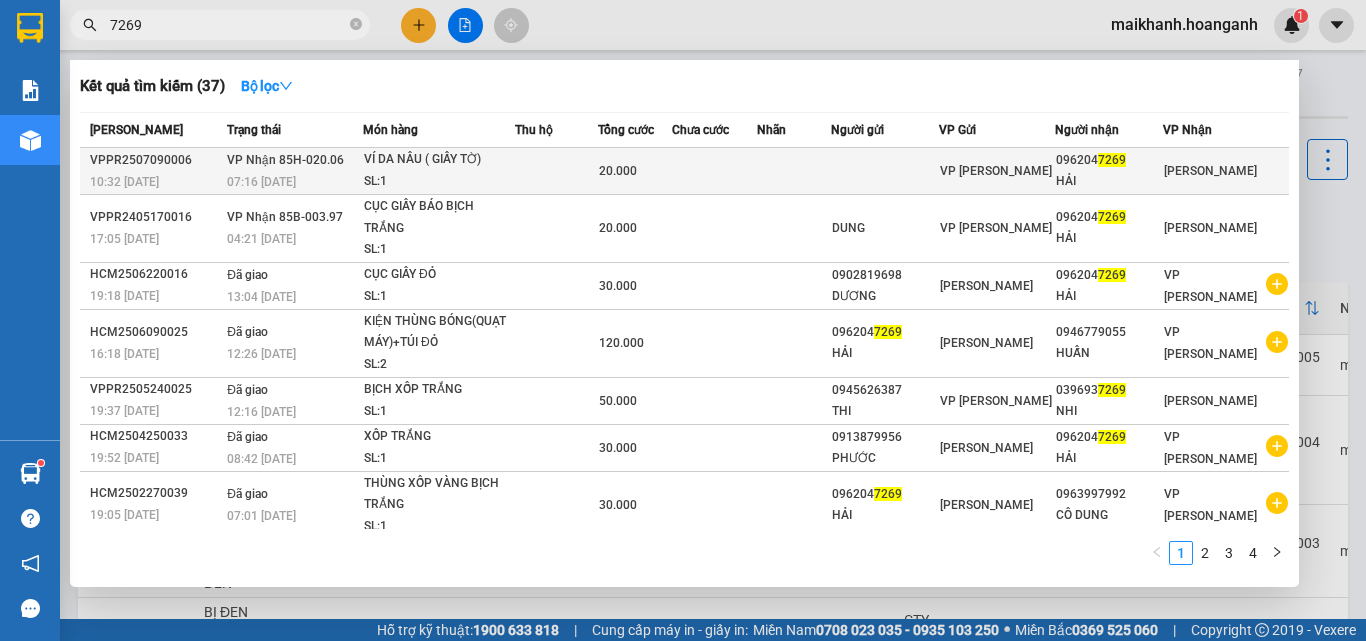 type on "7269" 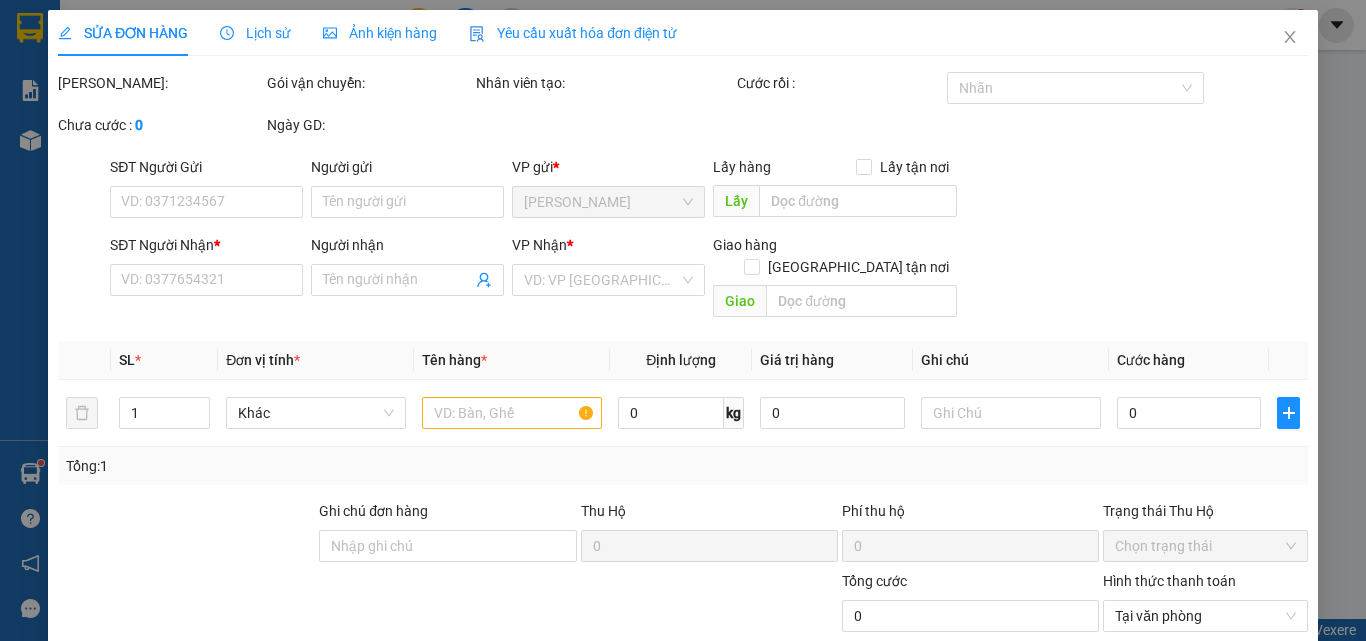 type on "0962047269" 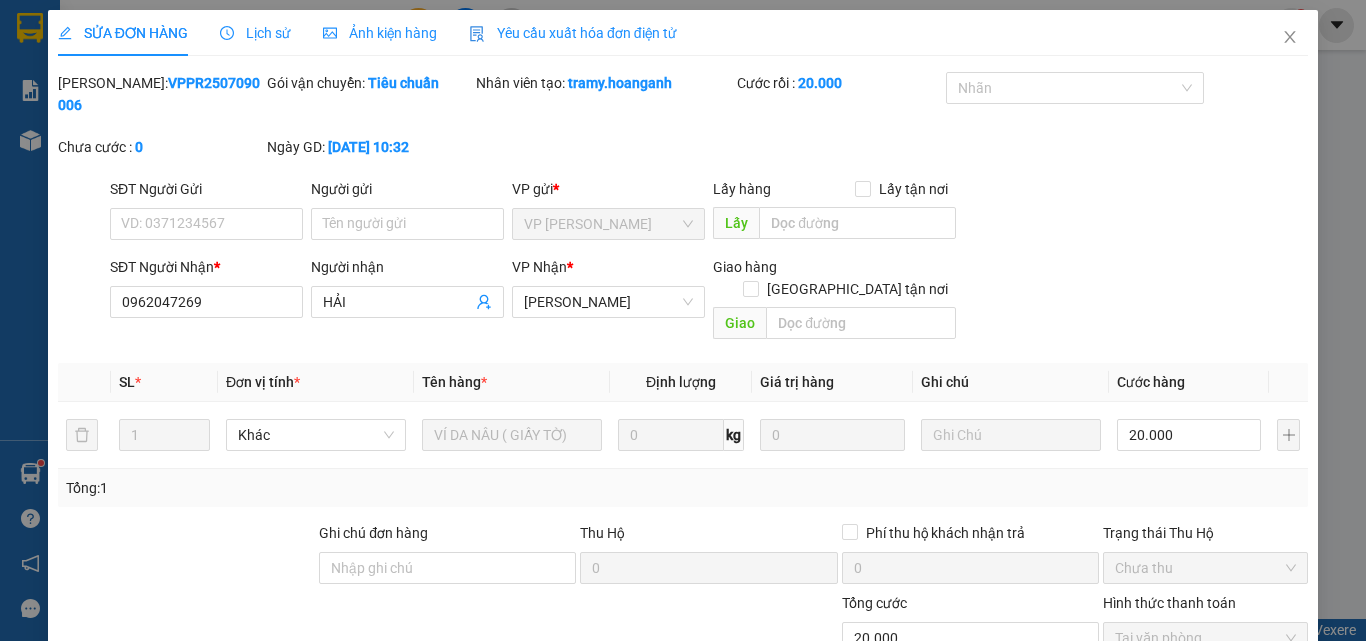 scroll, scrollTop: 165, scrollLeft: 0, axis: vertical 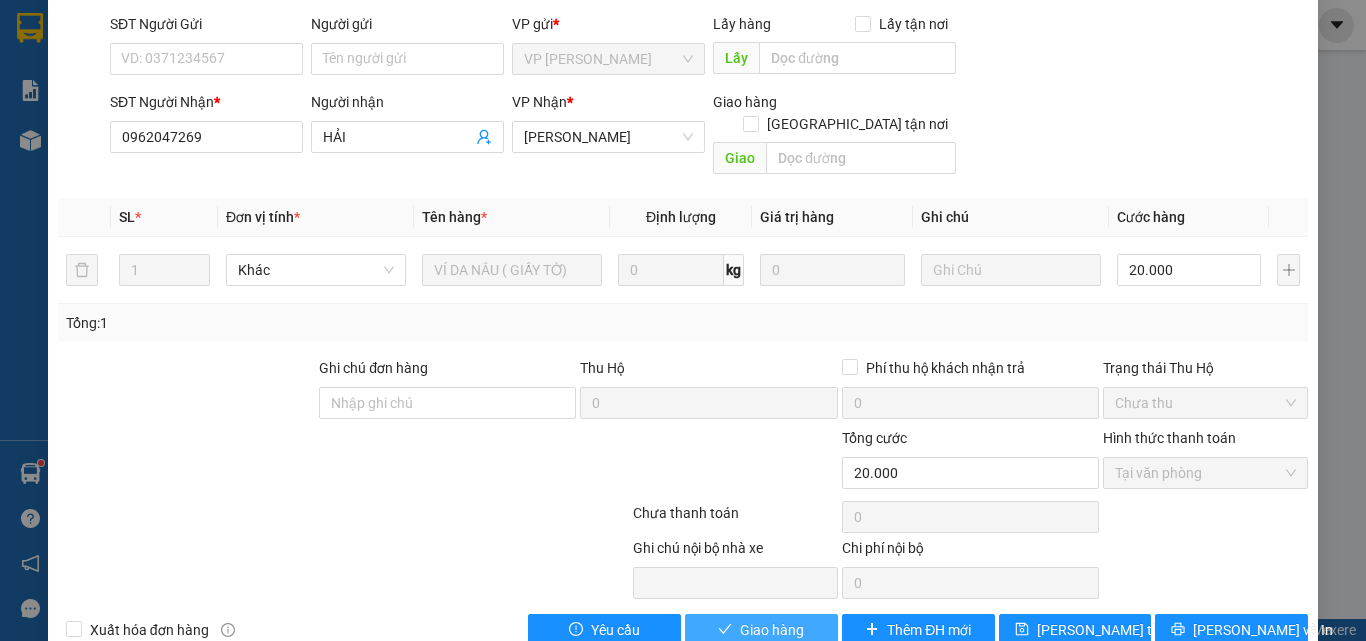 click on "Giao hàng" at bounding box center (772, 630) 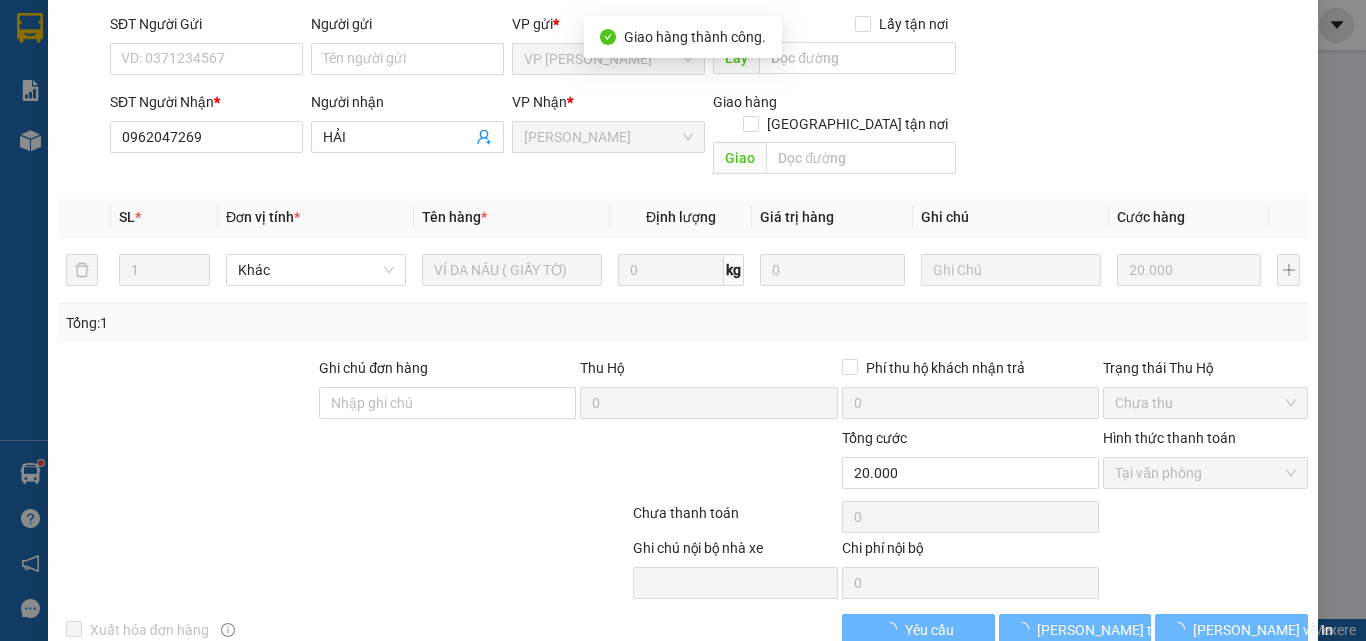 scroll, scrollTop: 187, scrollLeft: 0, axis: vertical 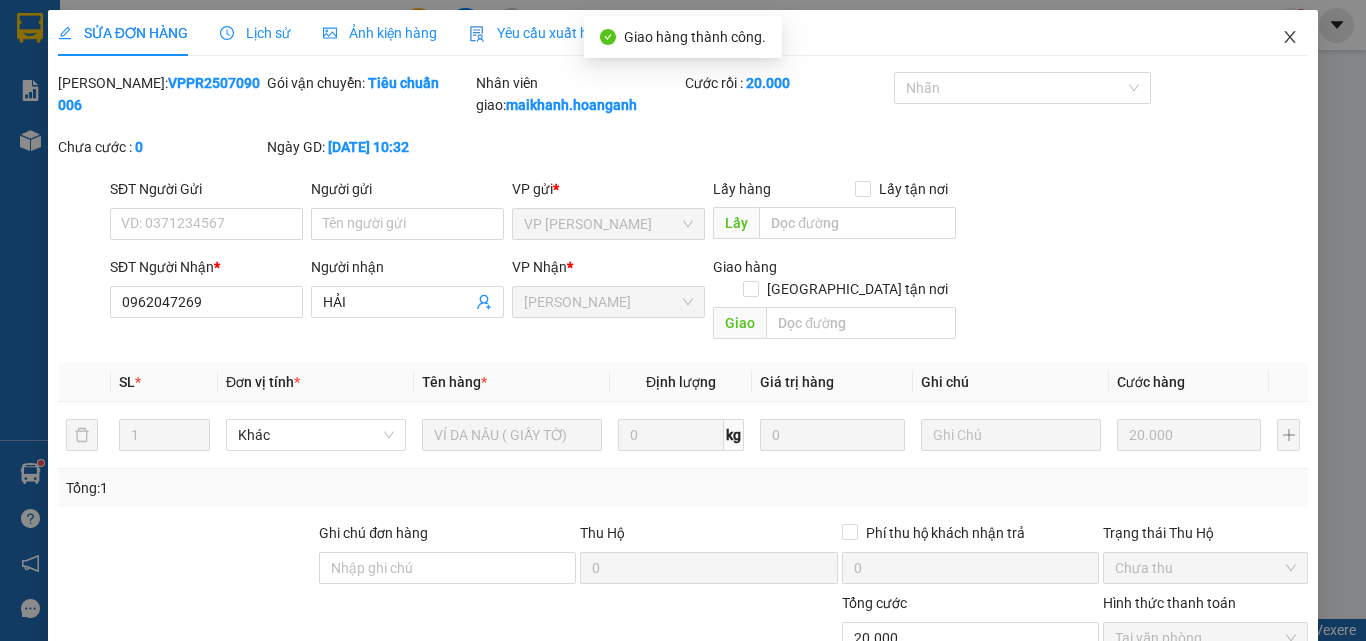click 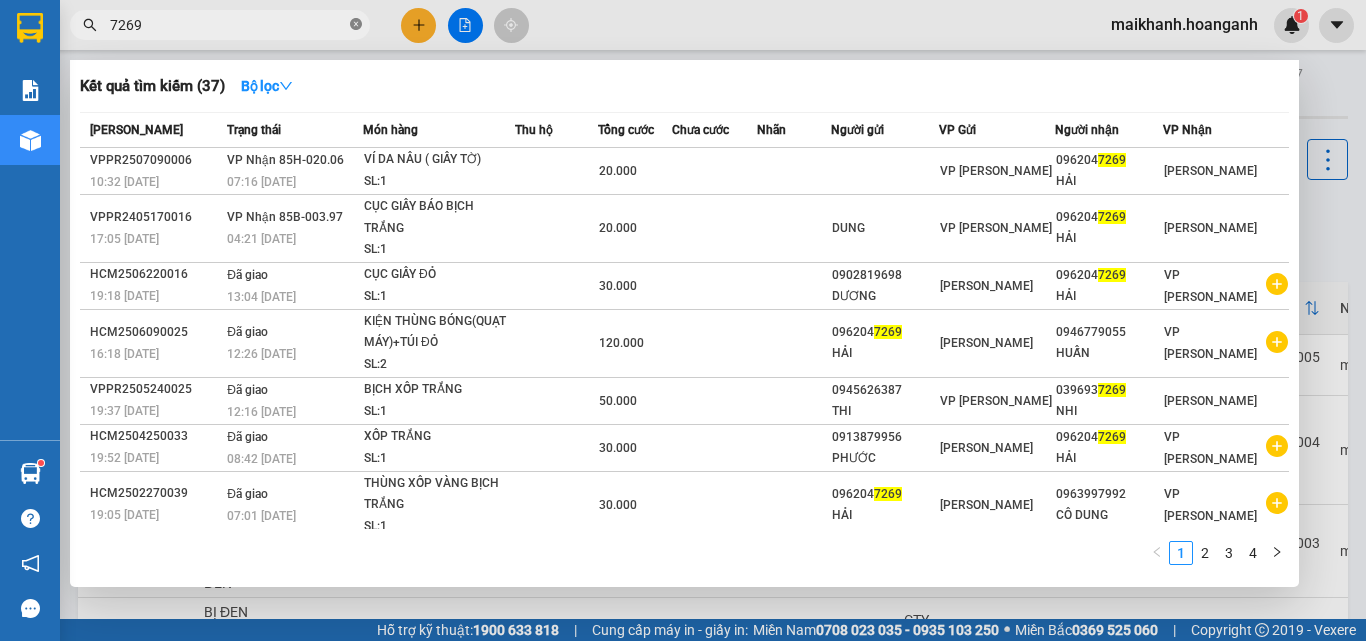 click 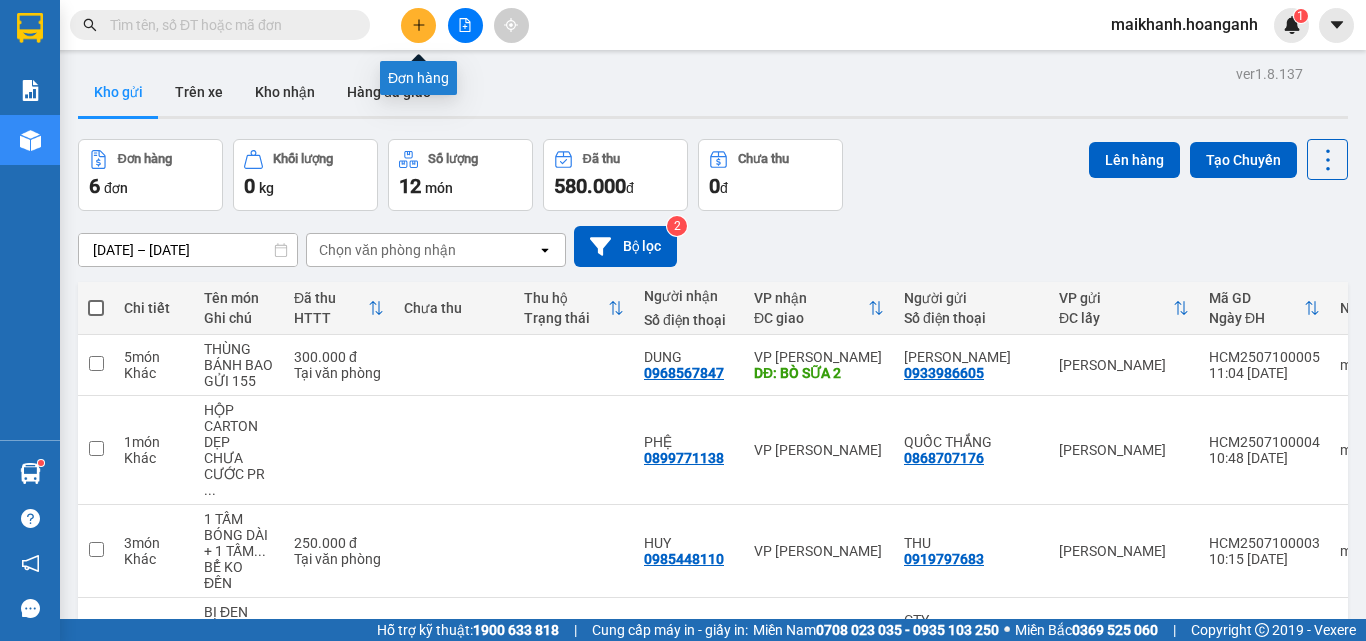click 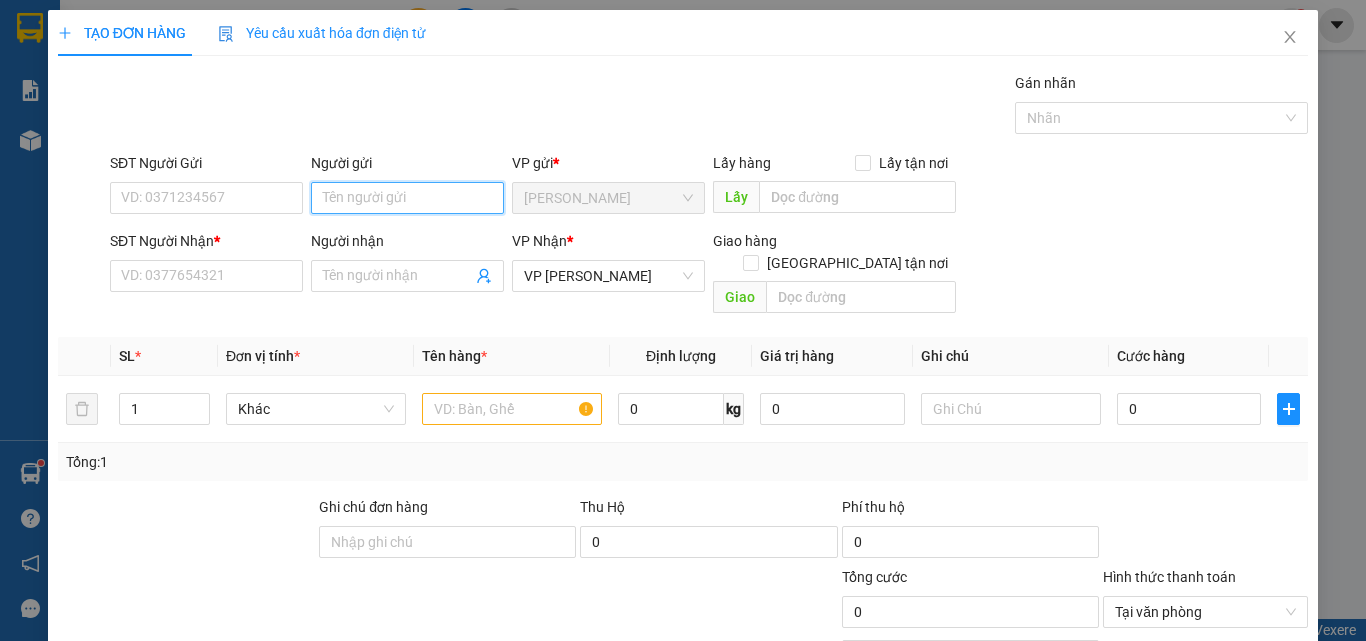 click on "Người gửi" at bounding box center [407, 198] 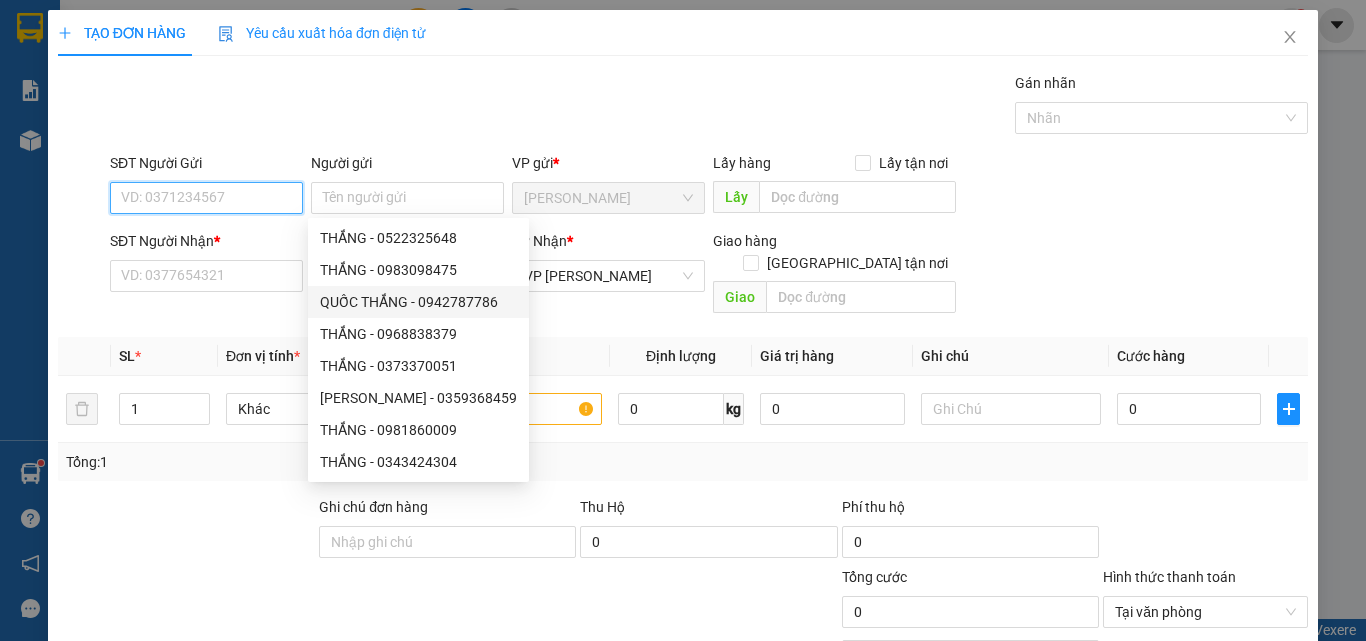 click on "SĐT Người Gửi" at bounding box center [206, 198] 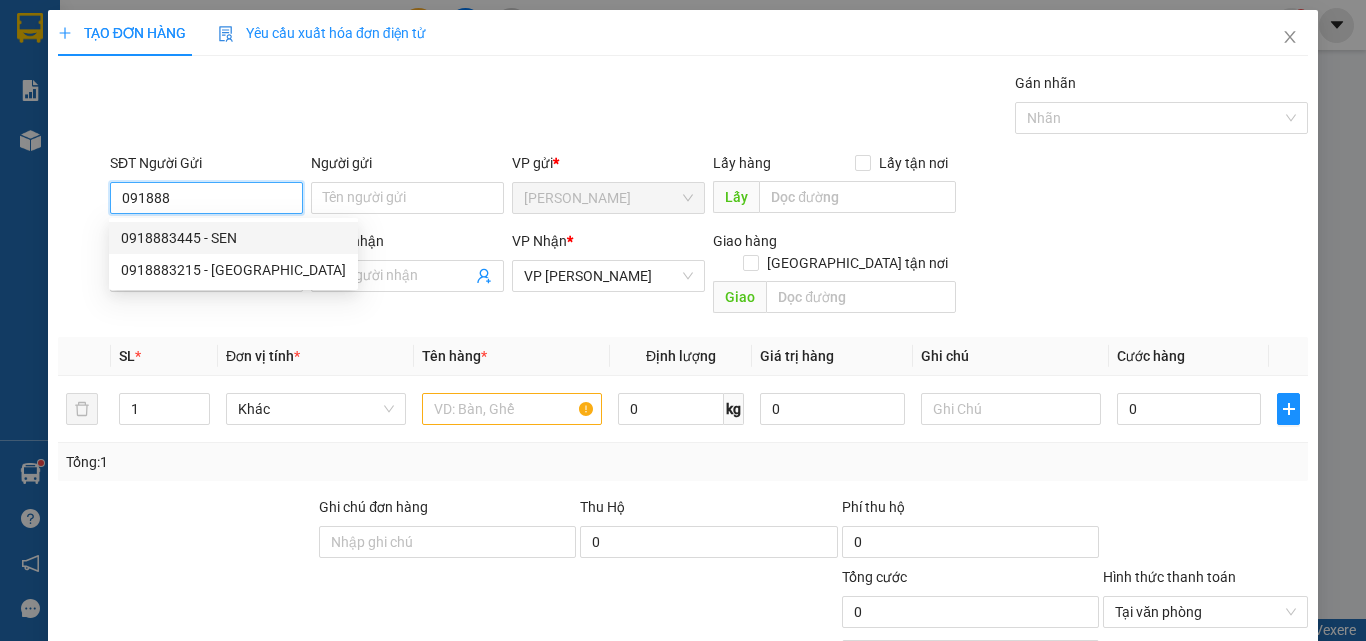 click on "0918883445 - SEN" at bounding box center (233, 238) 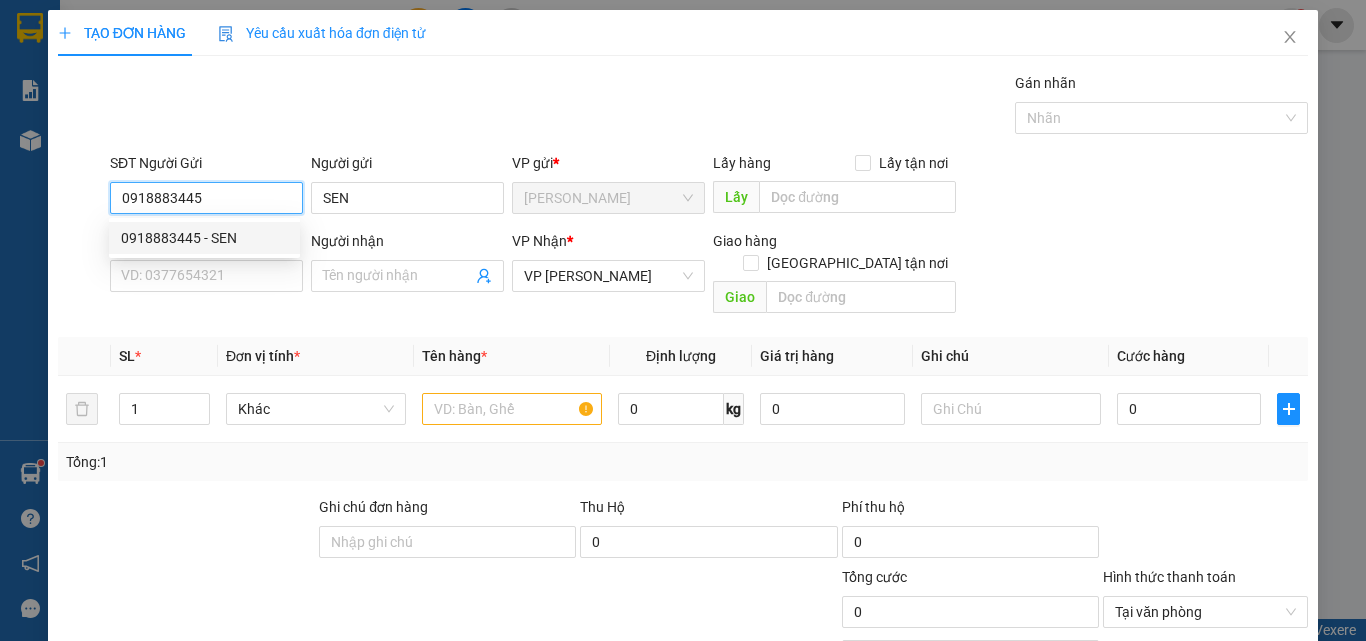 type on "40.000" 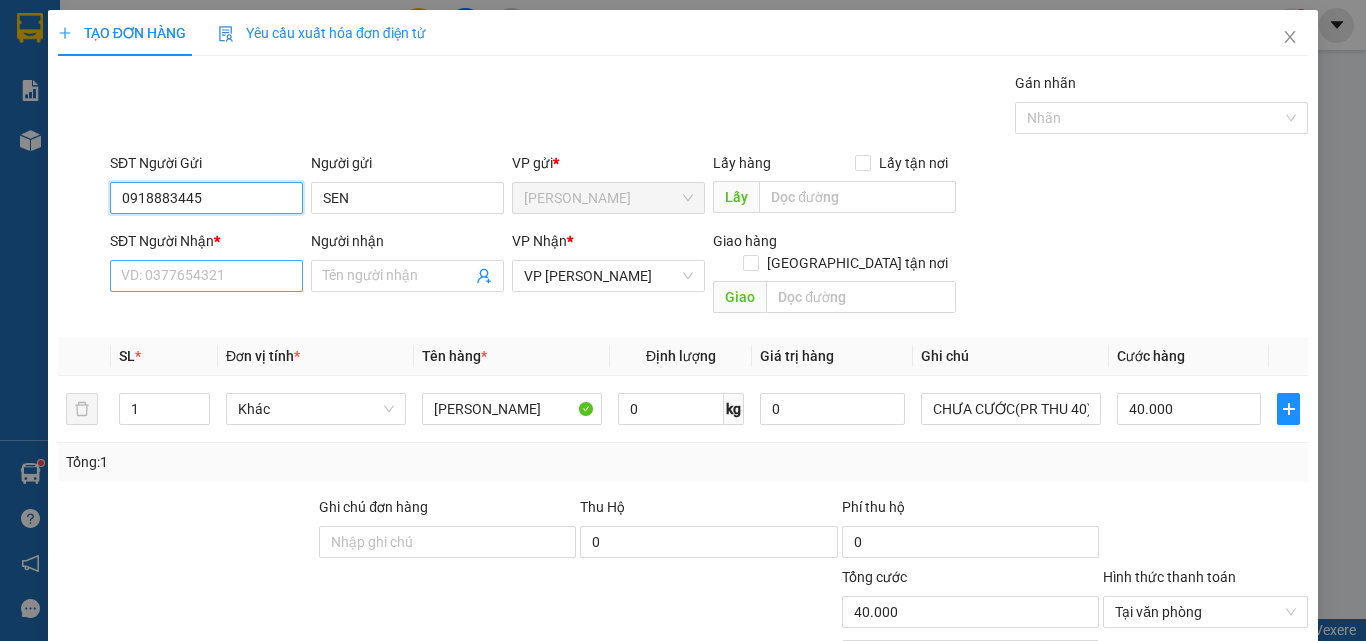 type on "0918883445" 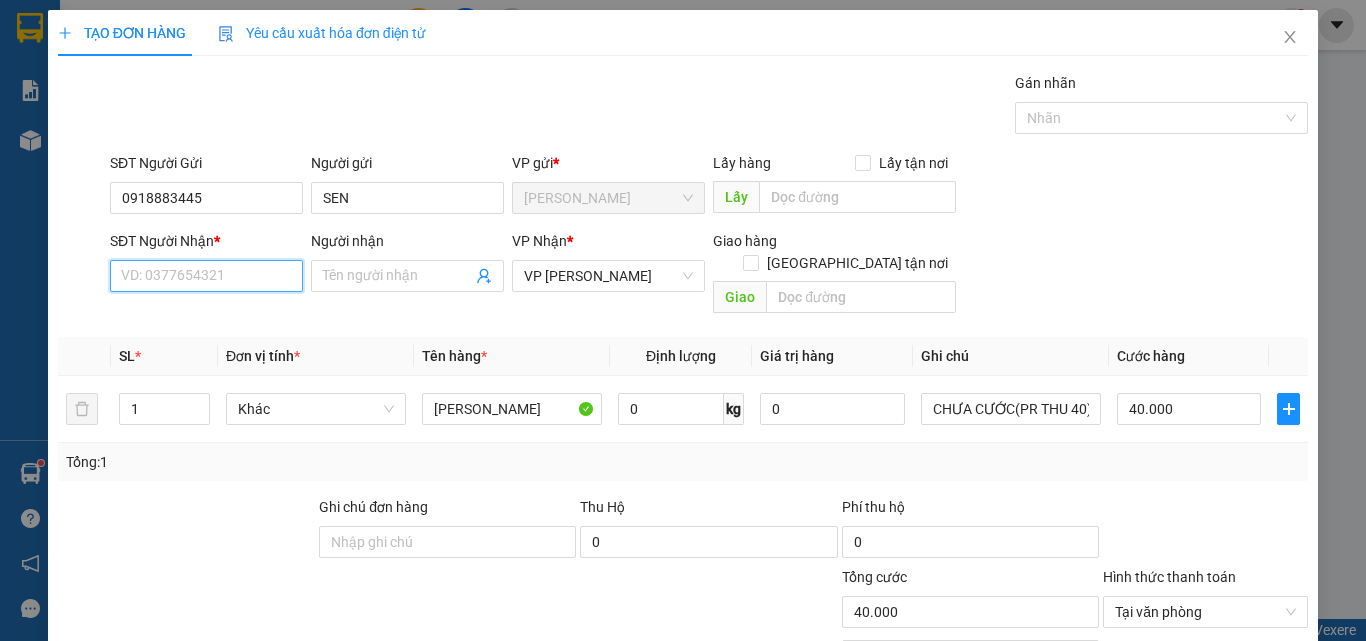 click on "SĐT Người Nhận  *" at bounding box center (206, 276) 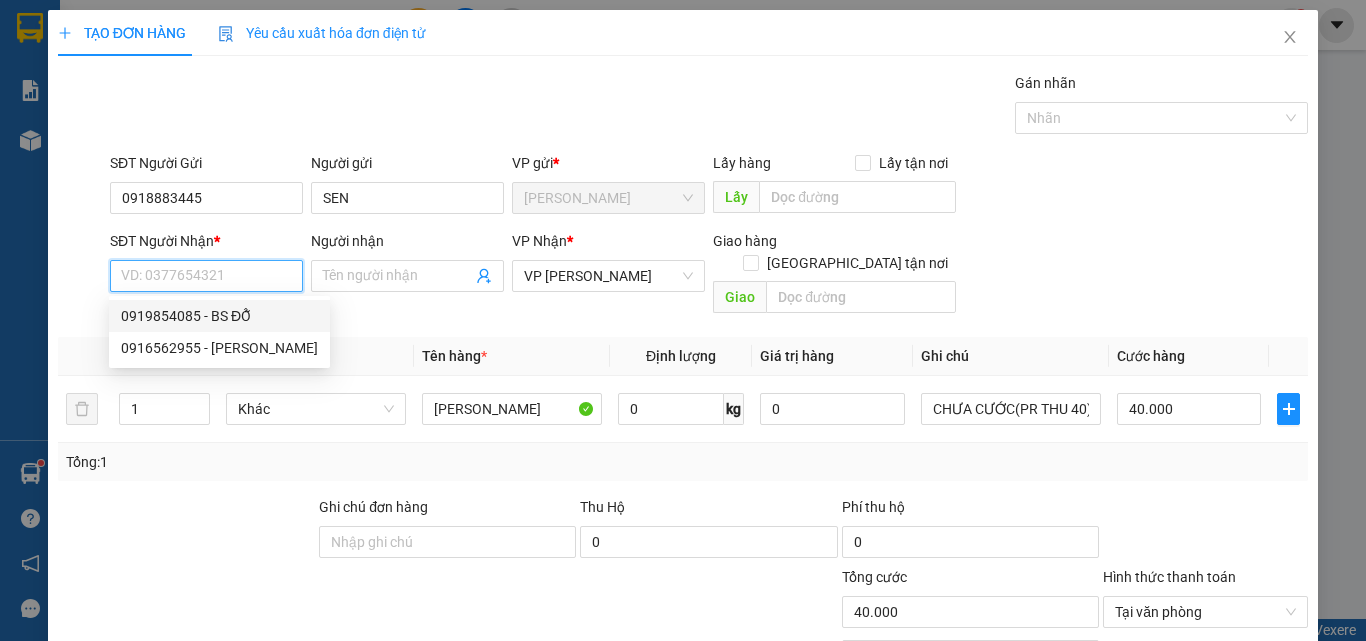 click on "0919854085 - BS ĐỖ" at bounding box center (219, 316) 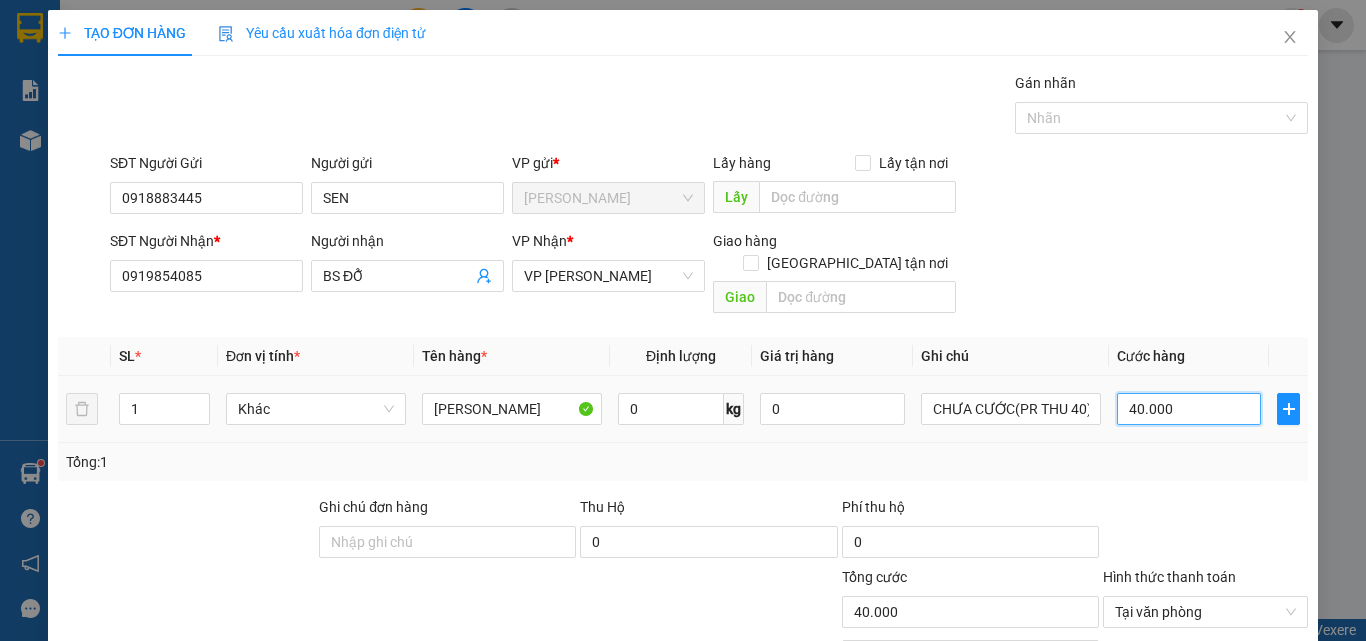 click on "40.000" at bounding box center [1189, 409] 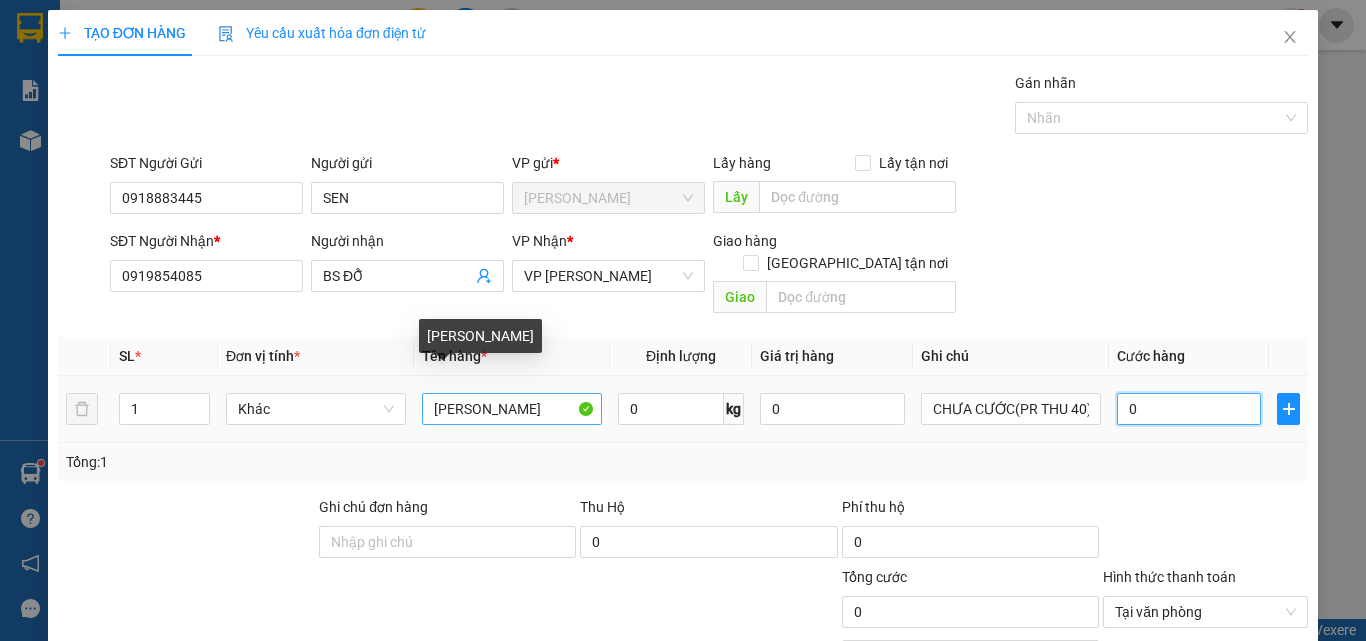 type on "0" 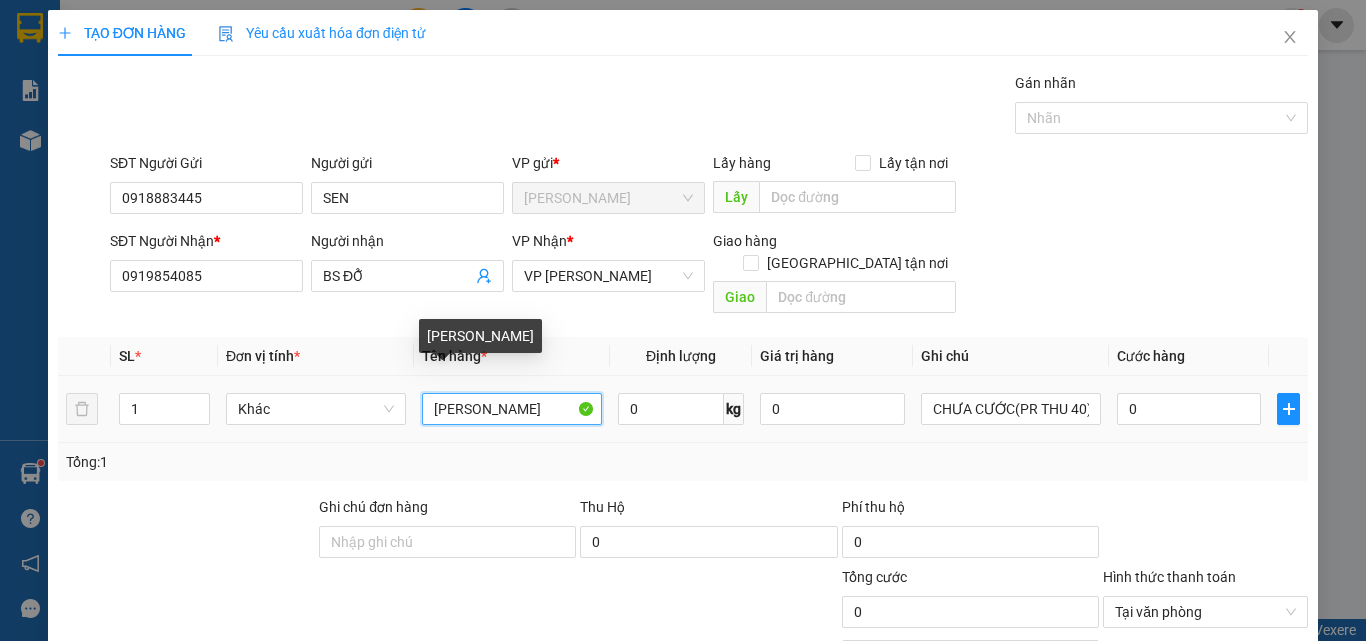 click on "[PERSON_NAME]" at bounding box center [512, 409] 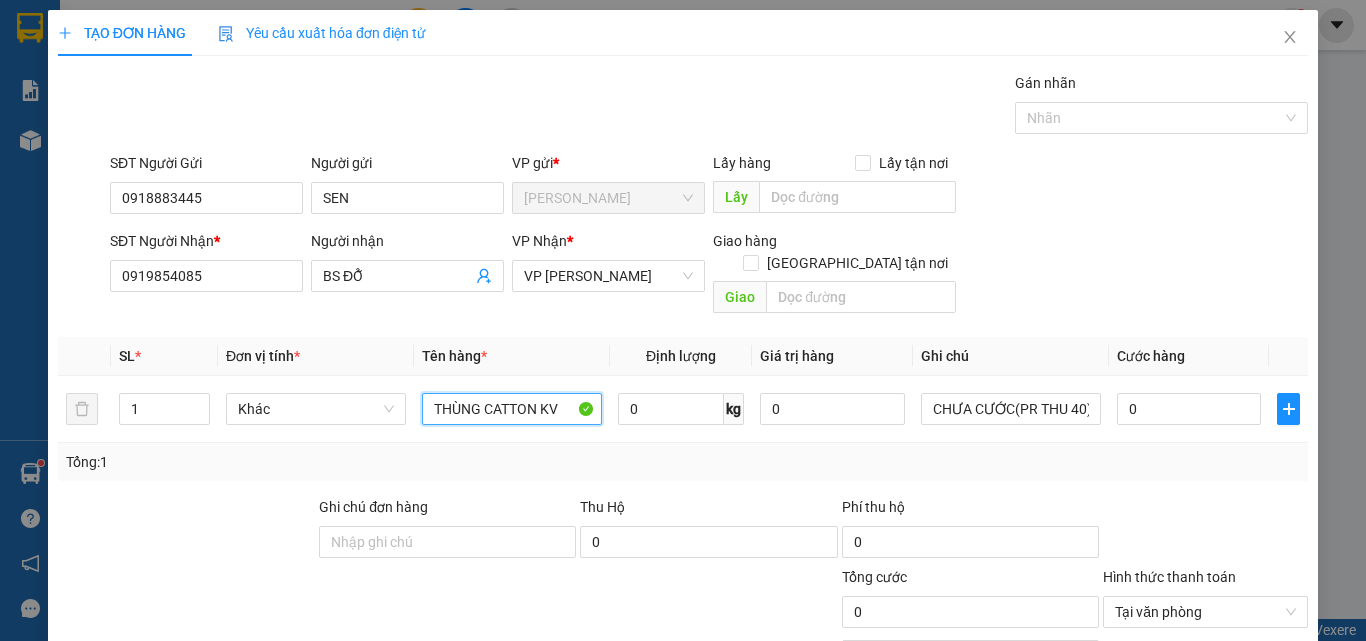 type on "THÙNG CATTON KV" 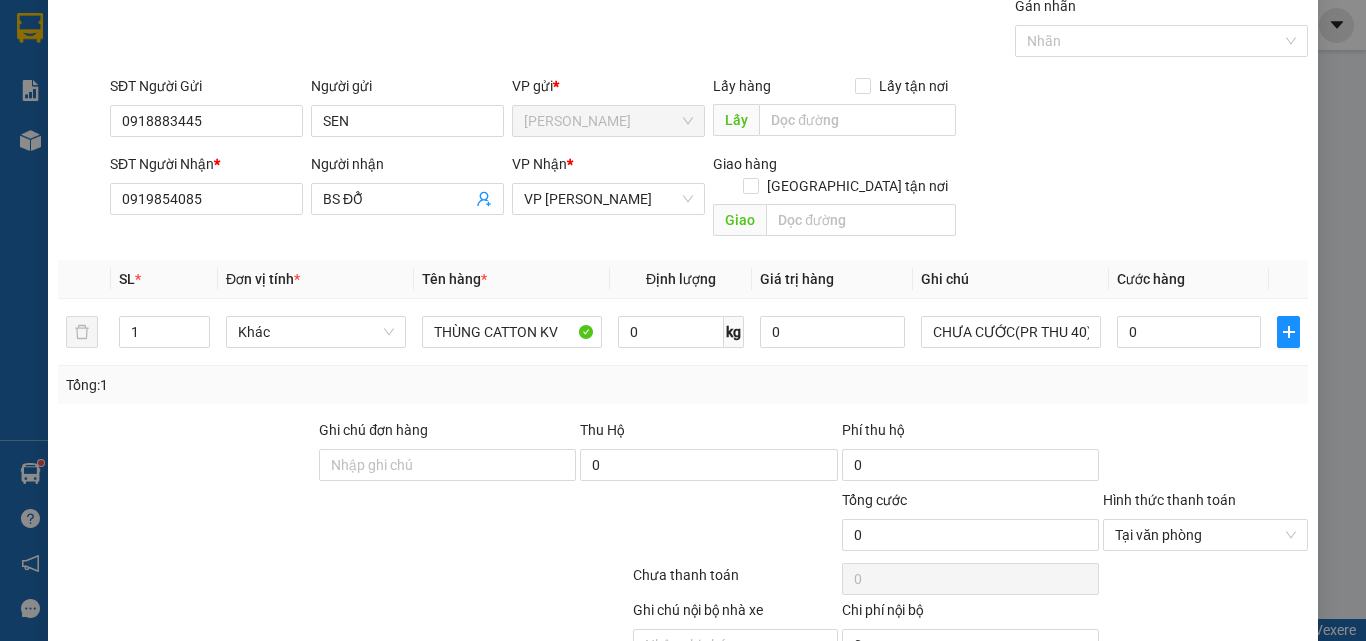 scroll, scrollTop: 141, scrollLeft: 0, axis: vertical 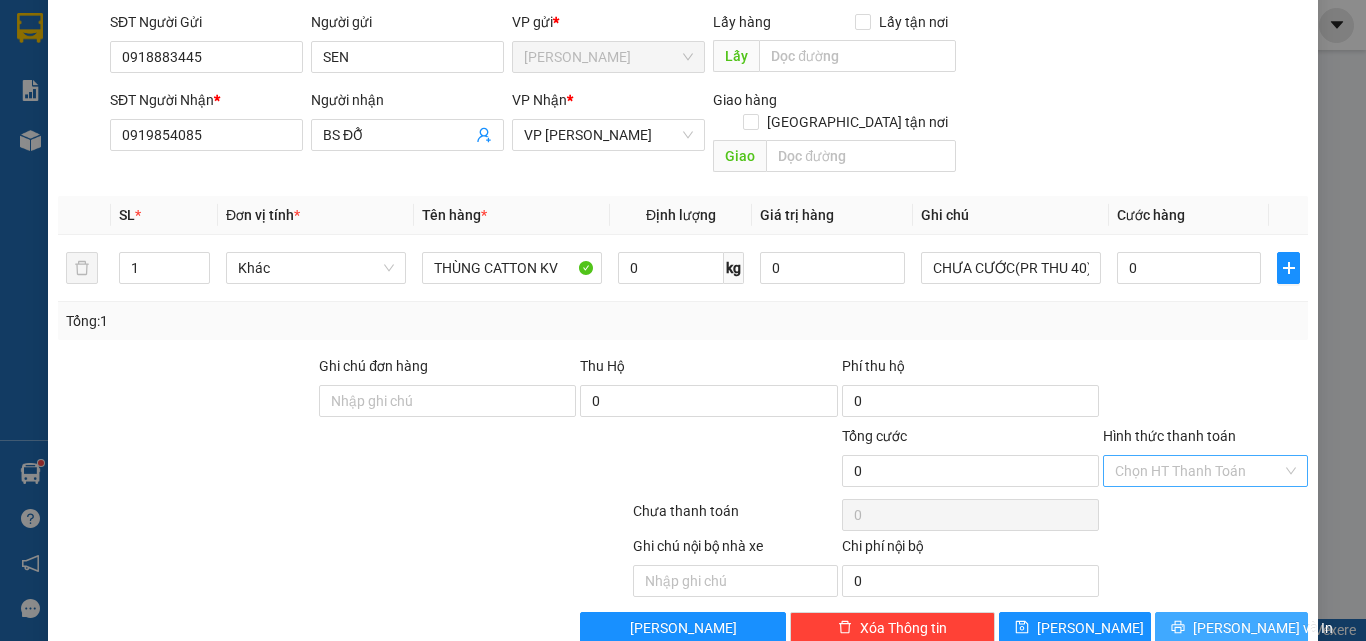click on "[PERSON_NAME] và In" at bounding box center (1263, 628) 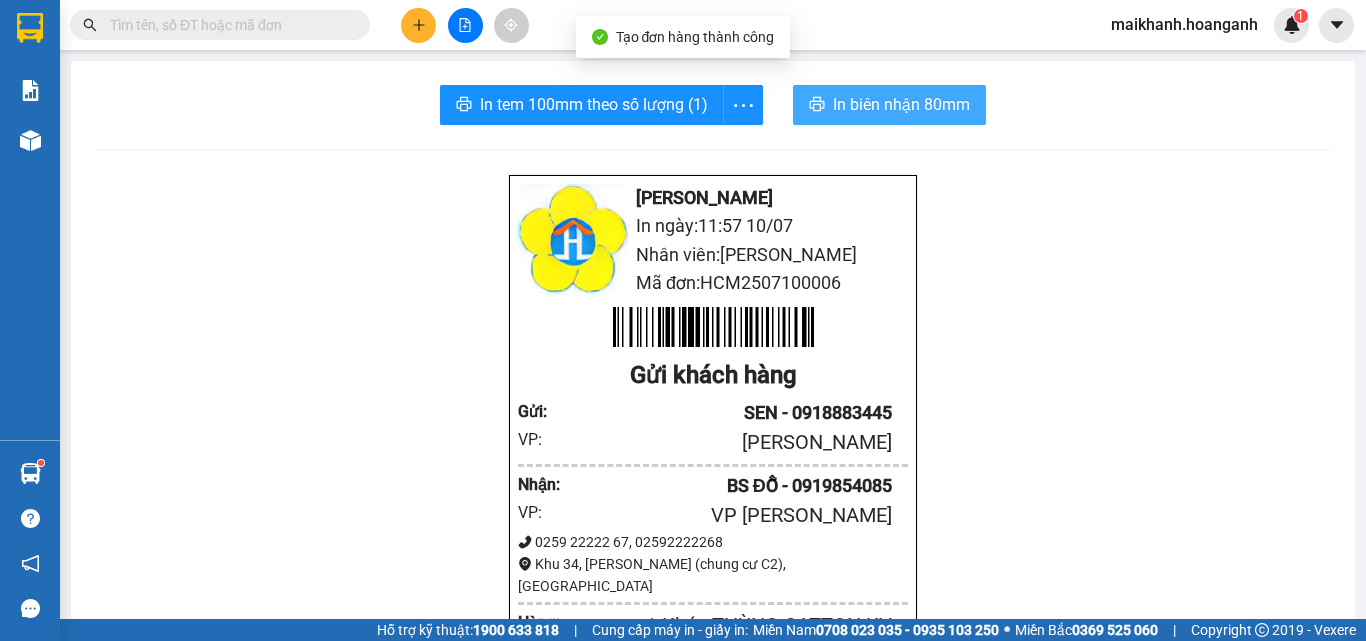 click on "In biên nhận 80mm" at bounding box center (901, 104) 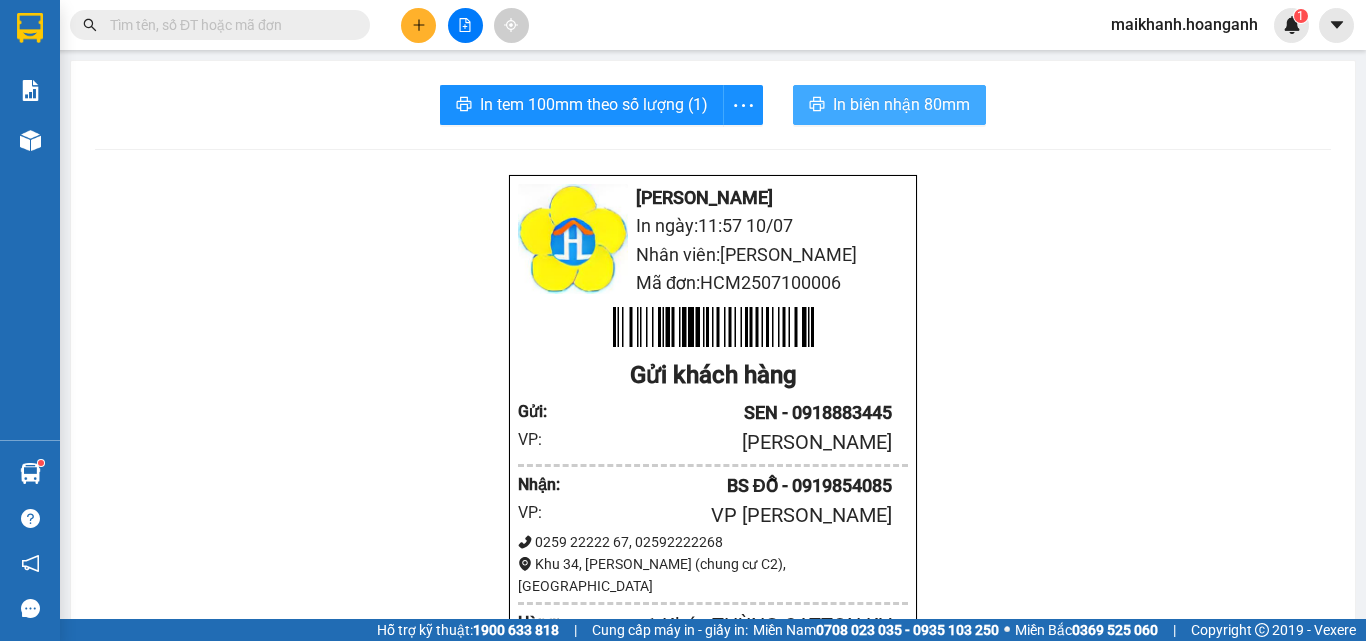 scroll, scrollTop: 0, scrollLeft: 0, axis: both 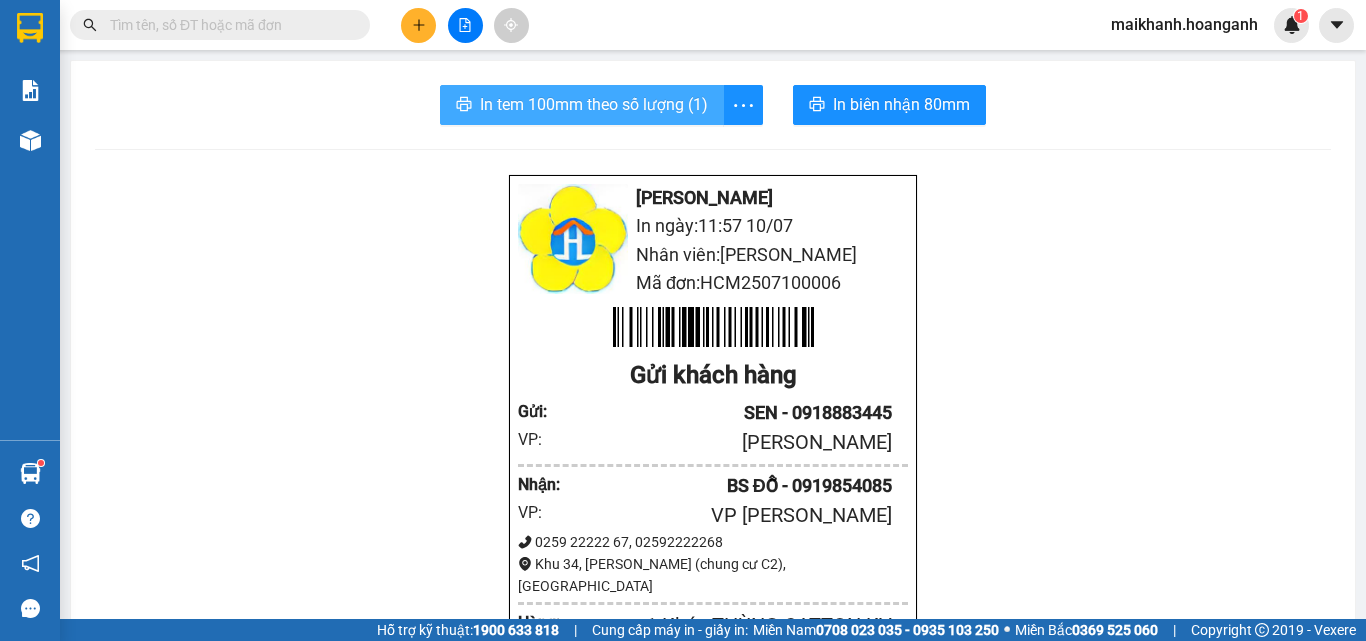 click on "In tem 100mm theo số lượng
(1)" at bounding box center [594, 104] 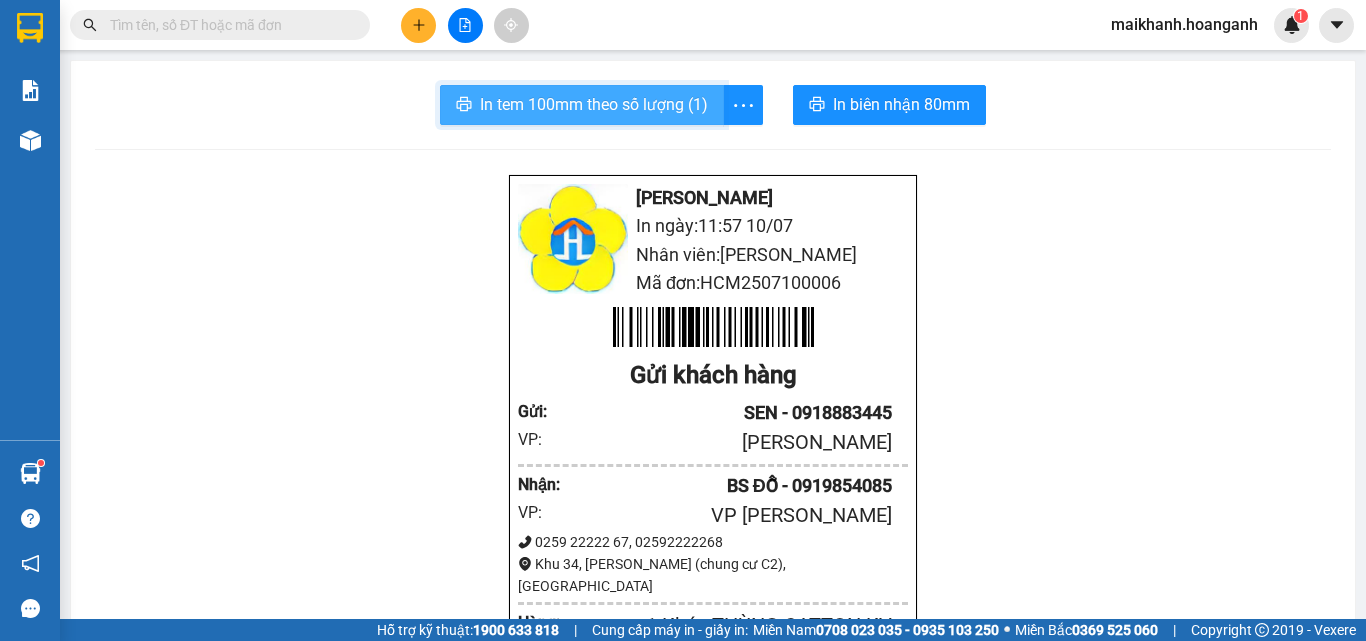 scroll, scrollTop: 0, scrollLeft: 0, axis: both 